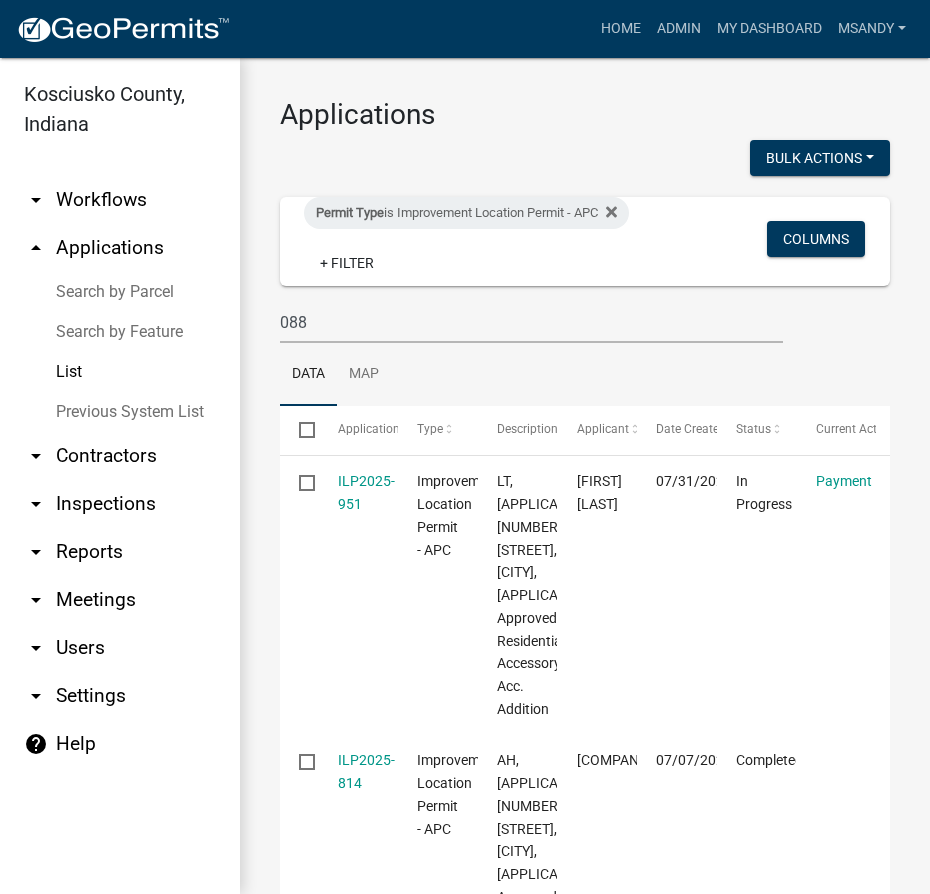 select on "3: 100" 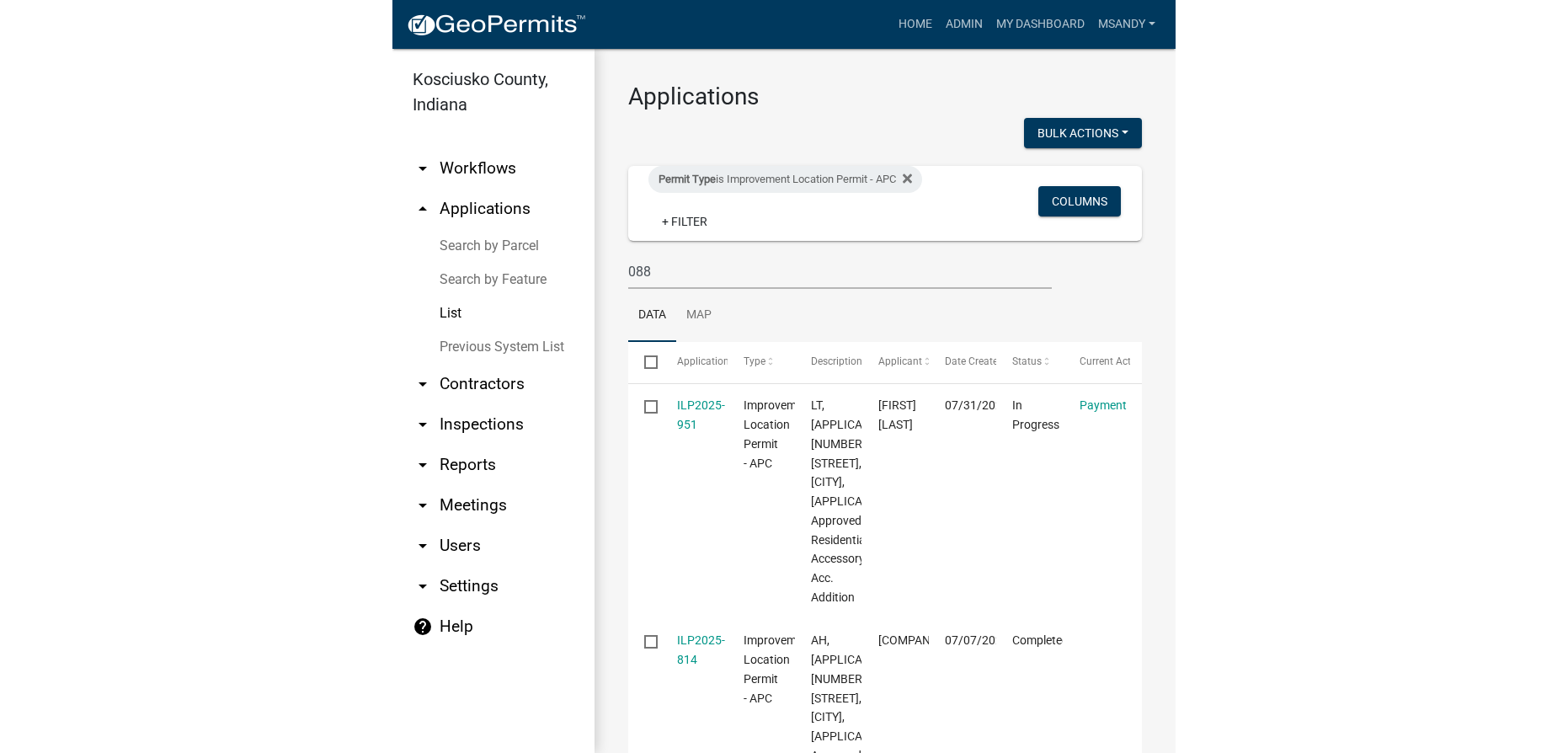 scroll, scrollTop: 0, scrollLeft: 0, axis: both 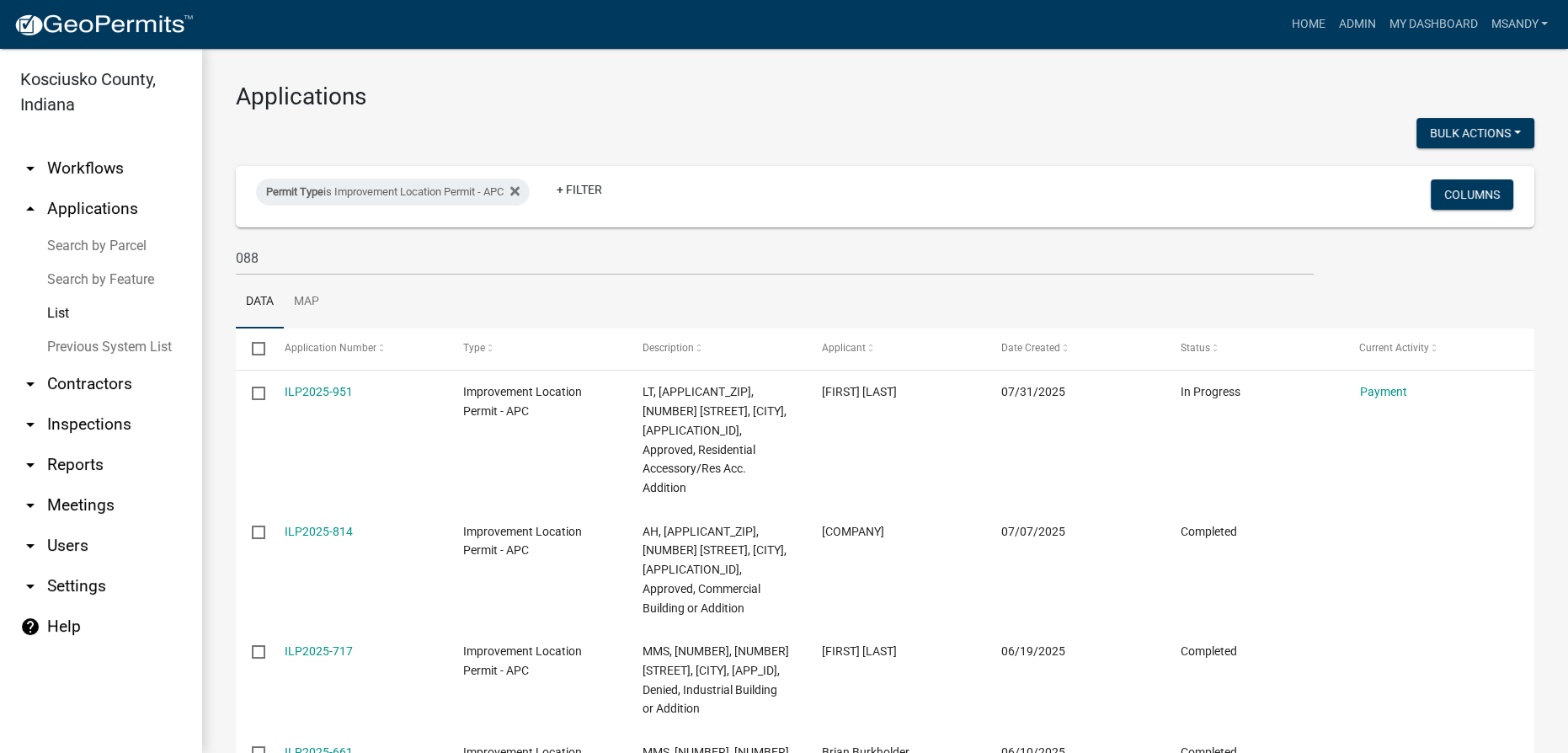 click on "arrow_drop_down   Workflows" at bounding box center [101, 168] 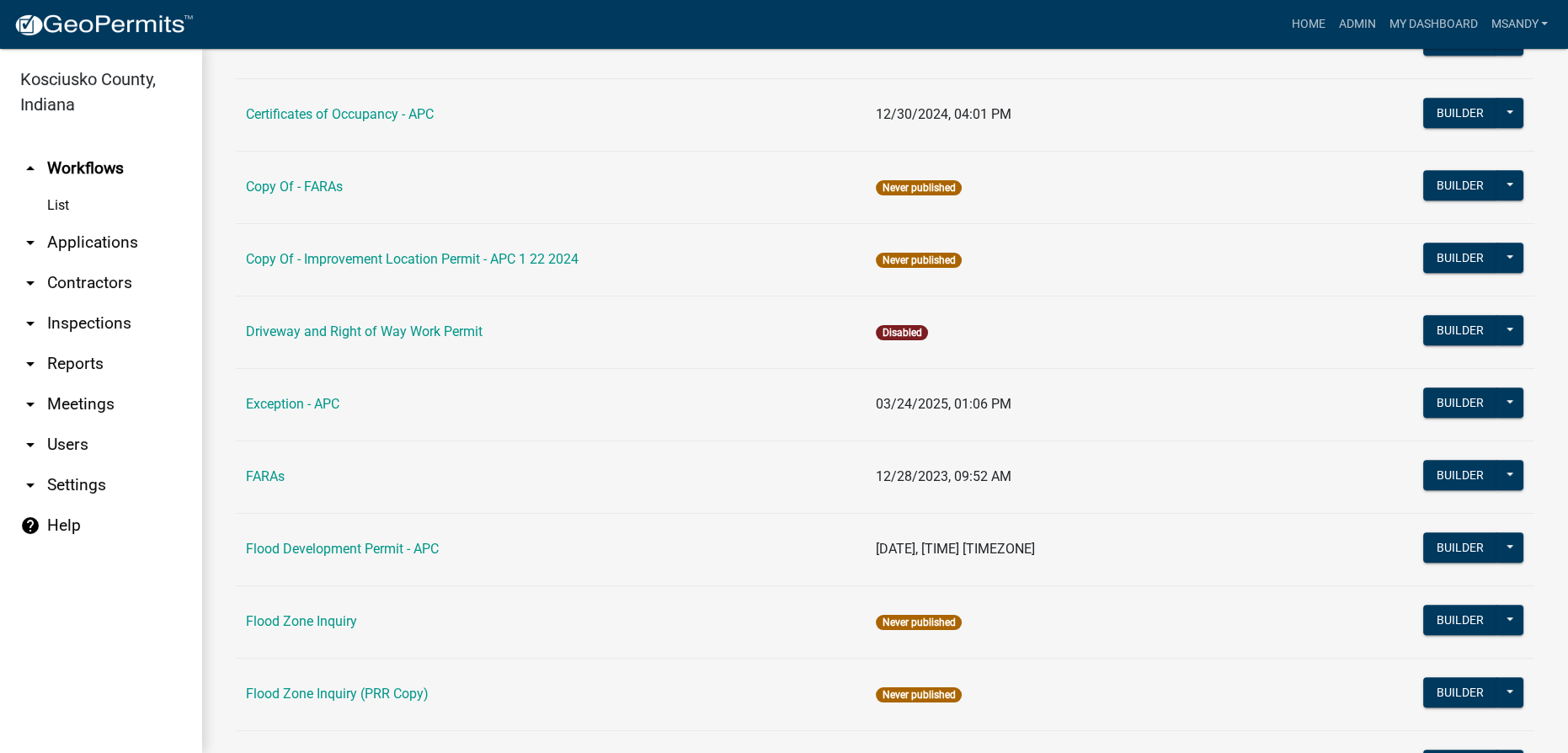scroll, scrollTop: 1455, scrollLeft: 0, axis: vertical 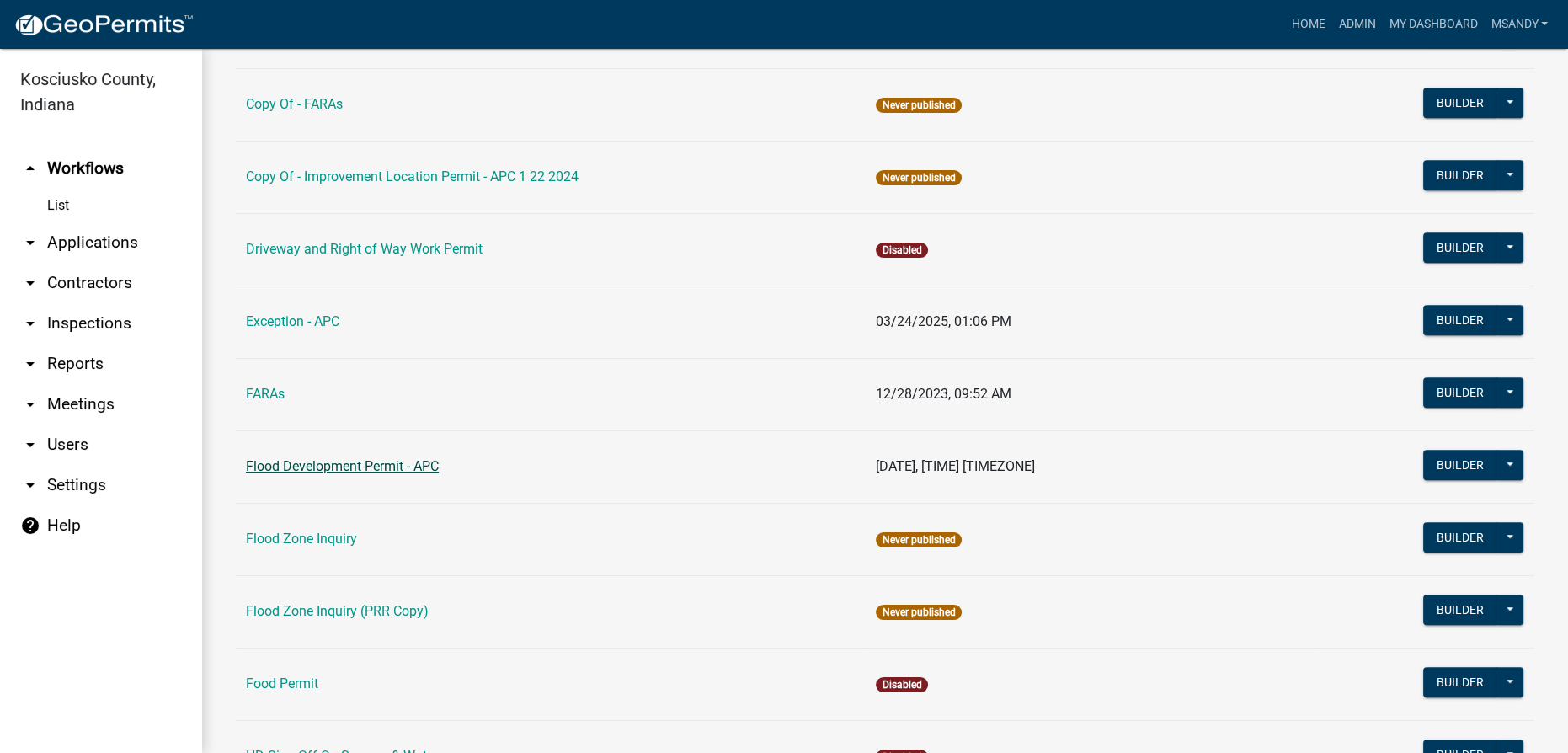 click on "Flood Development Permit - APC" at bounding box center (342, 466) 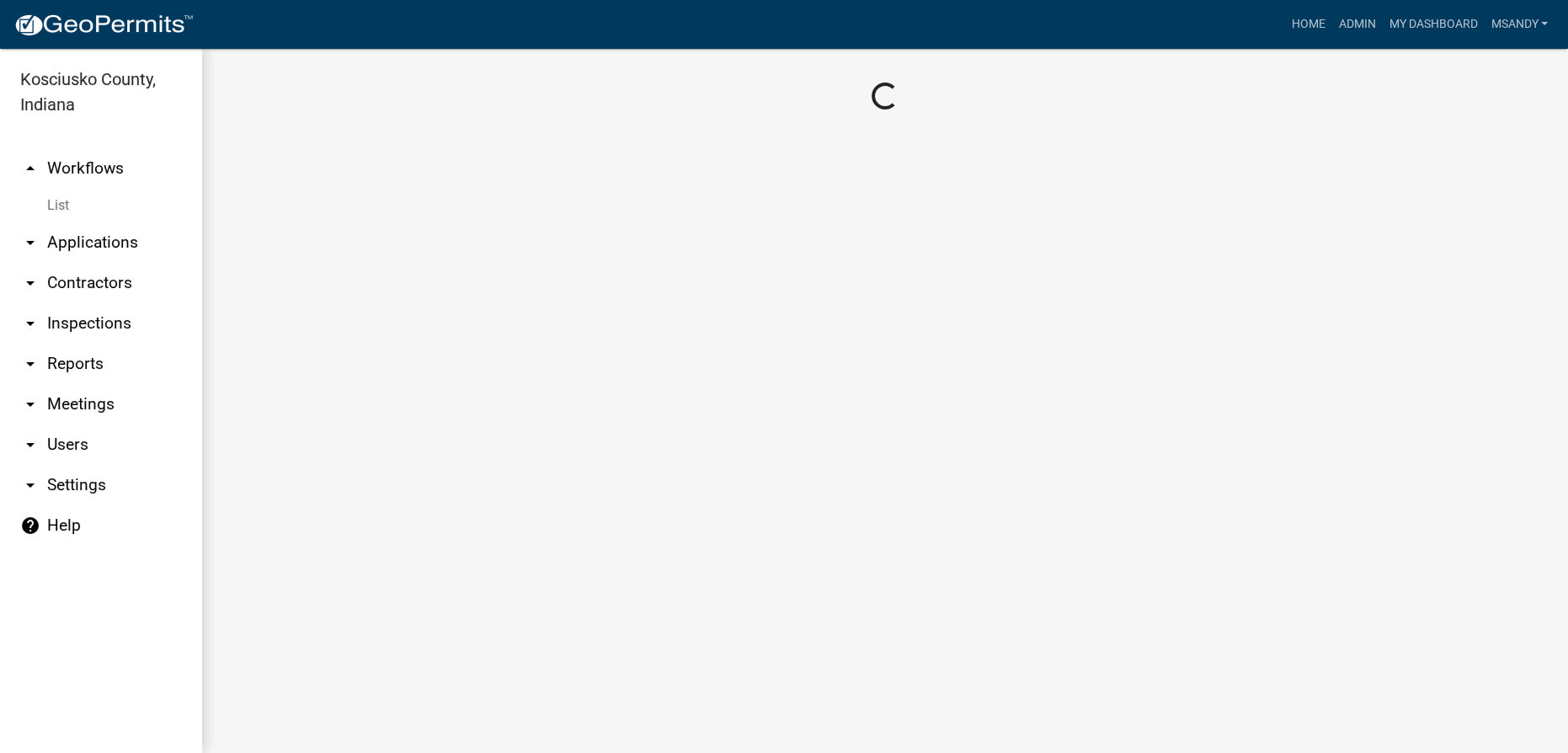 scroll, scrollTop: 0, scrollLeft: 0, axis: both 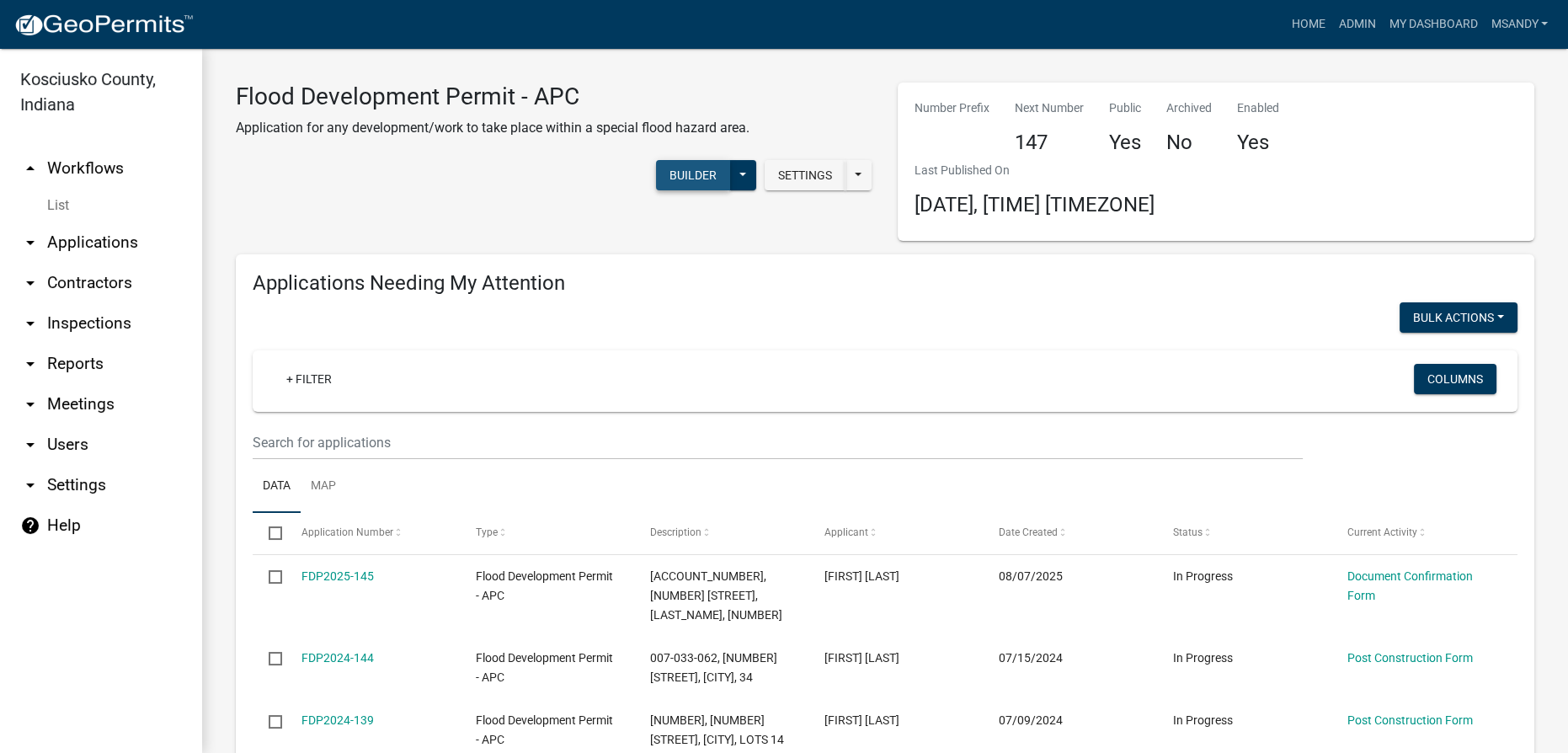click on "Builder" 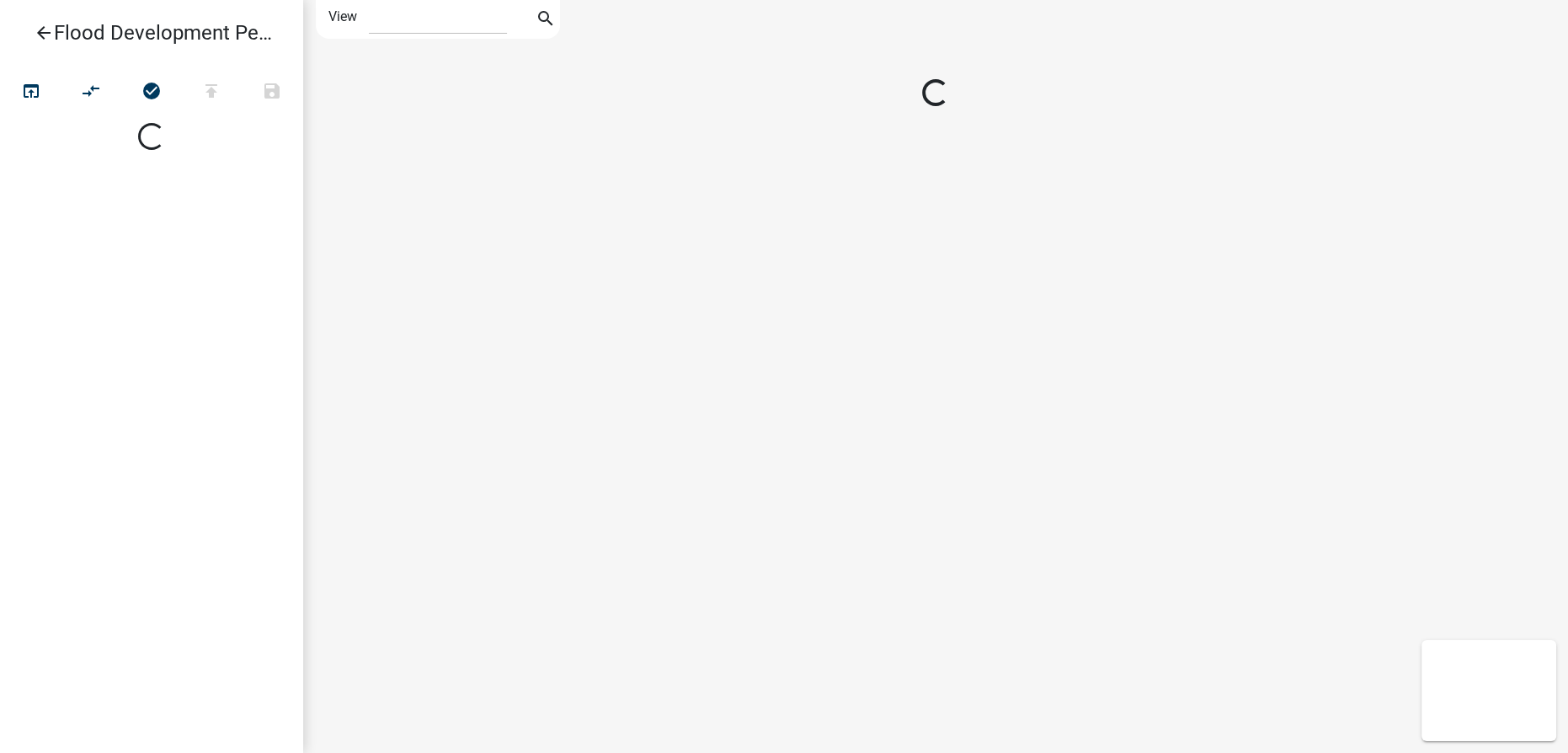 select 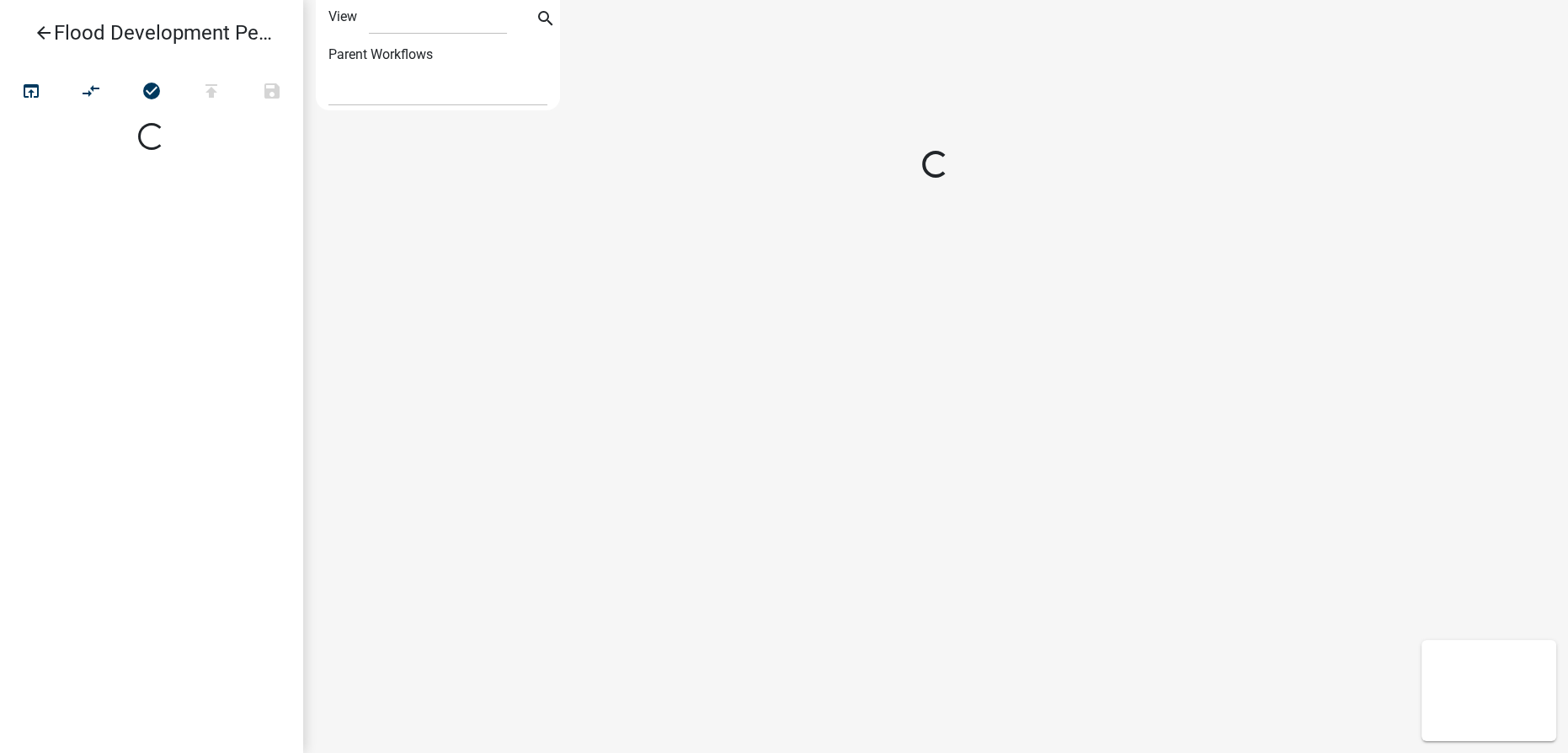 select on "1" 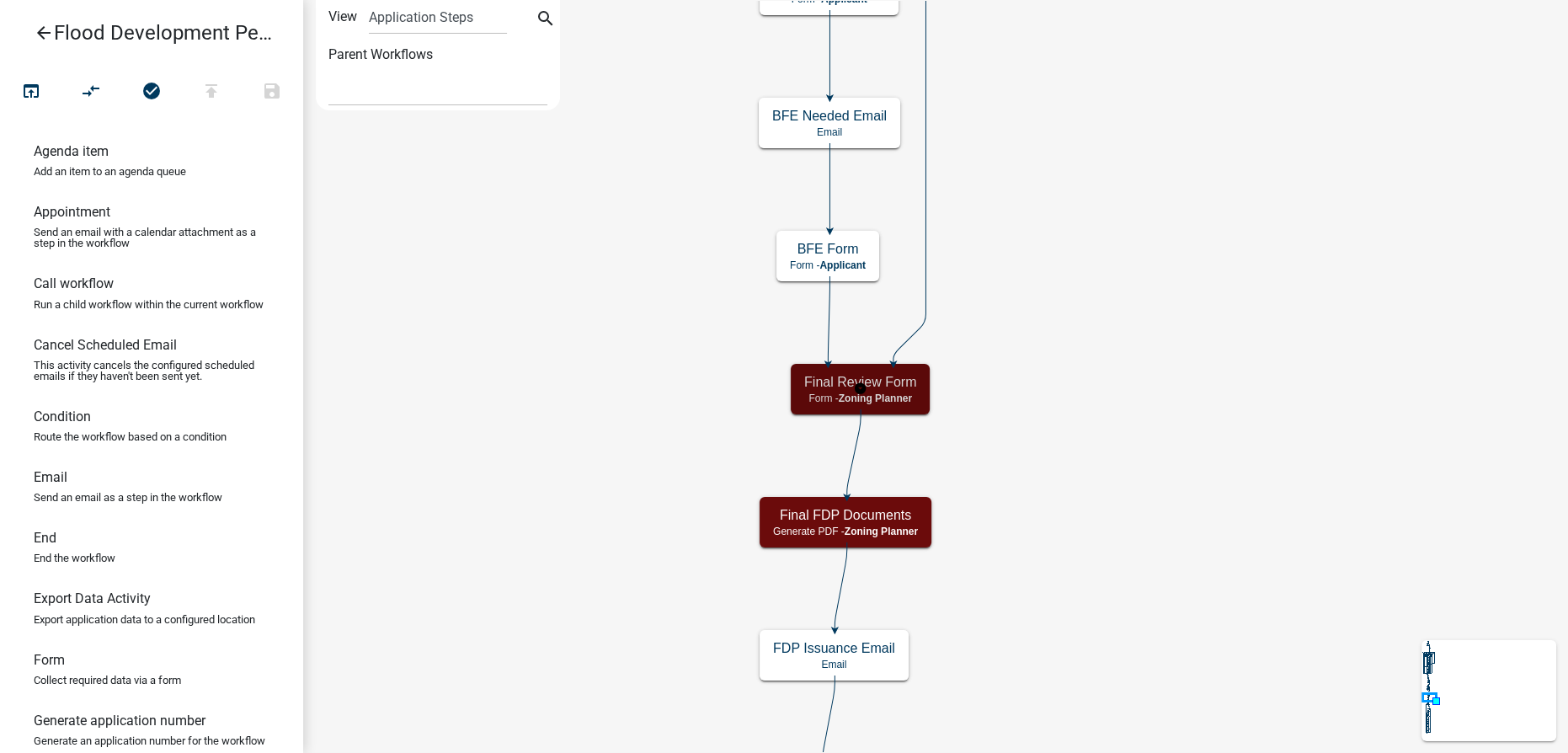 click on "Form -  Zoning Planner" at bounding box center (860, 398) 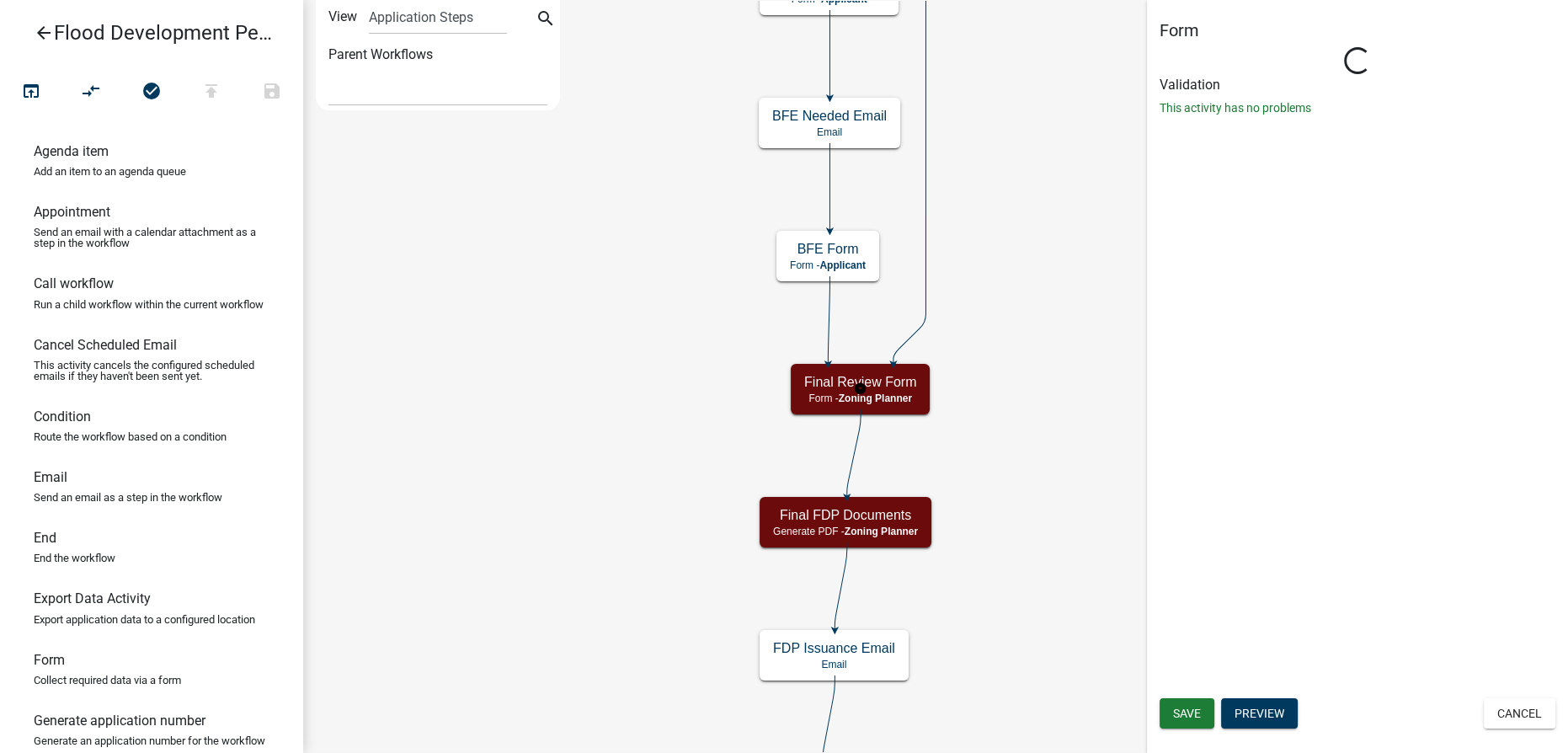 select on "[UUID]" 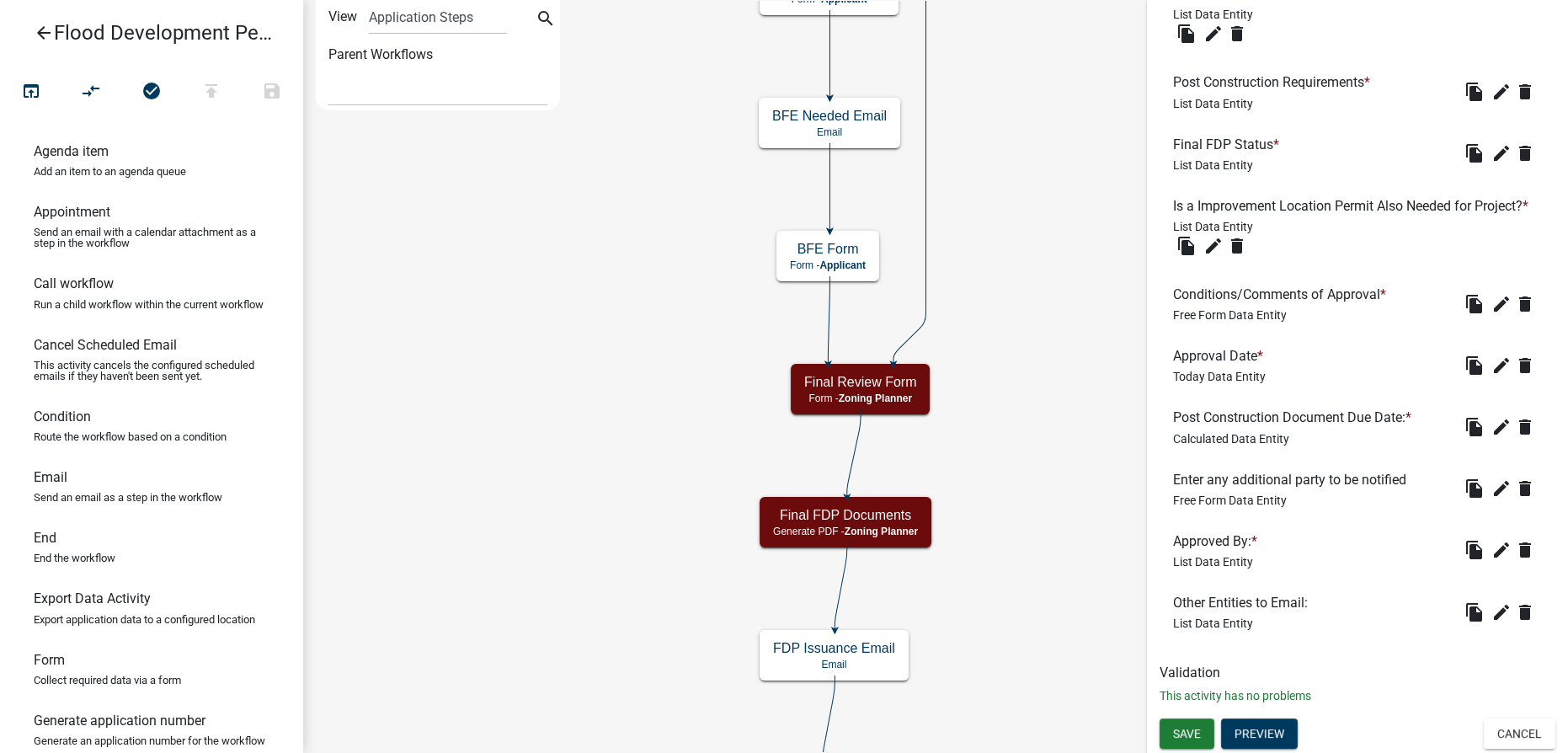 scroll, scrollTop: 1103, scrollLeft: 0, axis: vertical 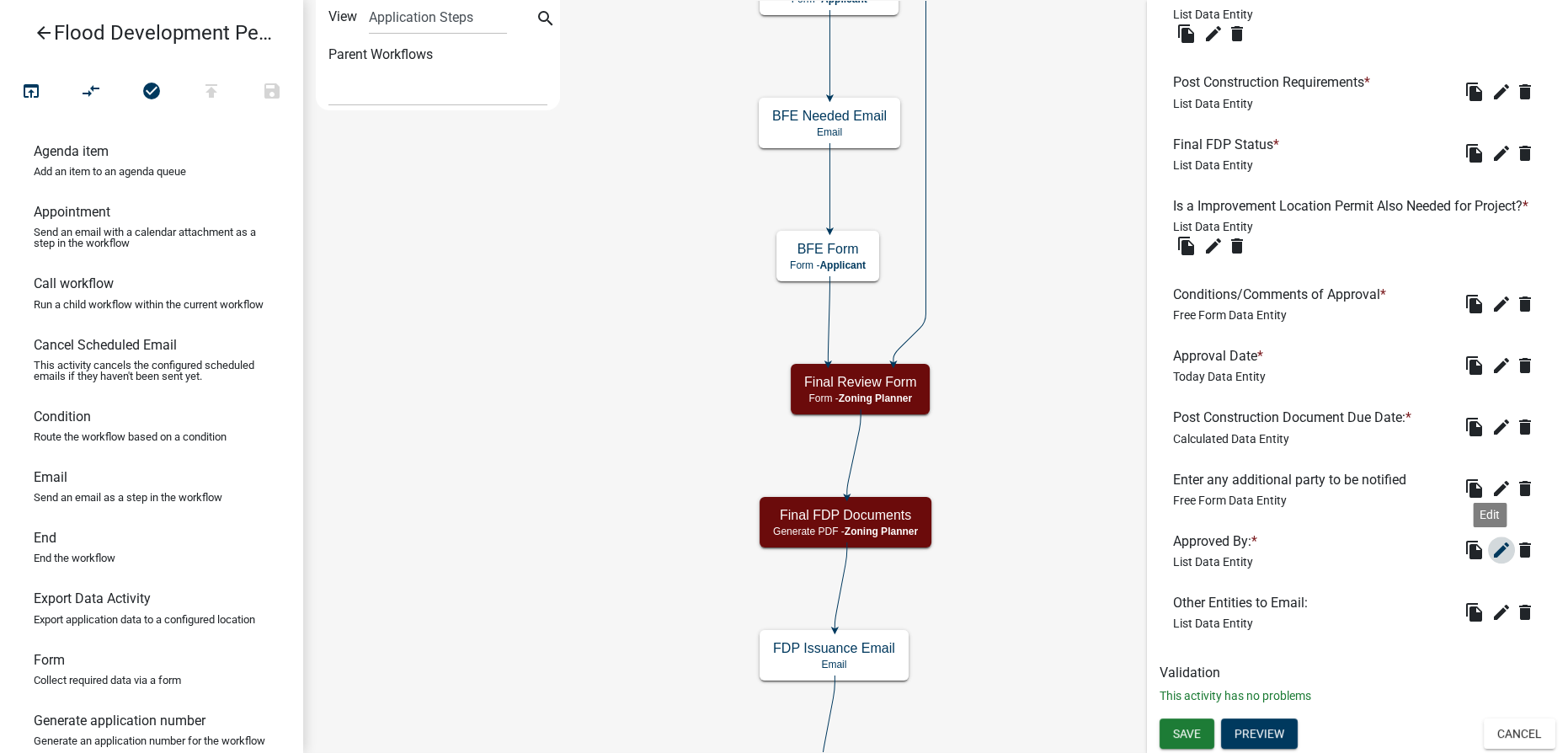 click on "edit" 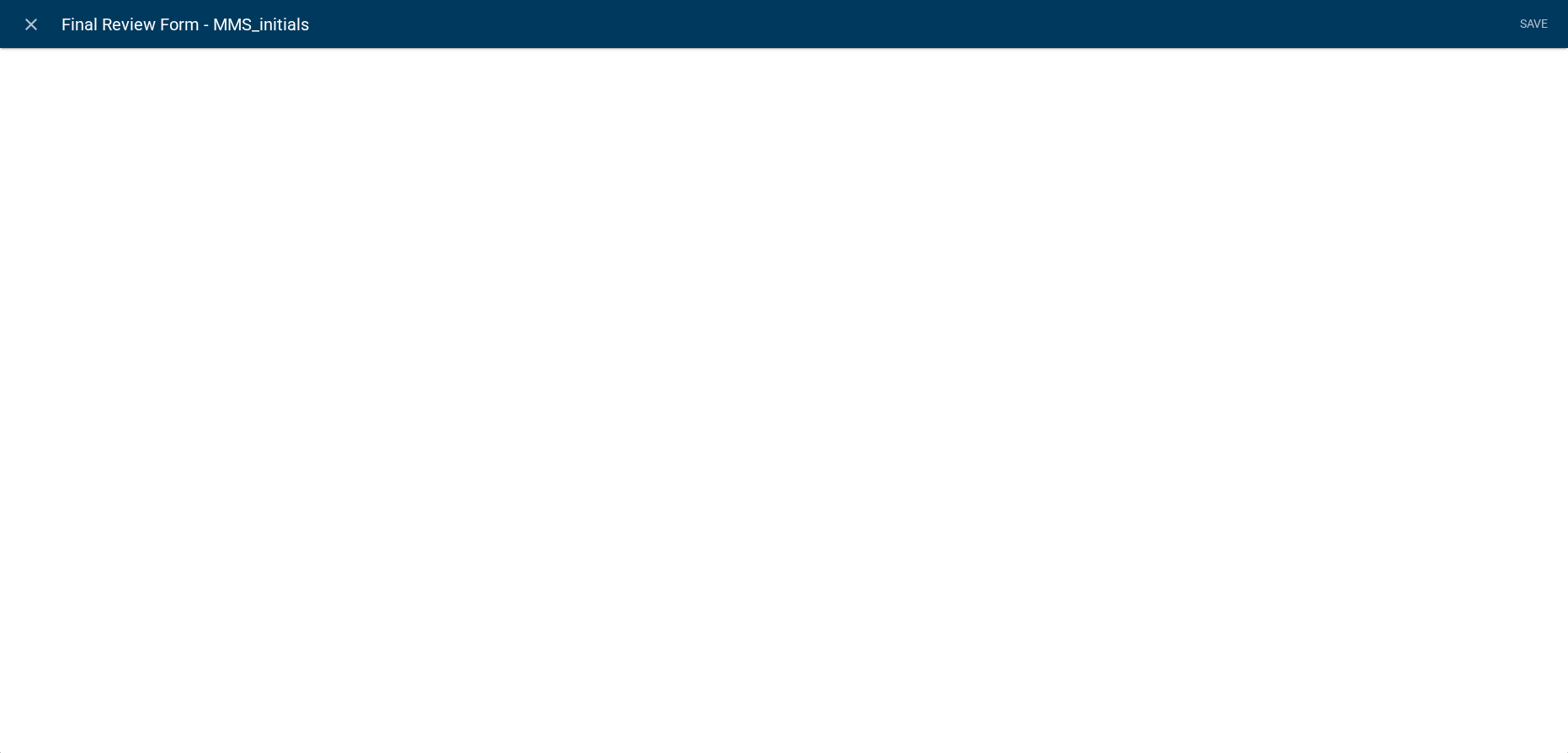 select on "list-data" 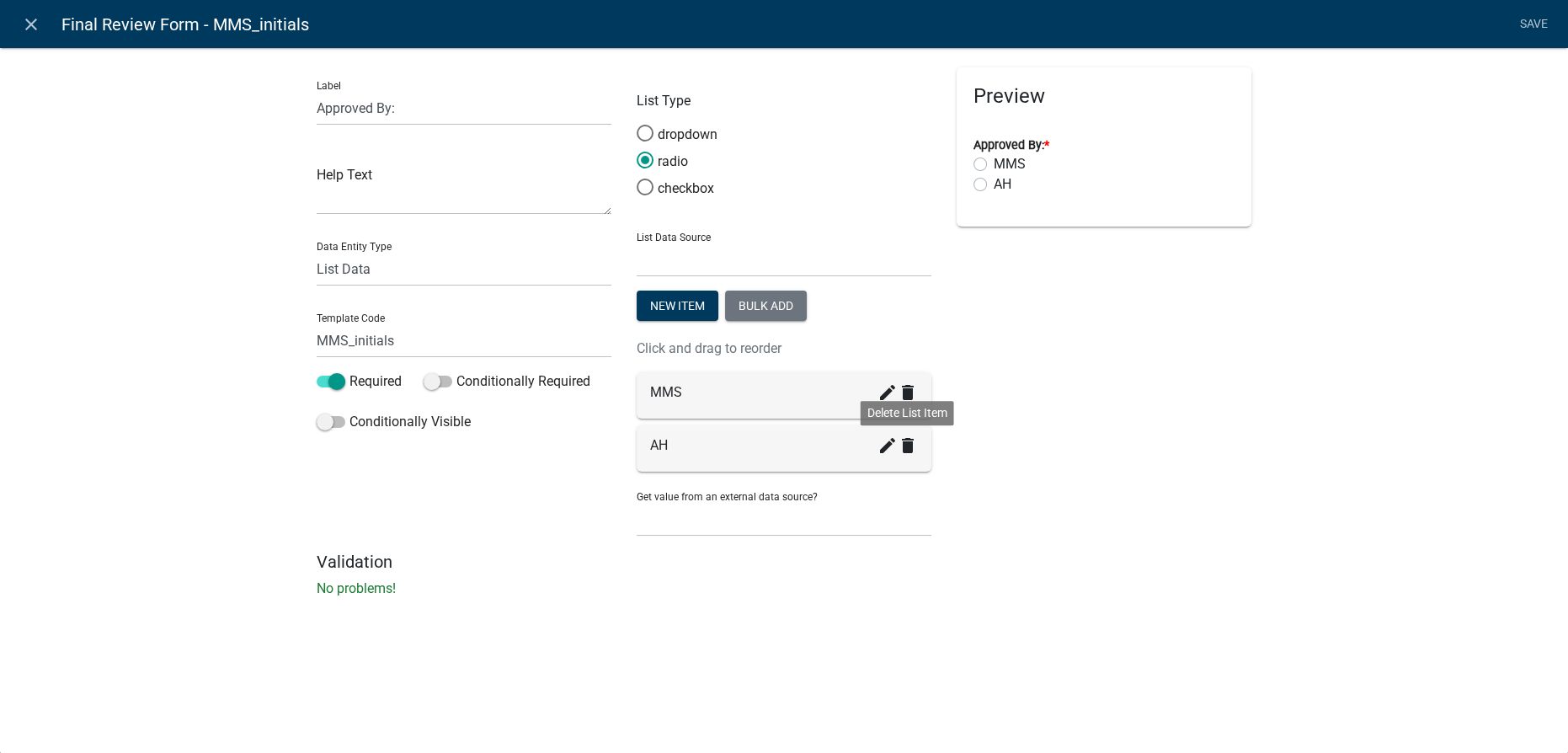 click on "delete" at bounding box center [908, 446] 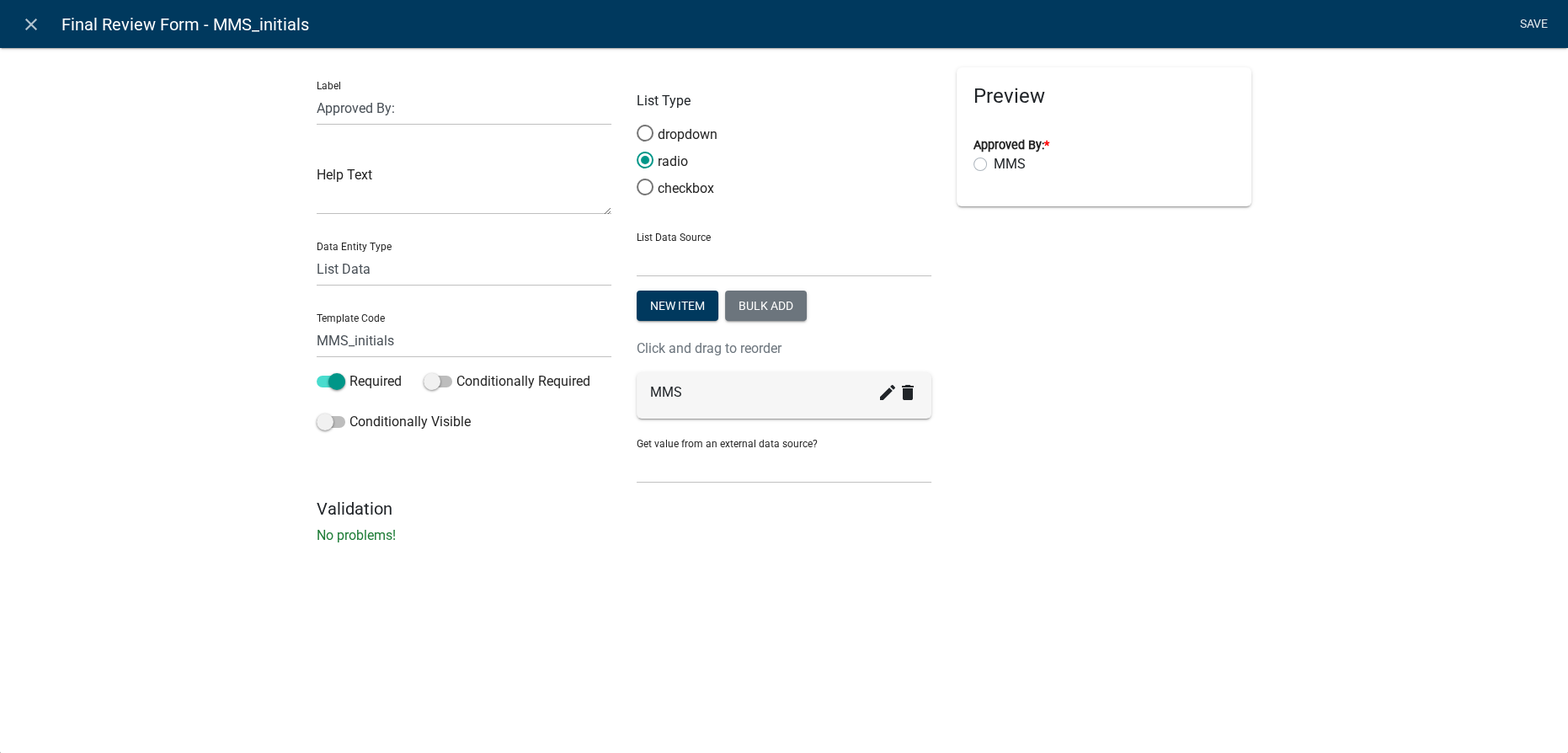 click on "Save" 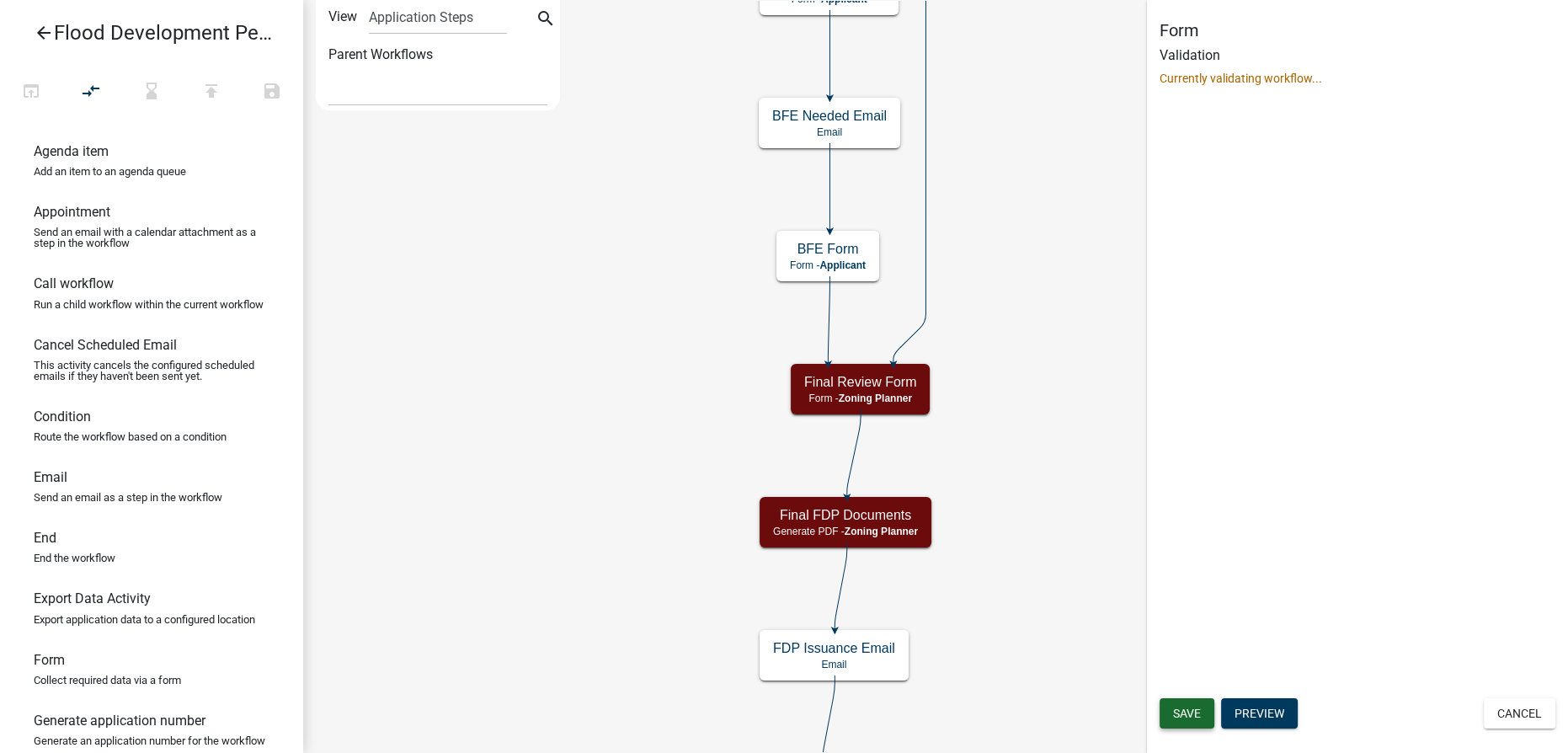 scroll, scrollTop: 0, scrollLeft: 0, axis: both 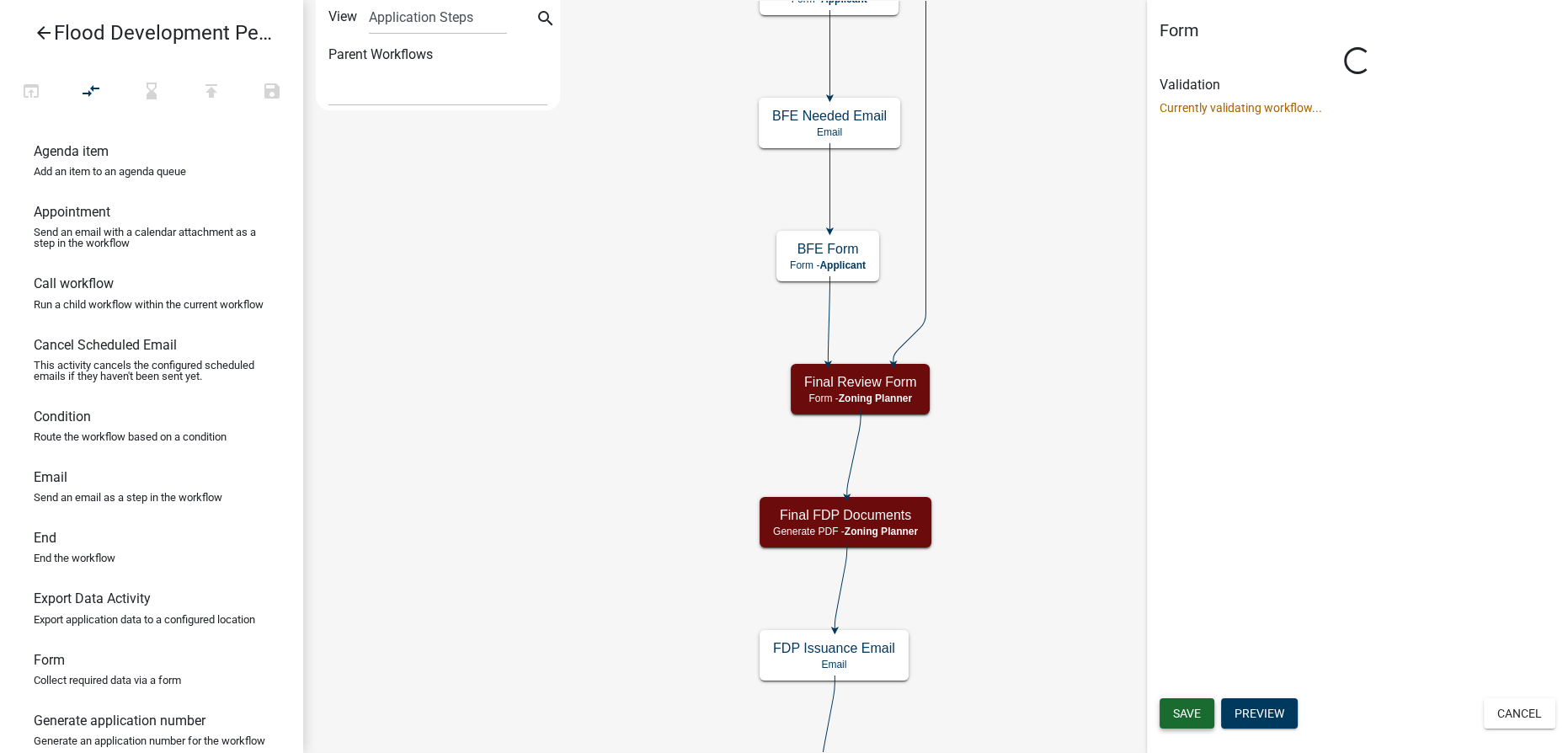select on "[UUID]" 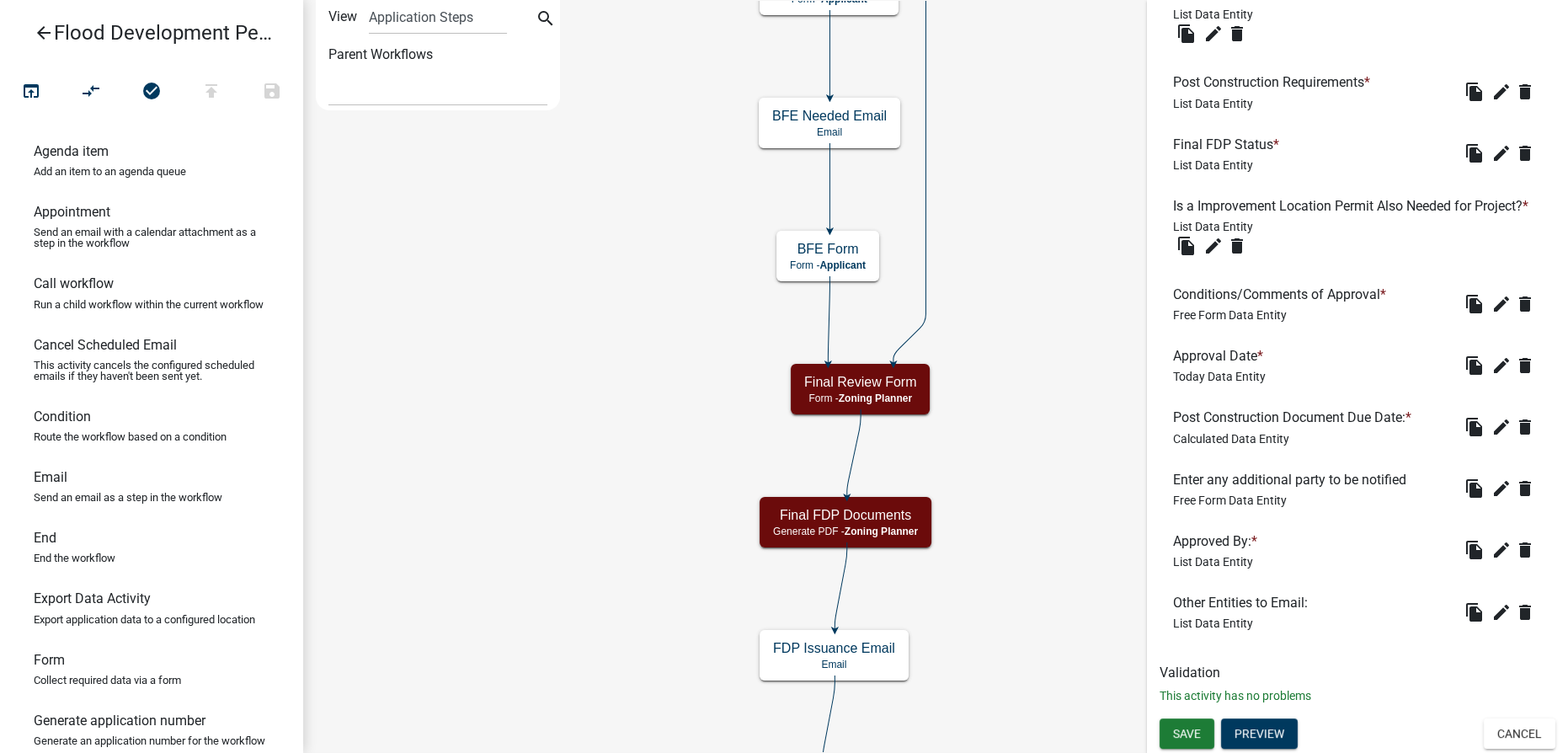 scroll, scrollTop: 1103, scrollLeft: 0, axis: vertical 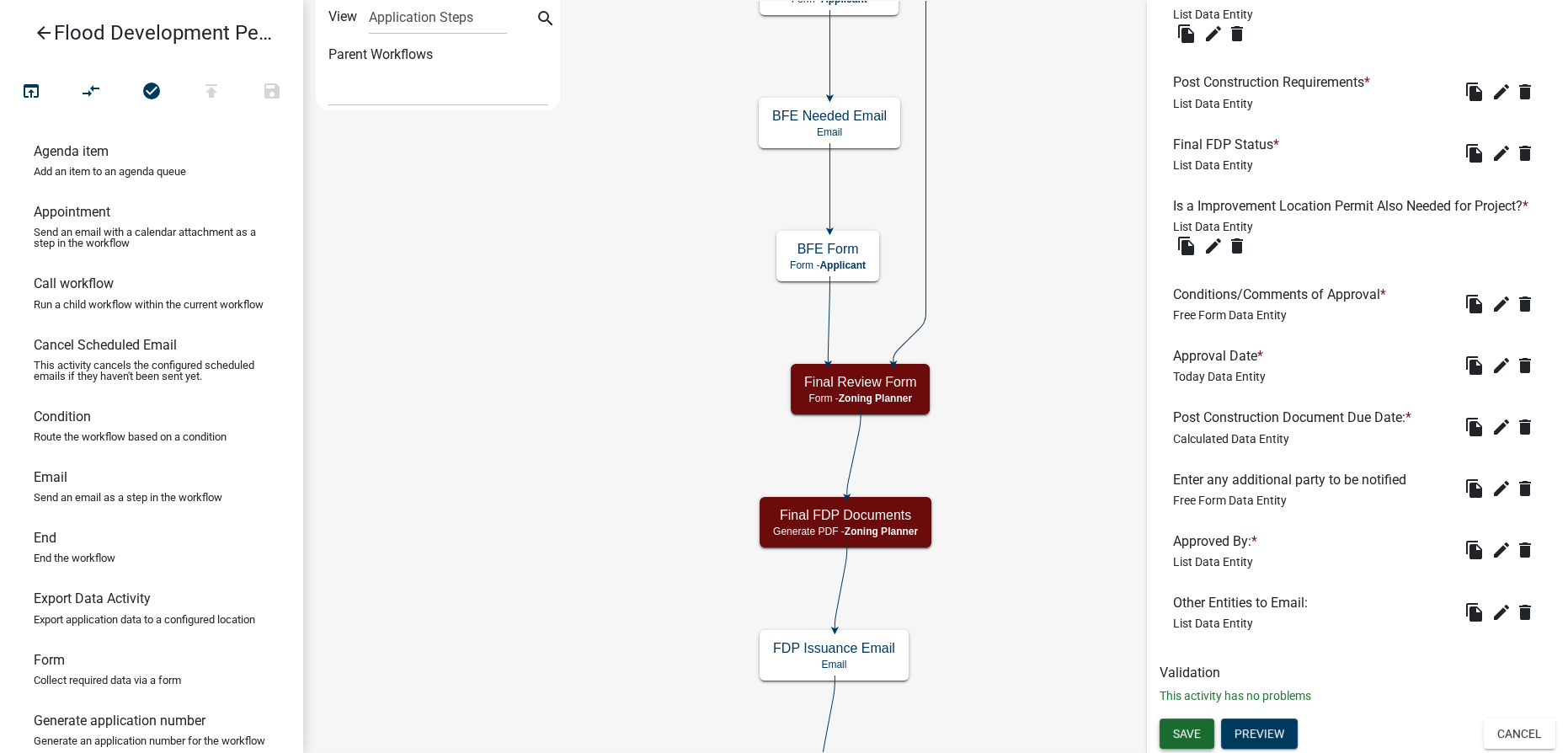 click on "Save" 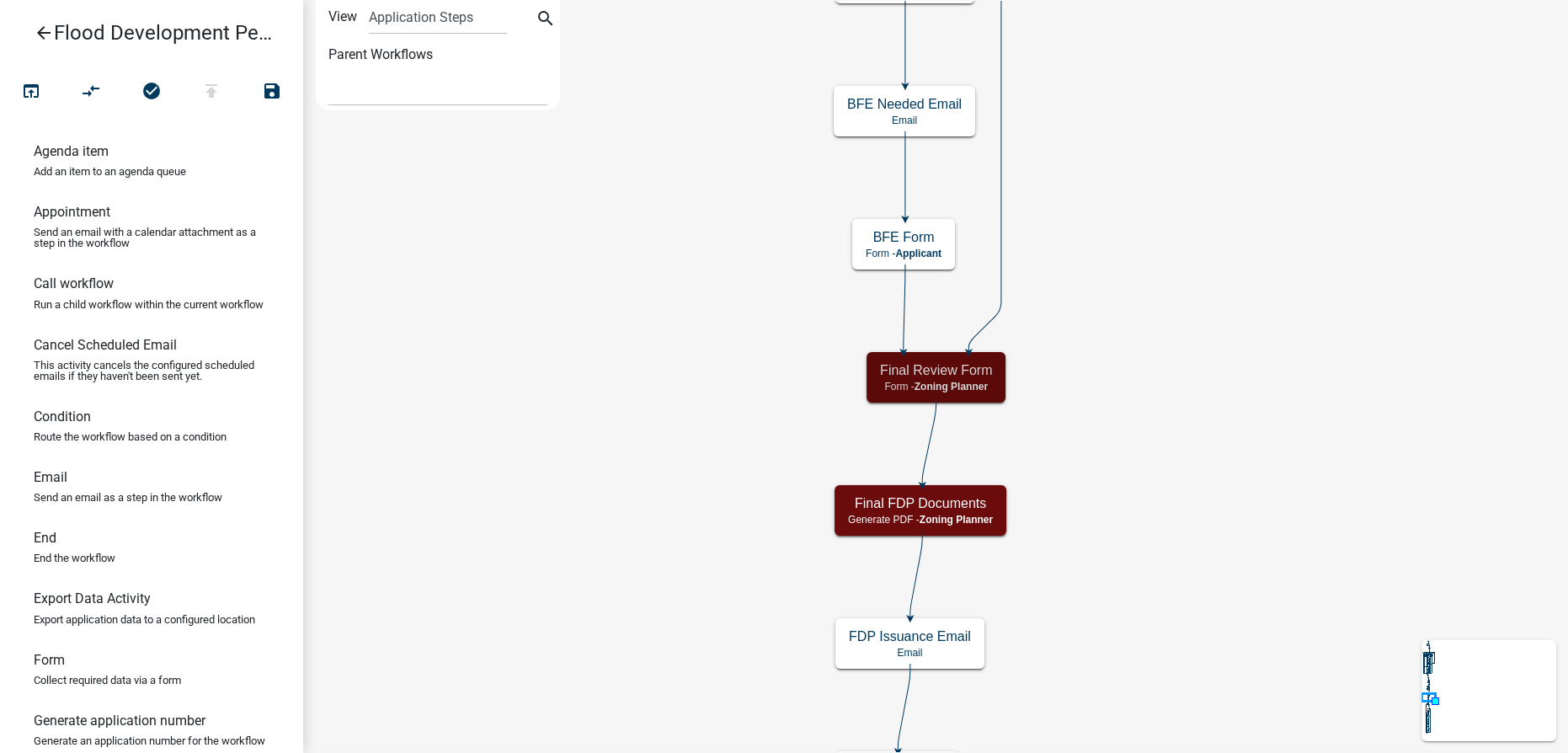 scroll, scrollTop: 0, scrollLeft: 0, axis: both 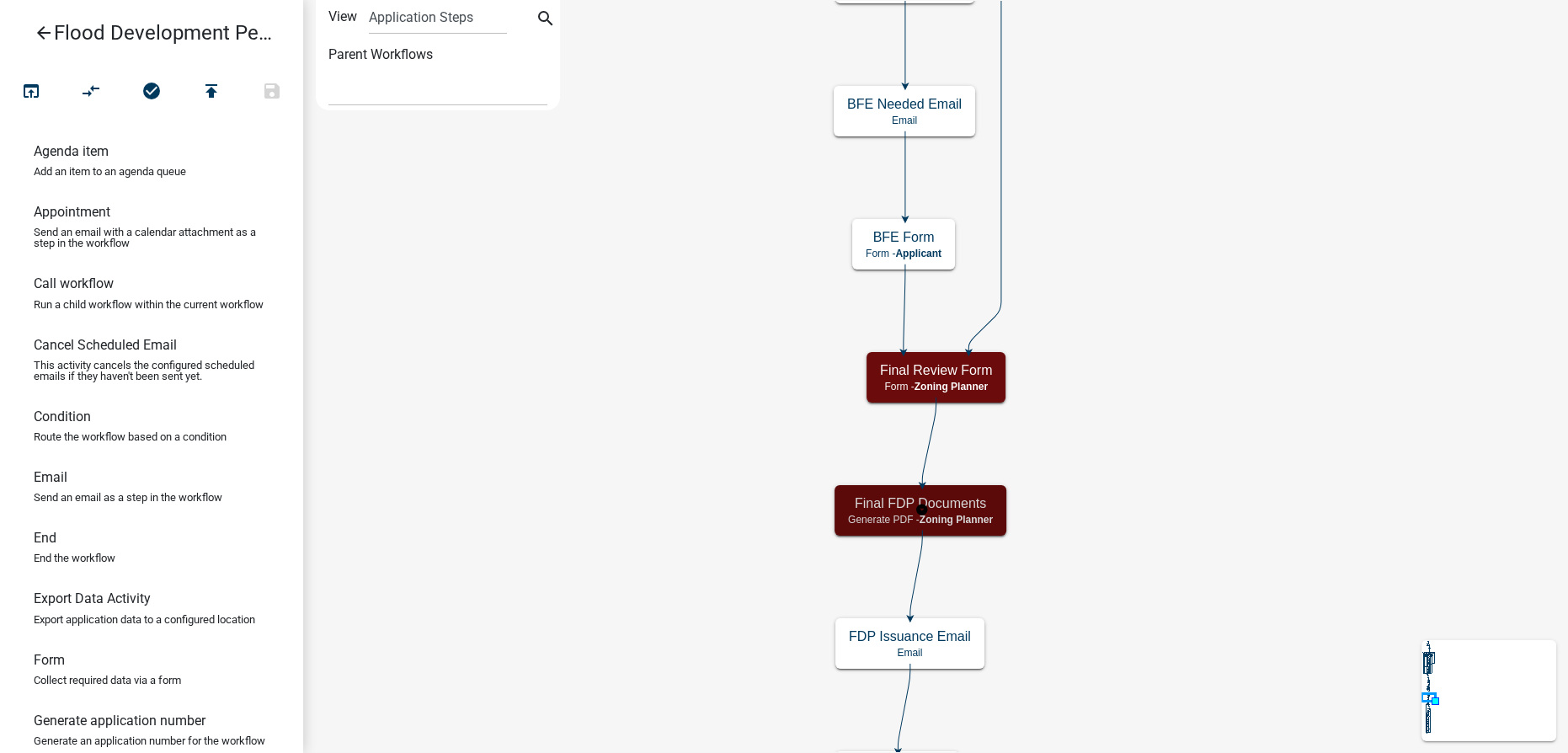 click on "Zoning Planner" at bounding box center (956, 520) 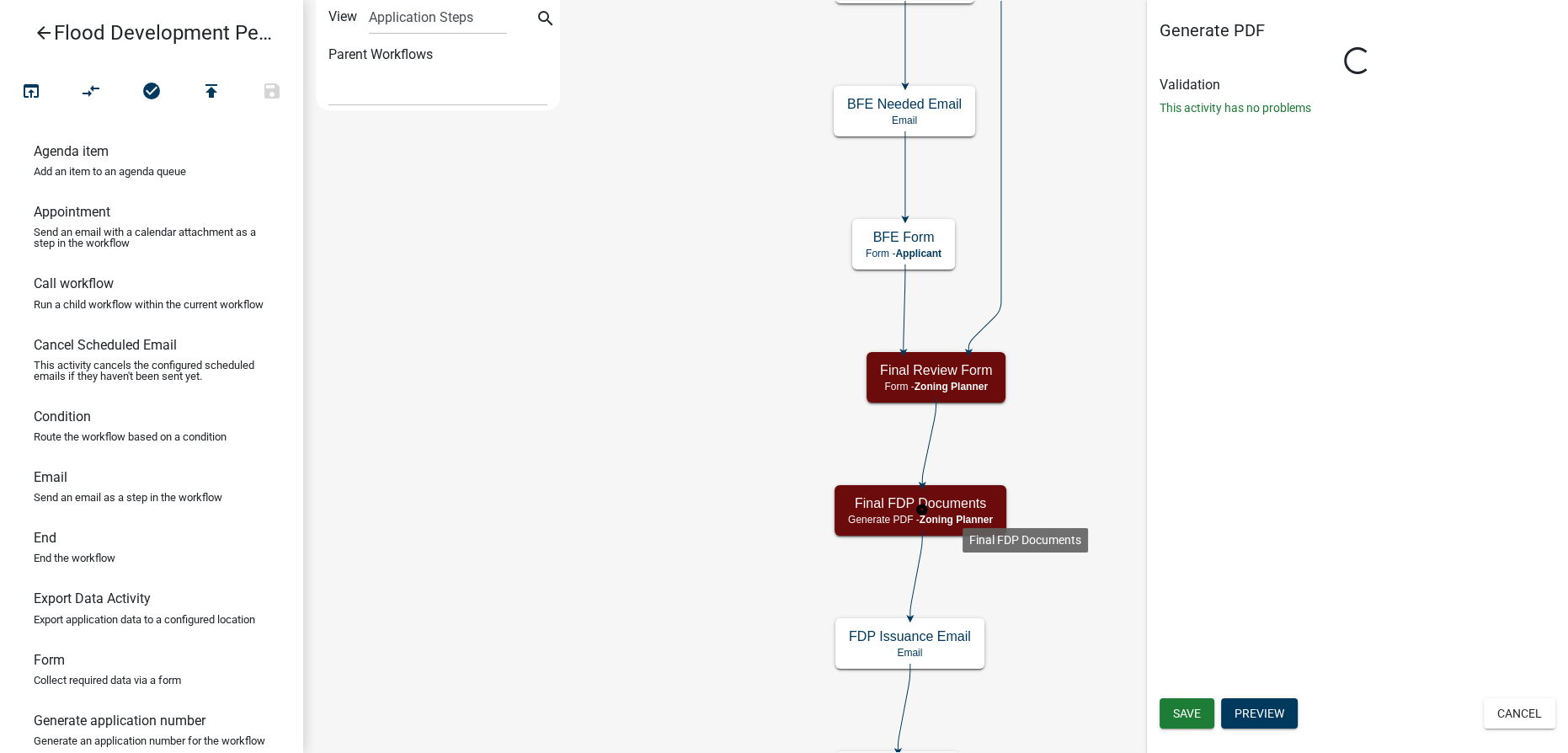 select on "[UUID]" 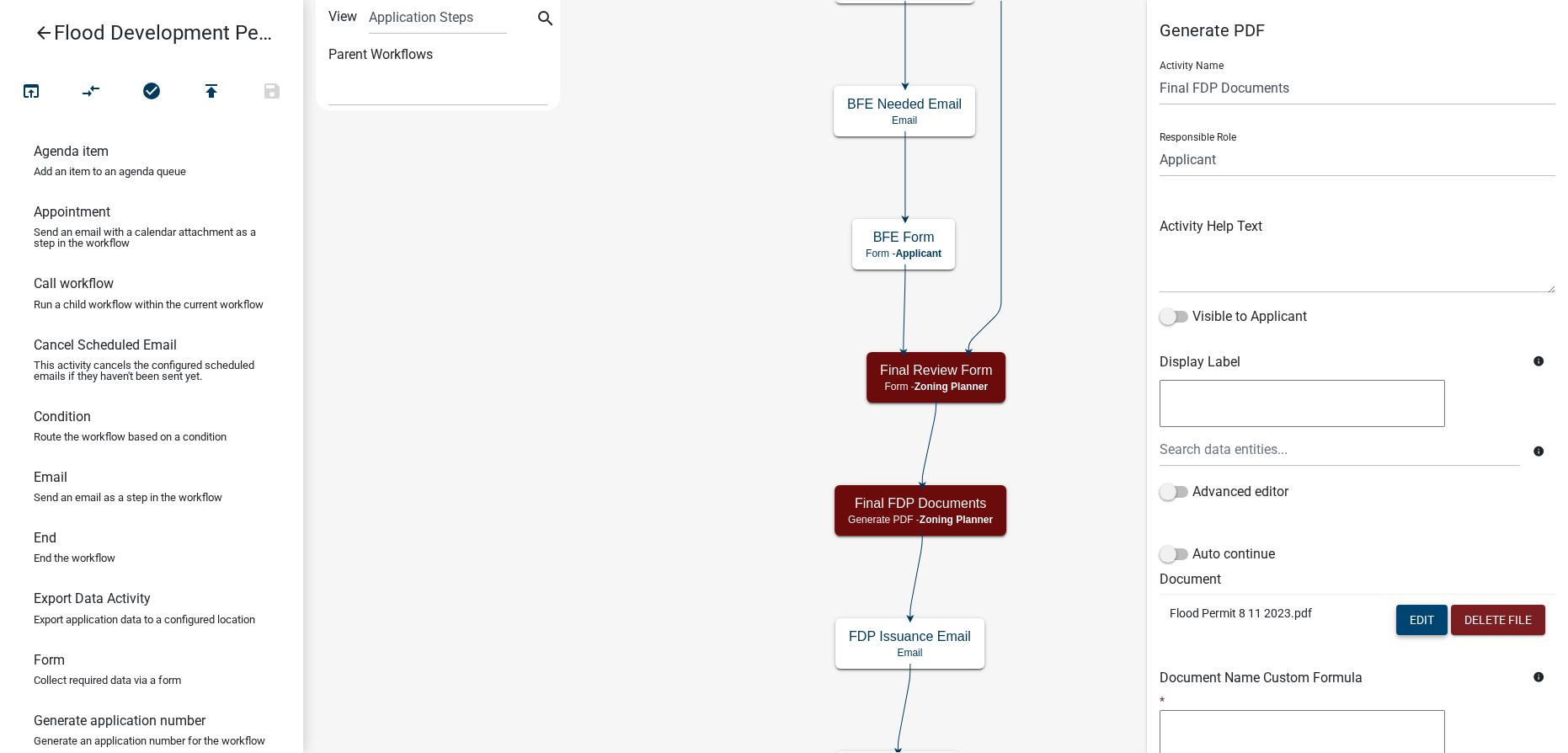 click on "Edit" at bounding box center (1421, 620) 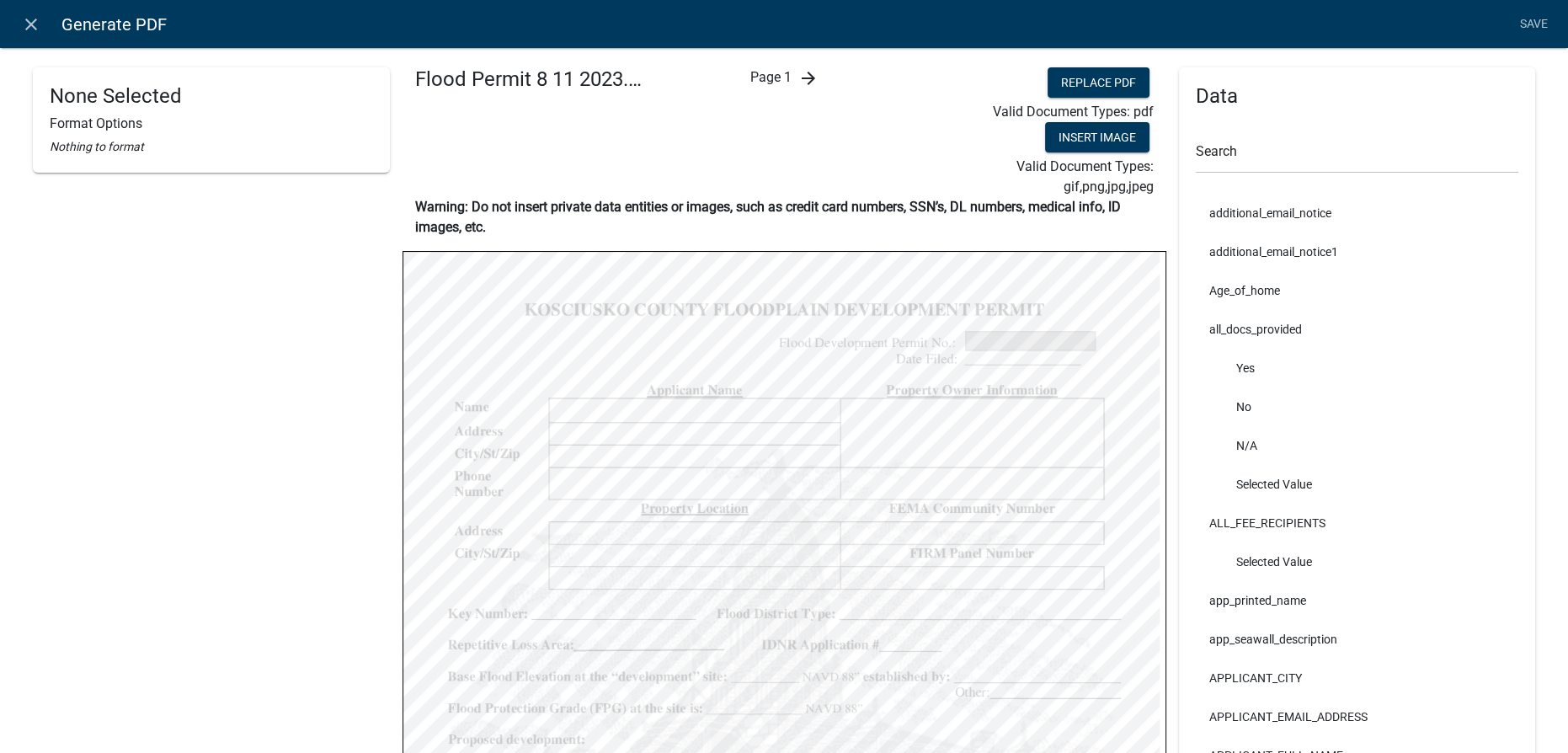 click on "arrow_forward" 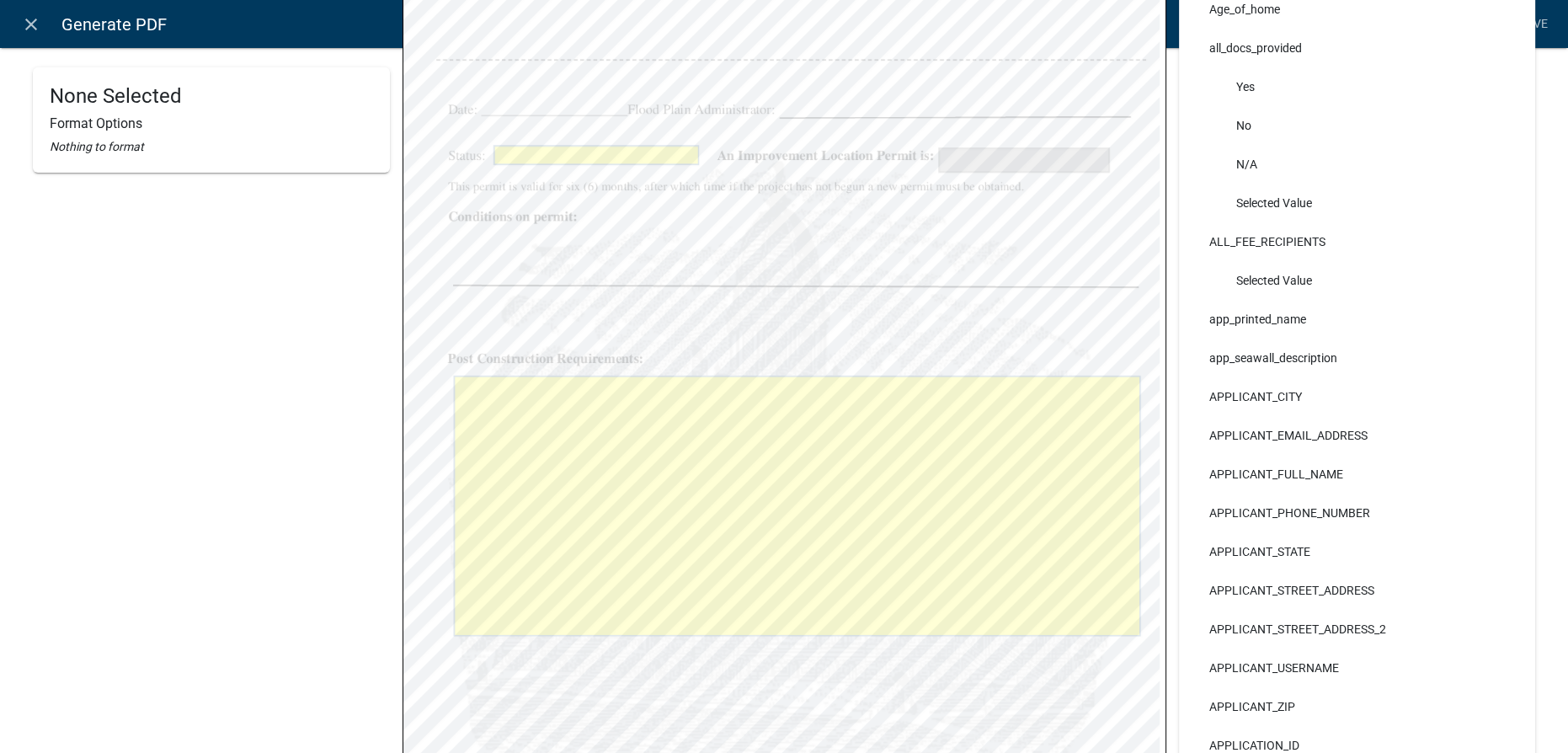 scroll, scrollTop: 229, scrollLeft: 0, axis: vertical 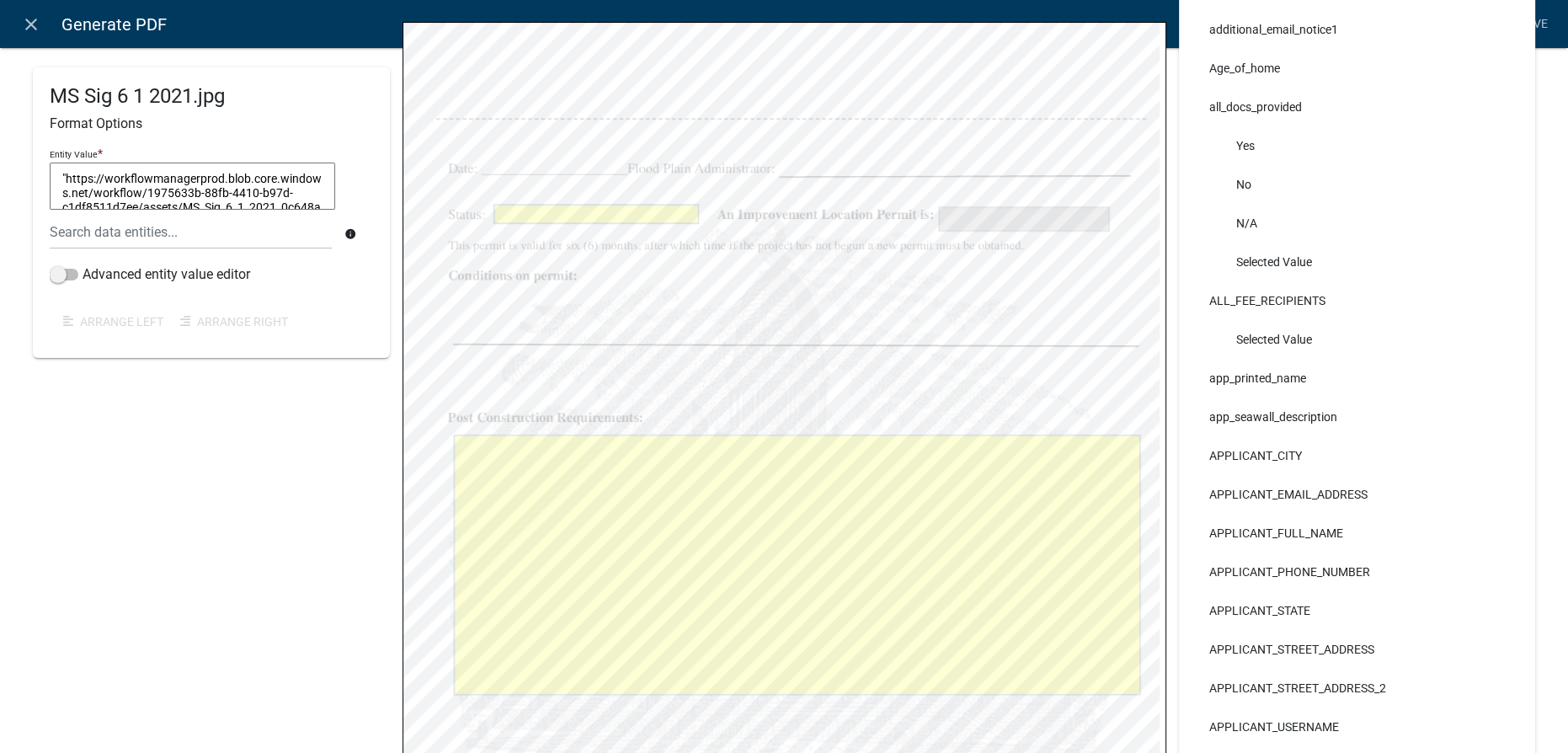 select 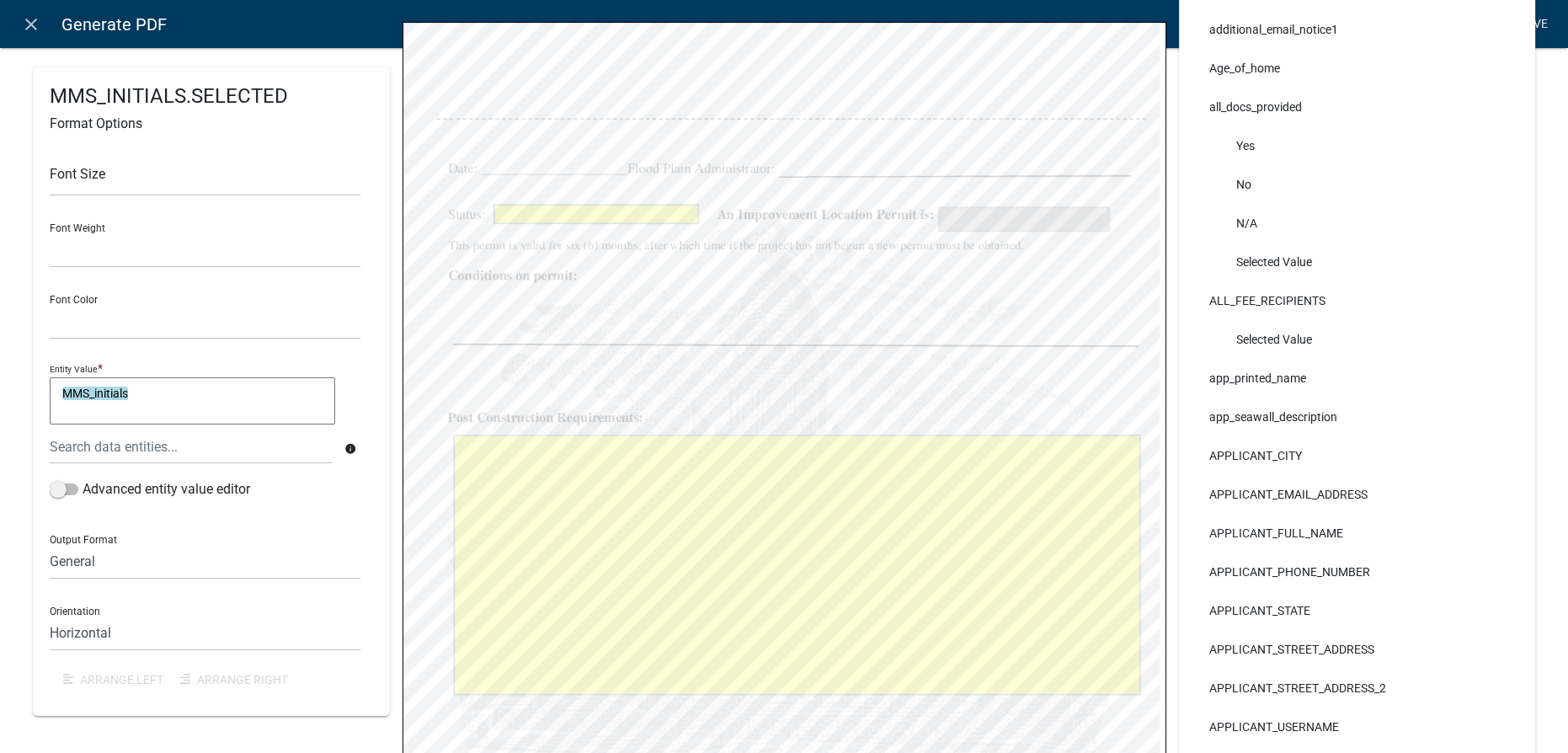 click on "Save" 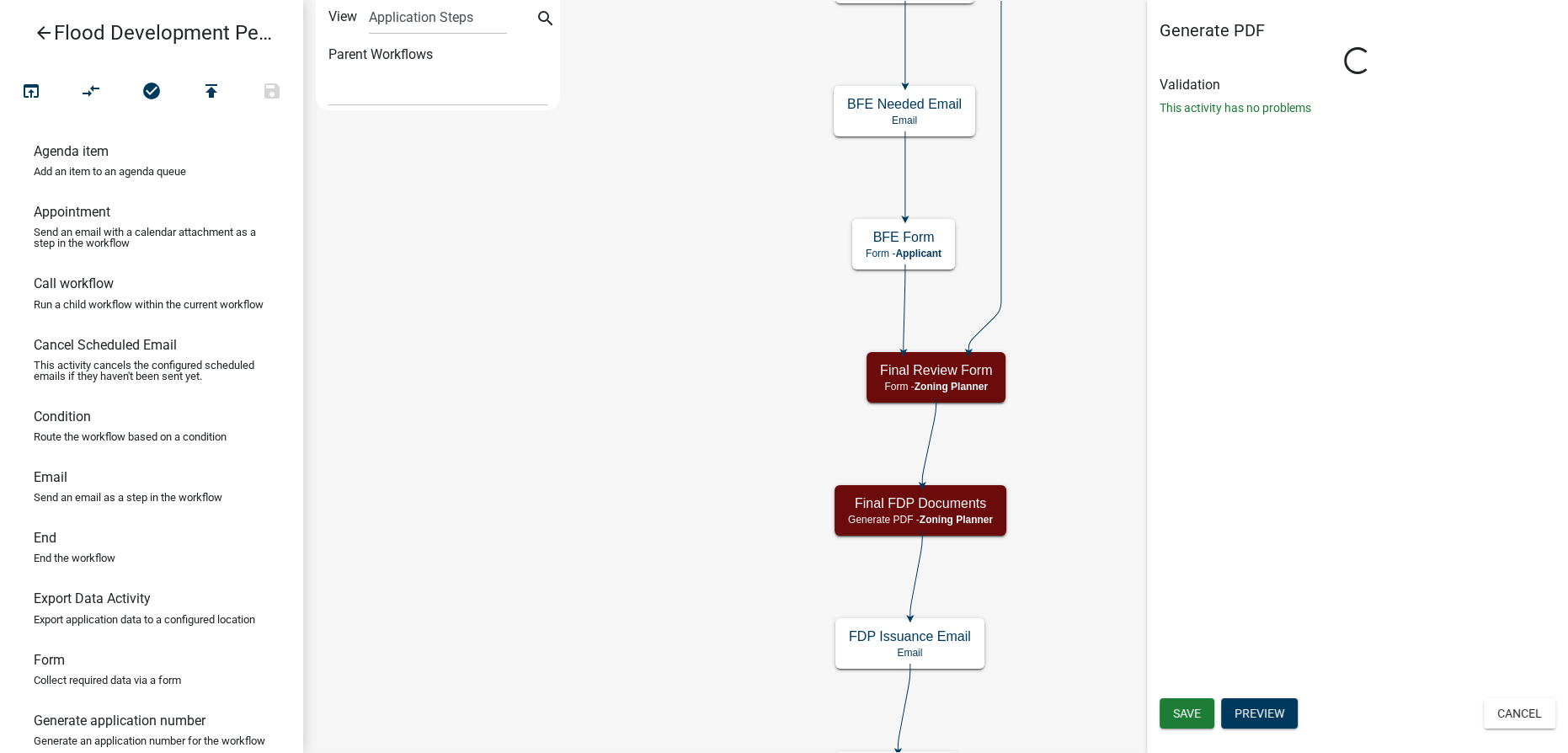 select on "[UUID]" 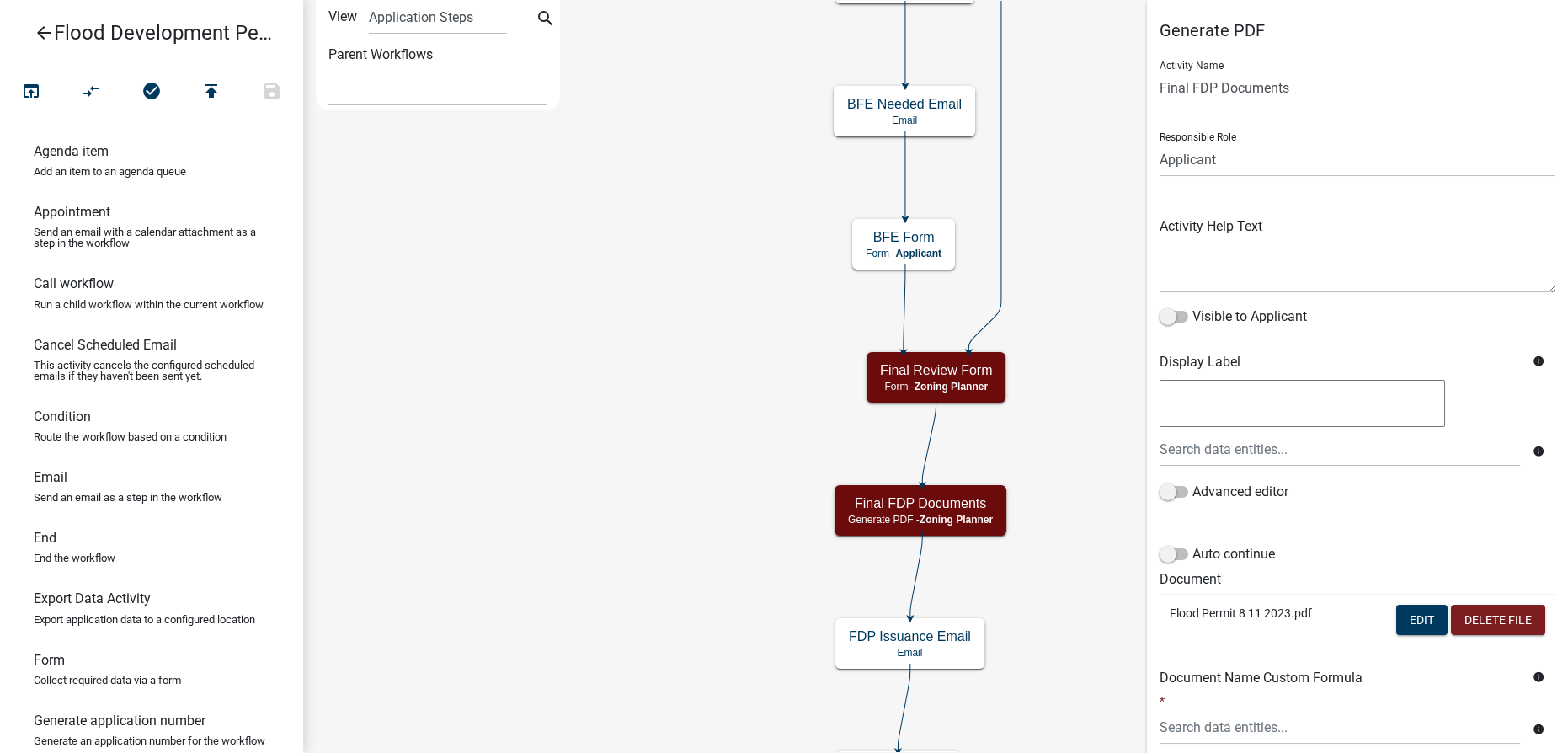 click on "Edit
Delete File" 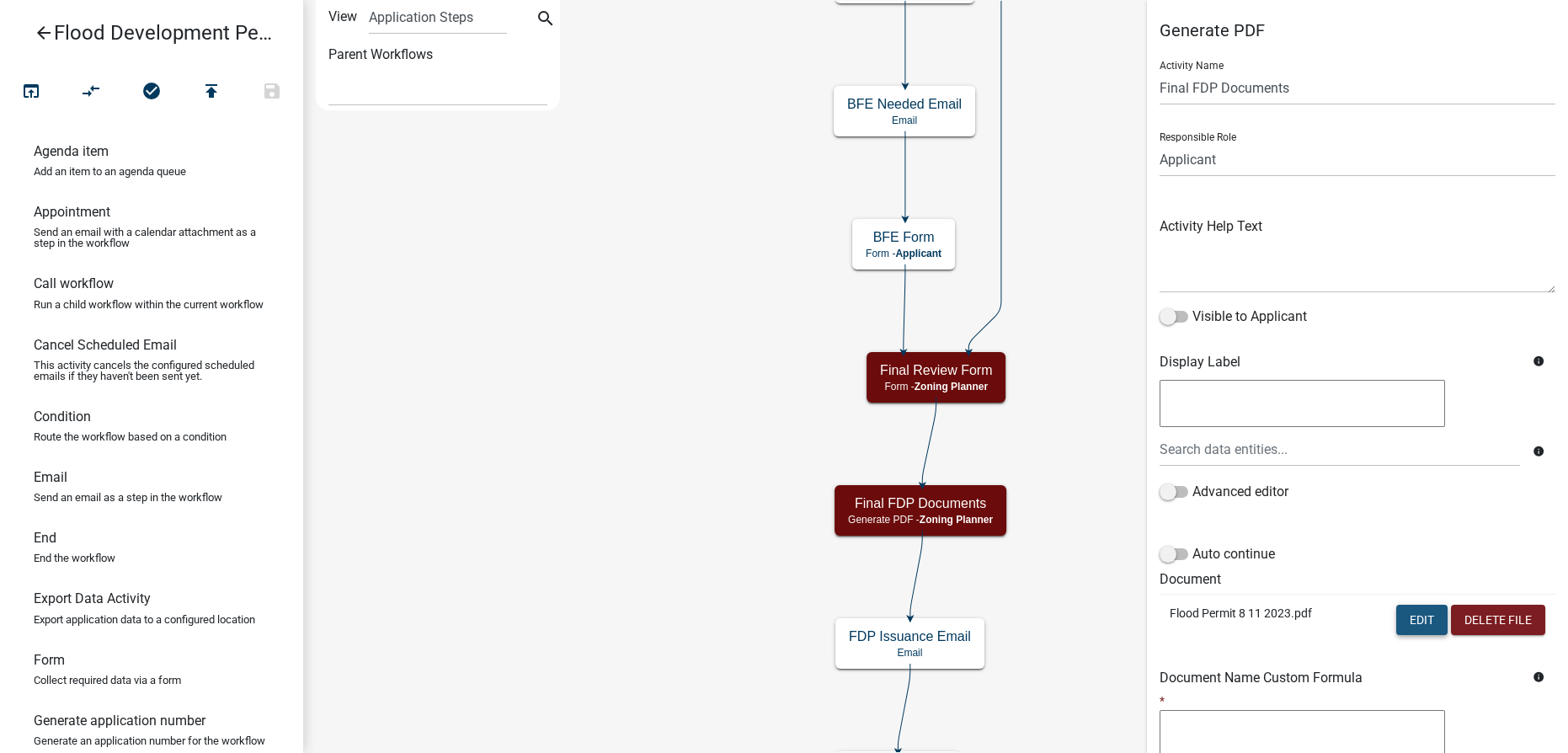 click on "Edit" at bounding box center (1421, 620) 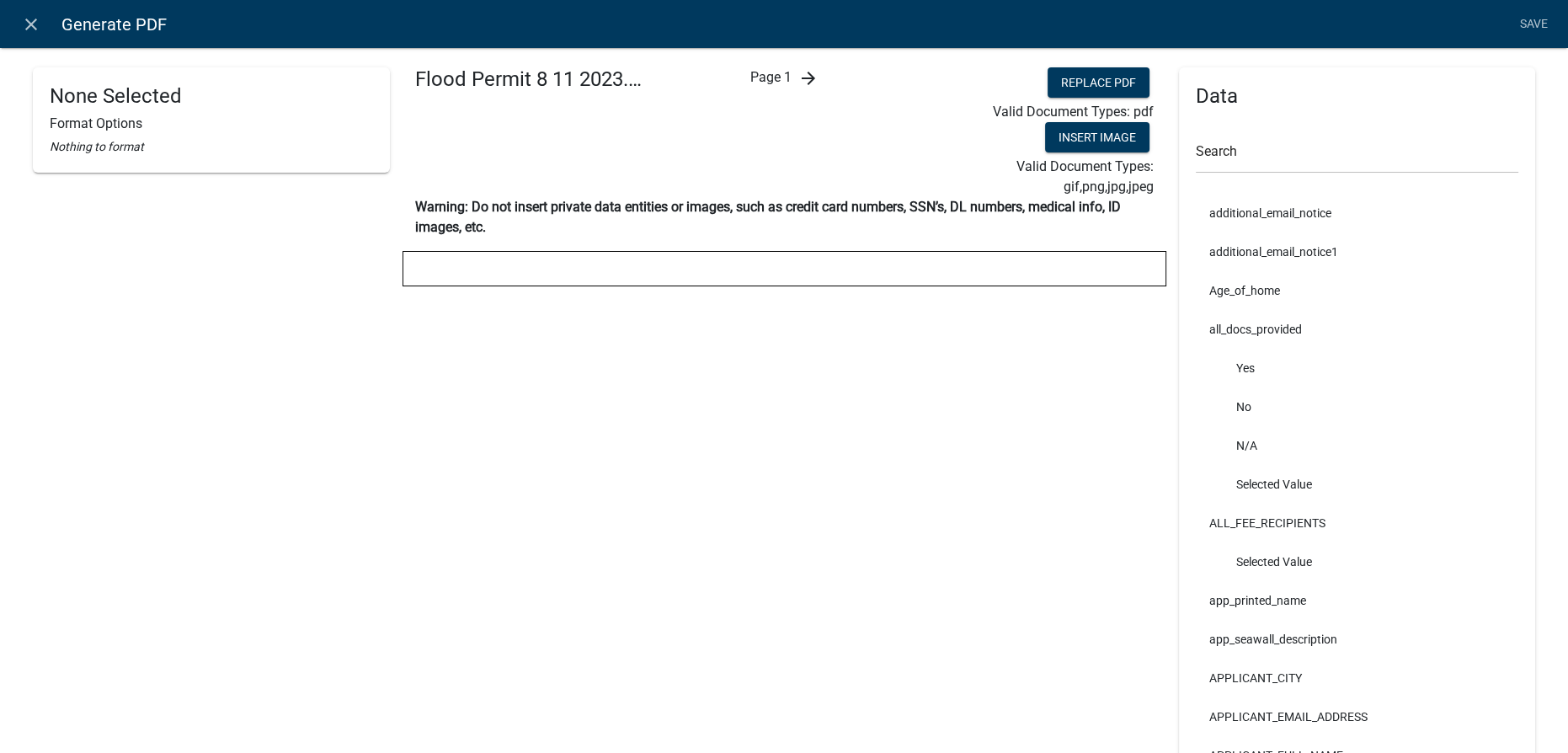 click on "arrow_forward" 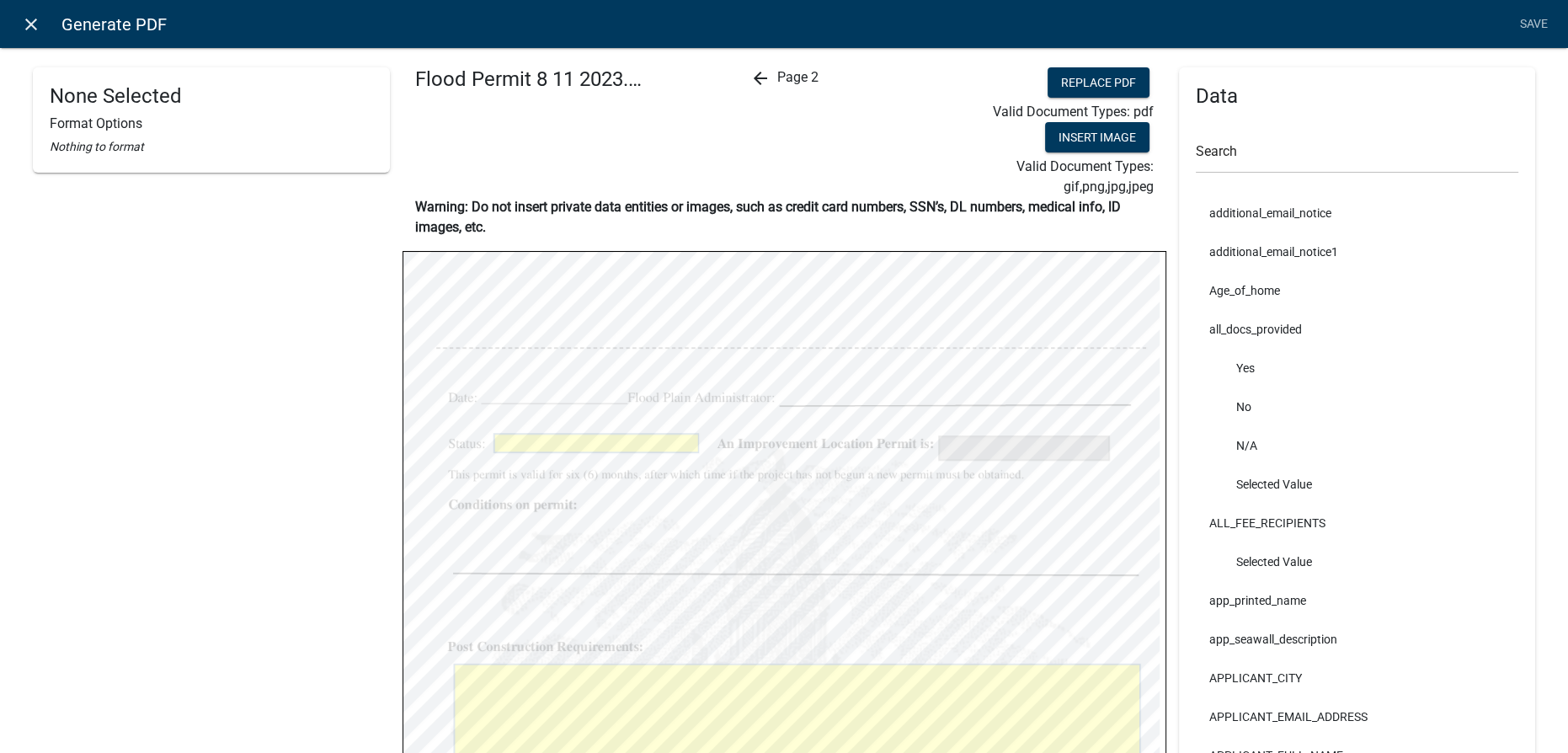 click on "close" 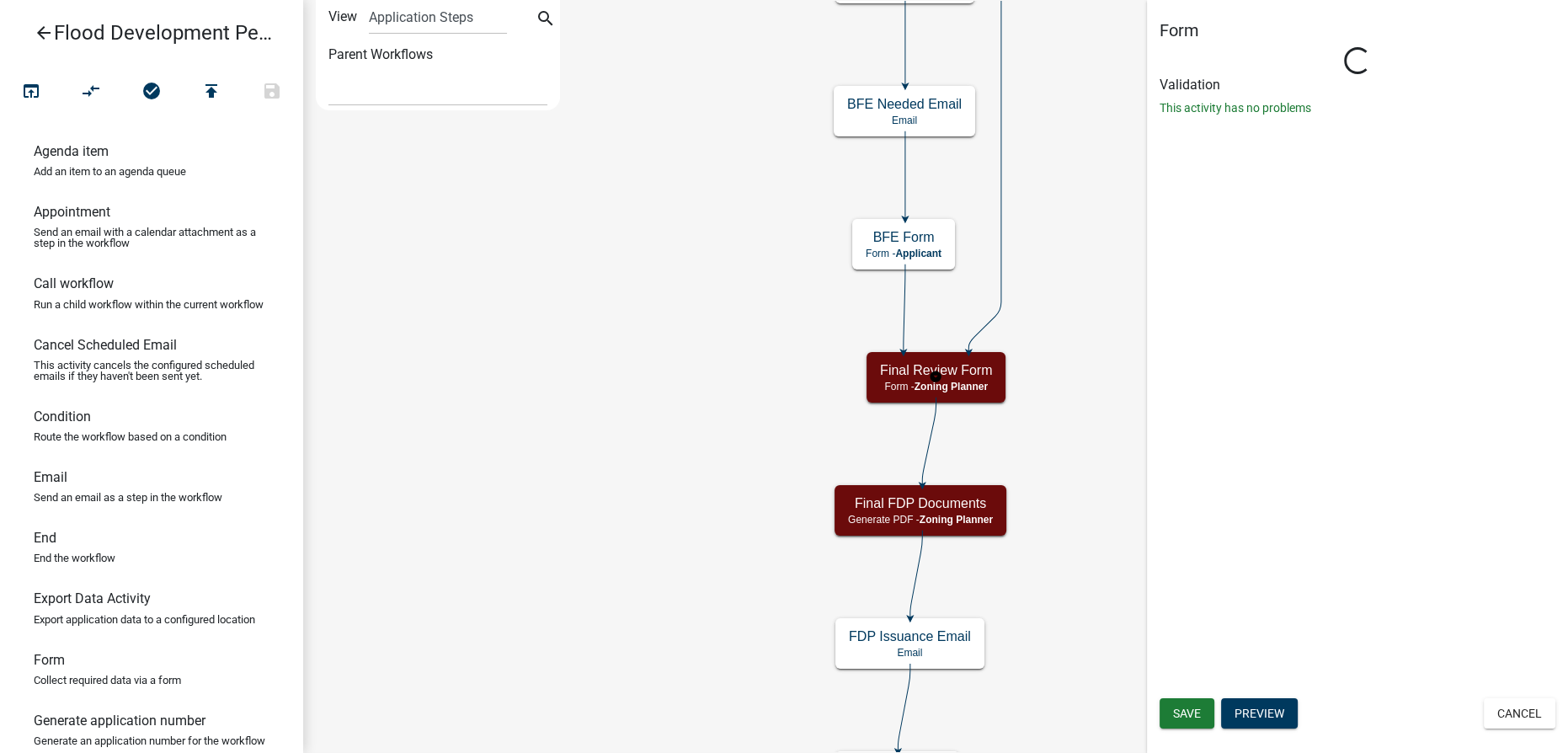 select on "[UUID]" 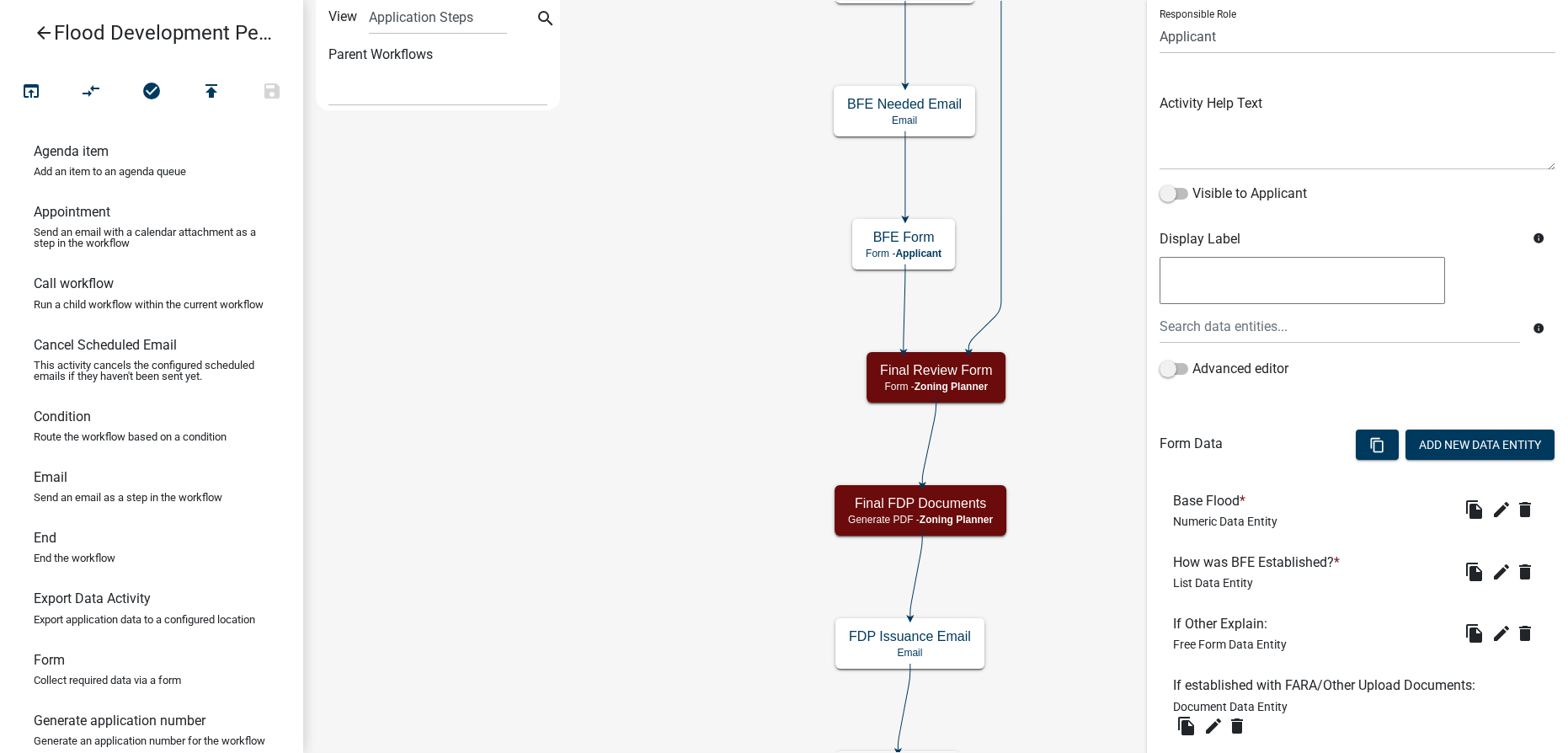 scroll, scrollTop: 152, scrollLeft: 0, axis: vertical 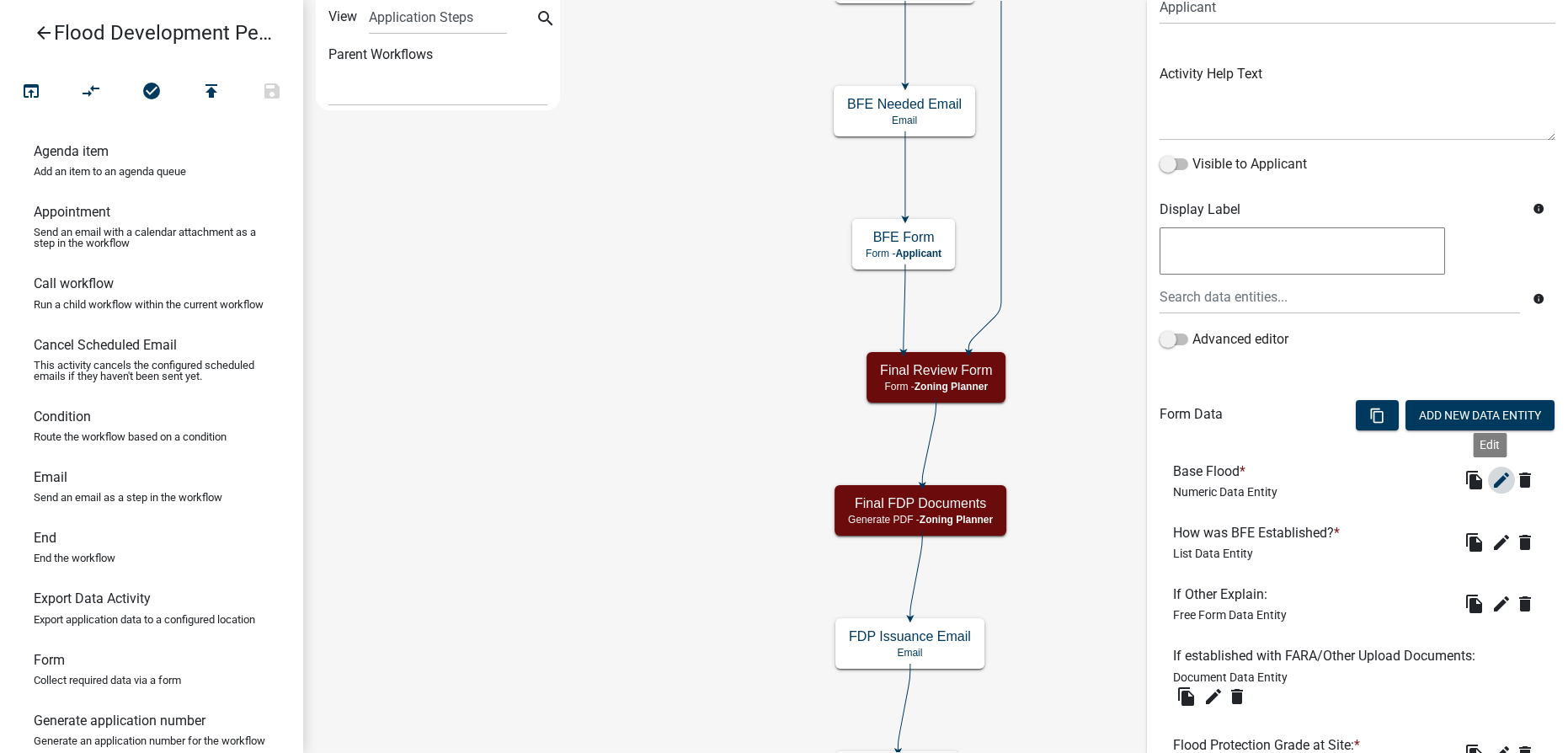 click on "edit" 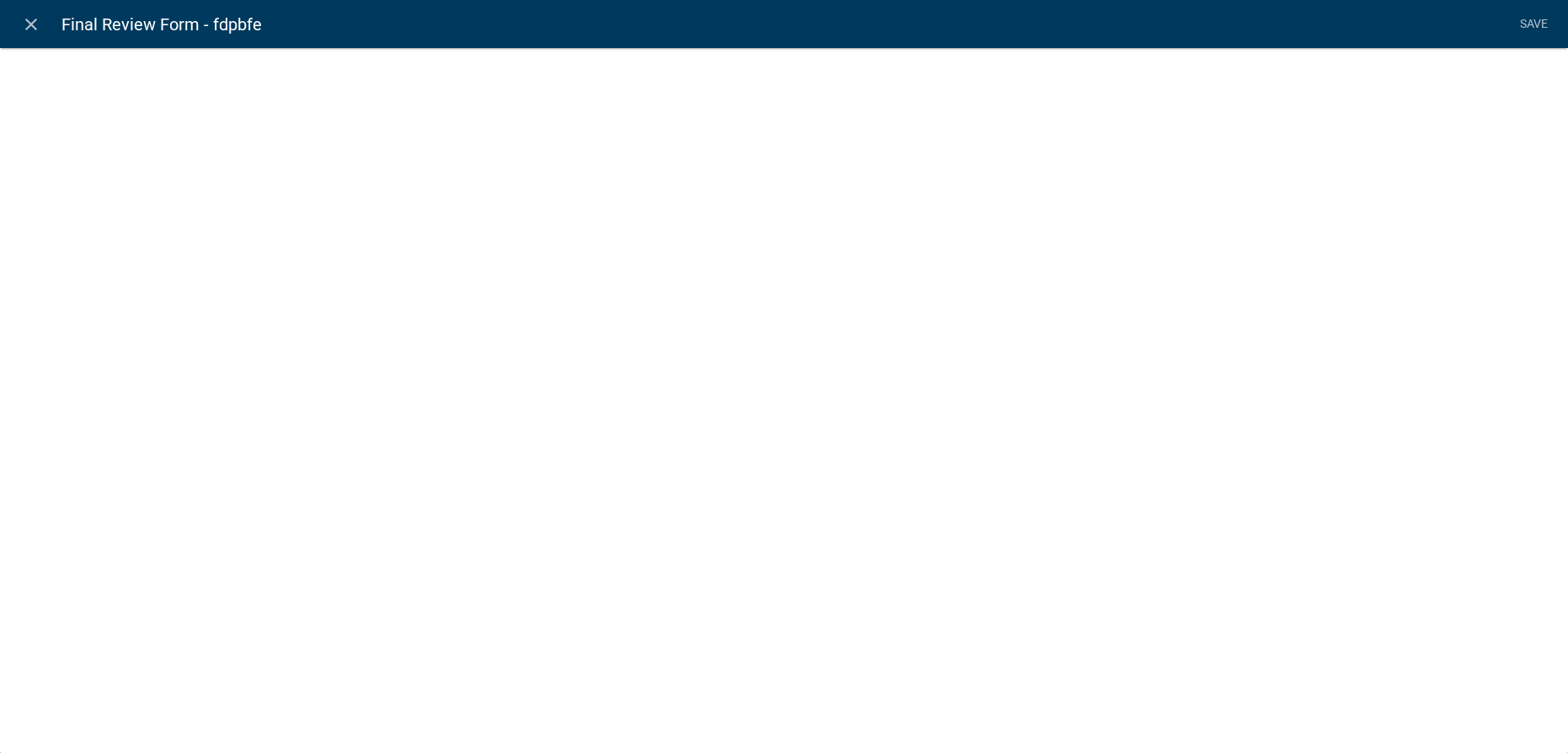 select on "numeric-data" 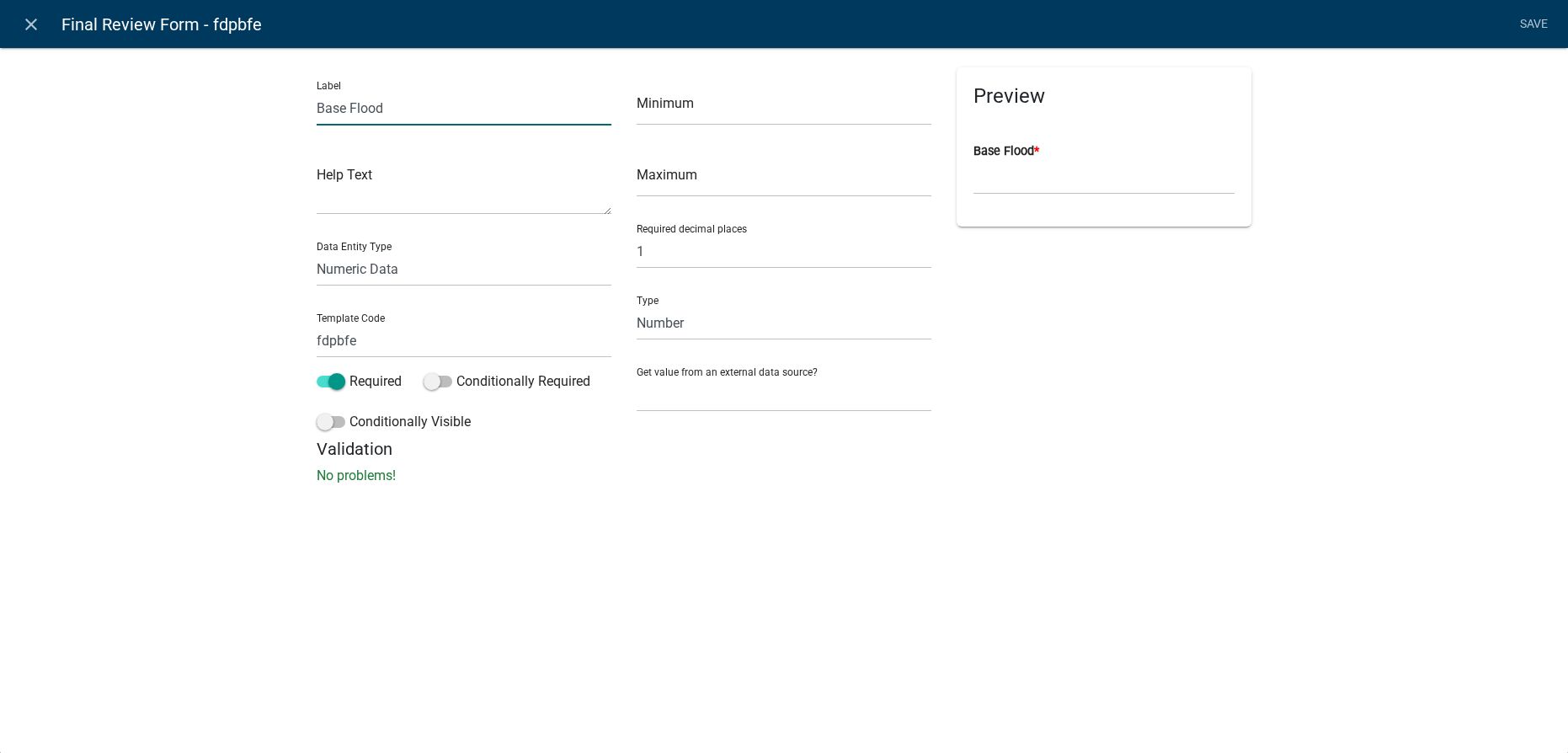 click on "Base Flood" at bounding box center (464, 108) 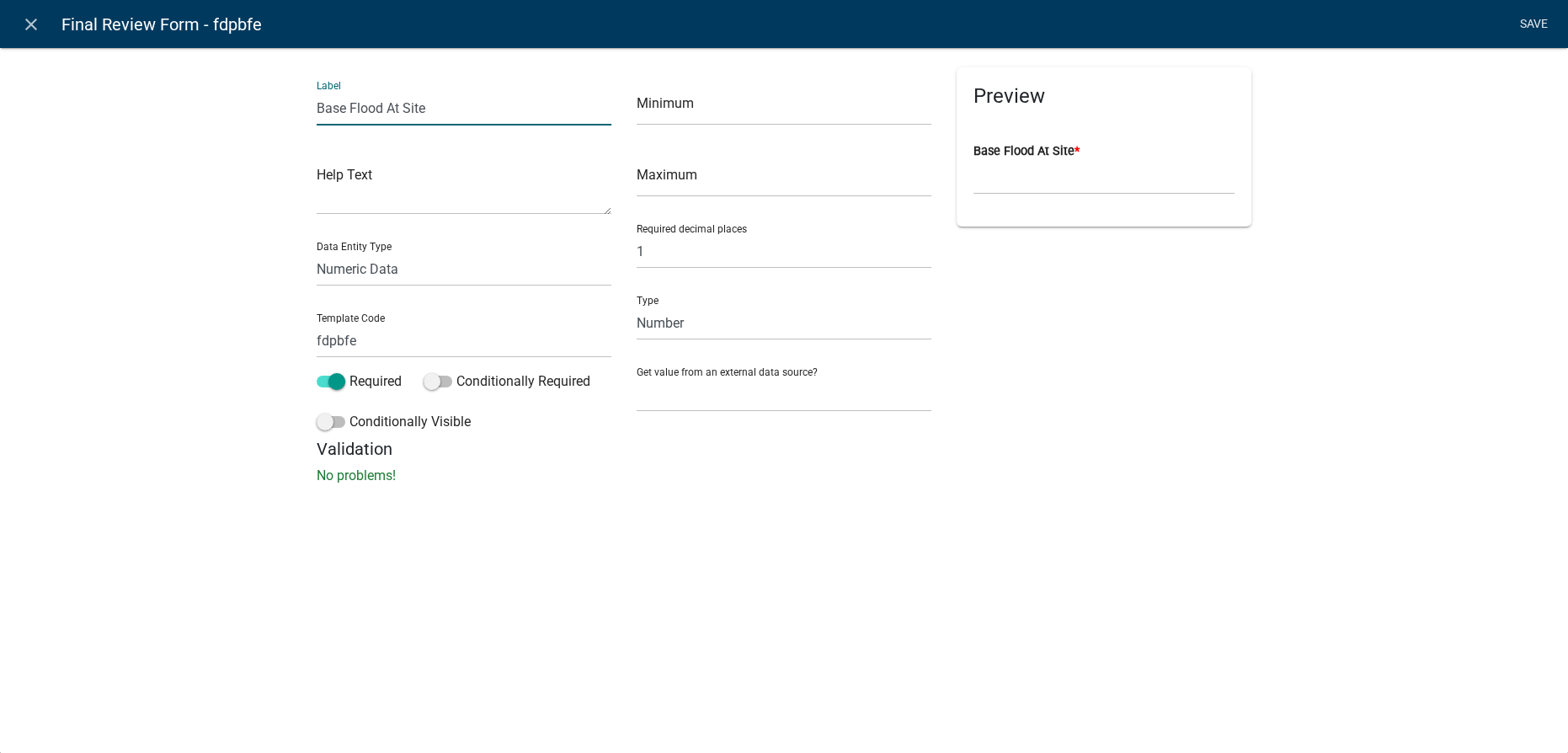 type on "Base Flood At Site" 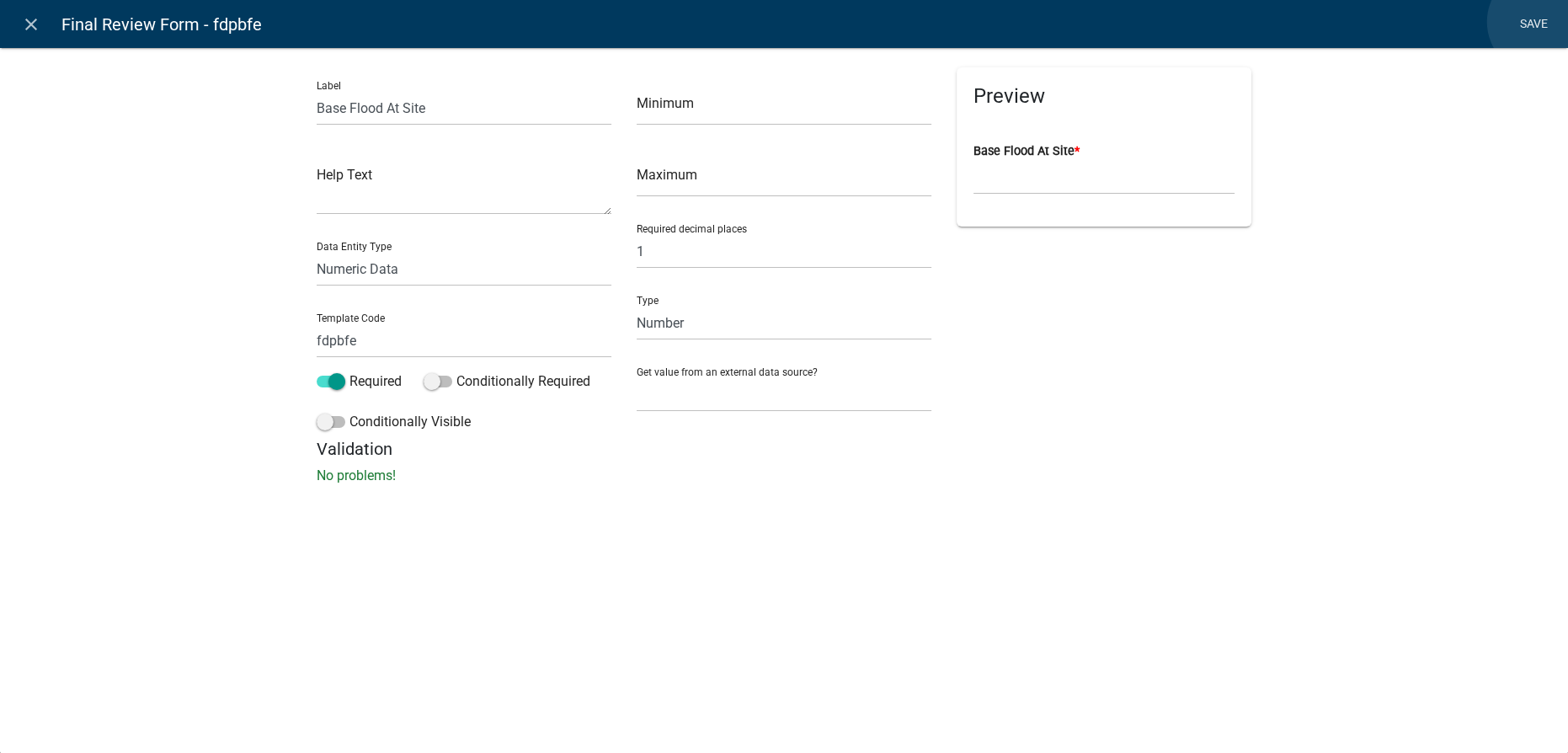 click on "Save" 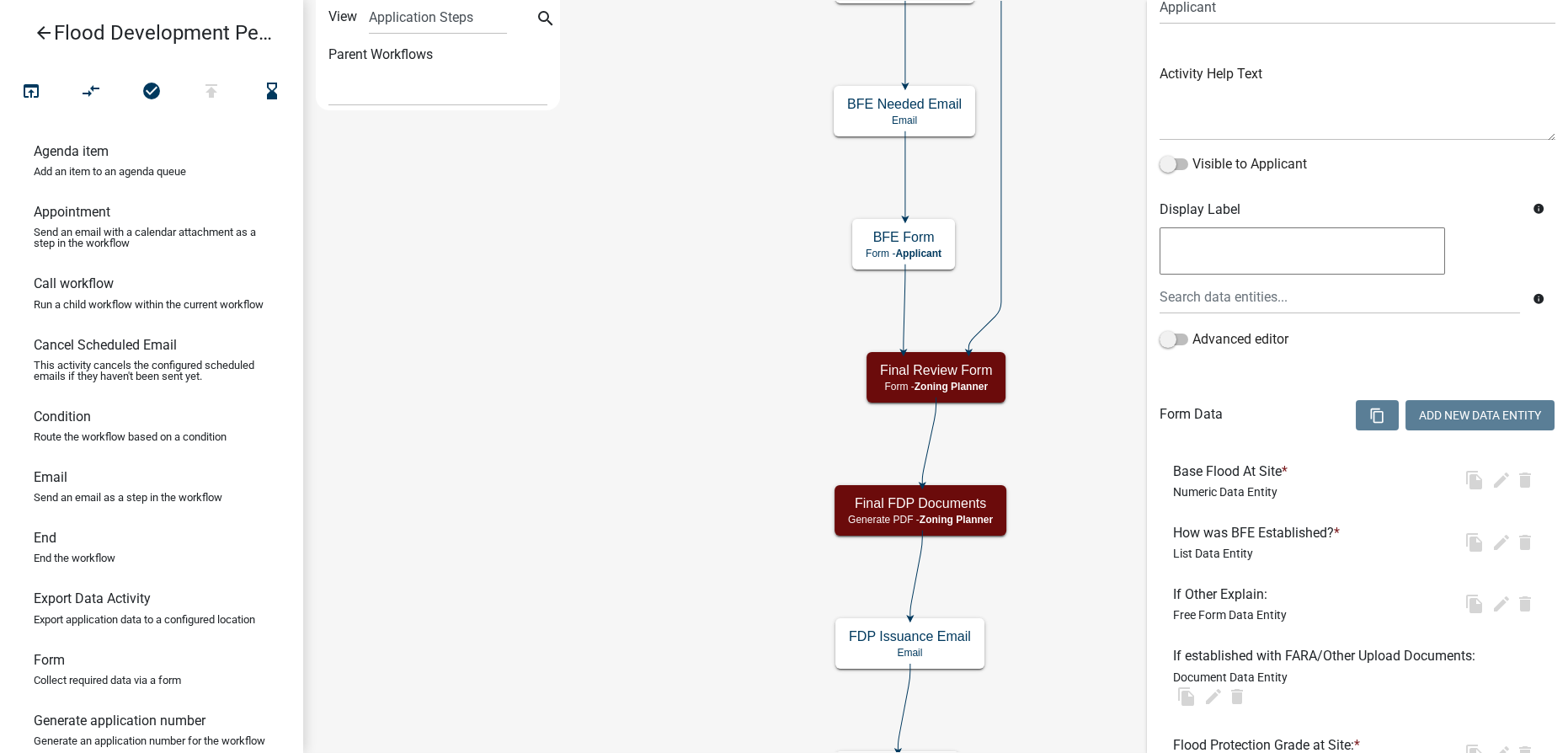 scroll, scrollTop: 0, scrollLeft: 0, axis: both 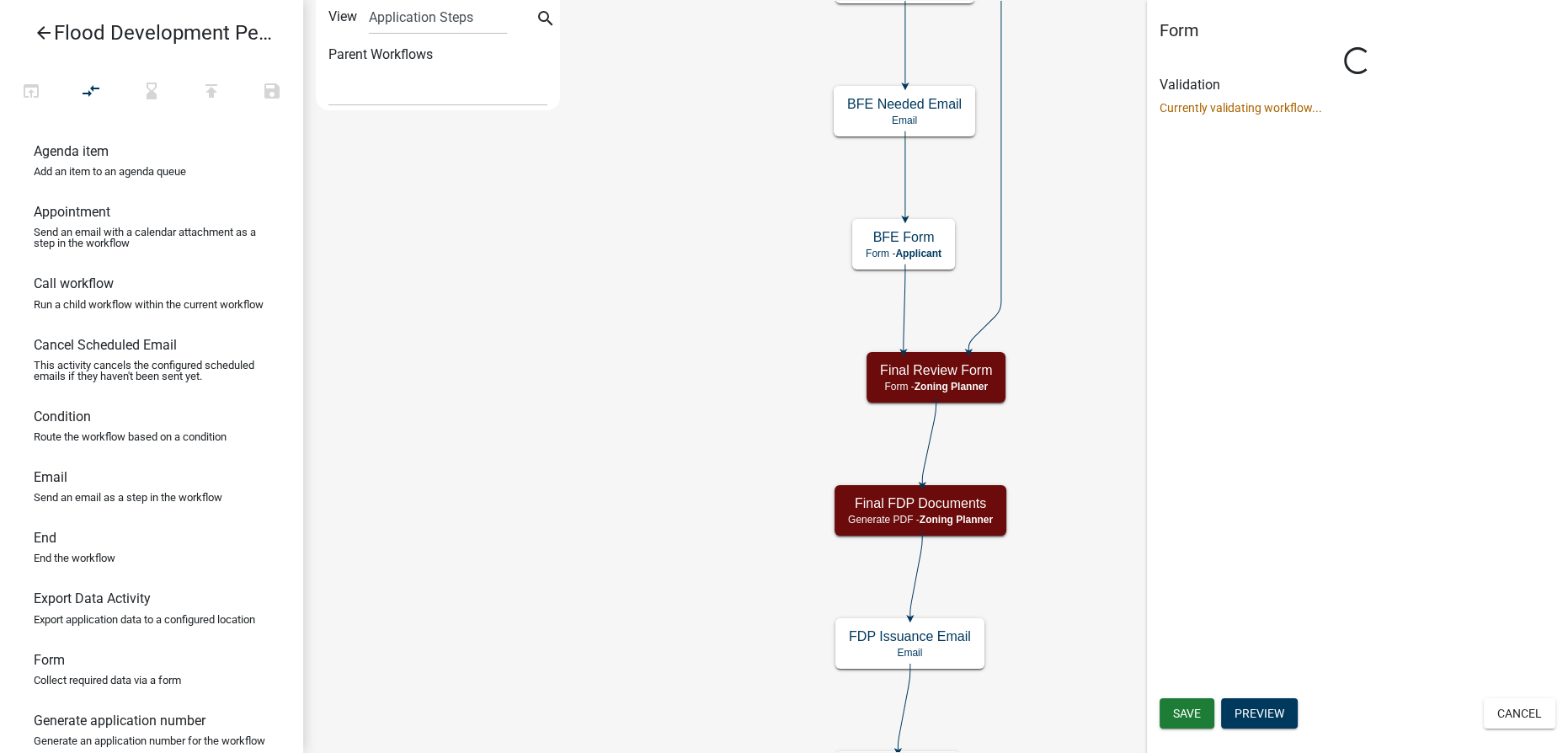 select on "[UUID]" 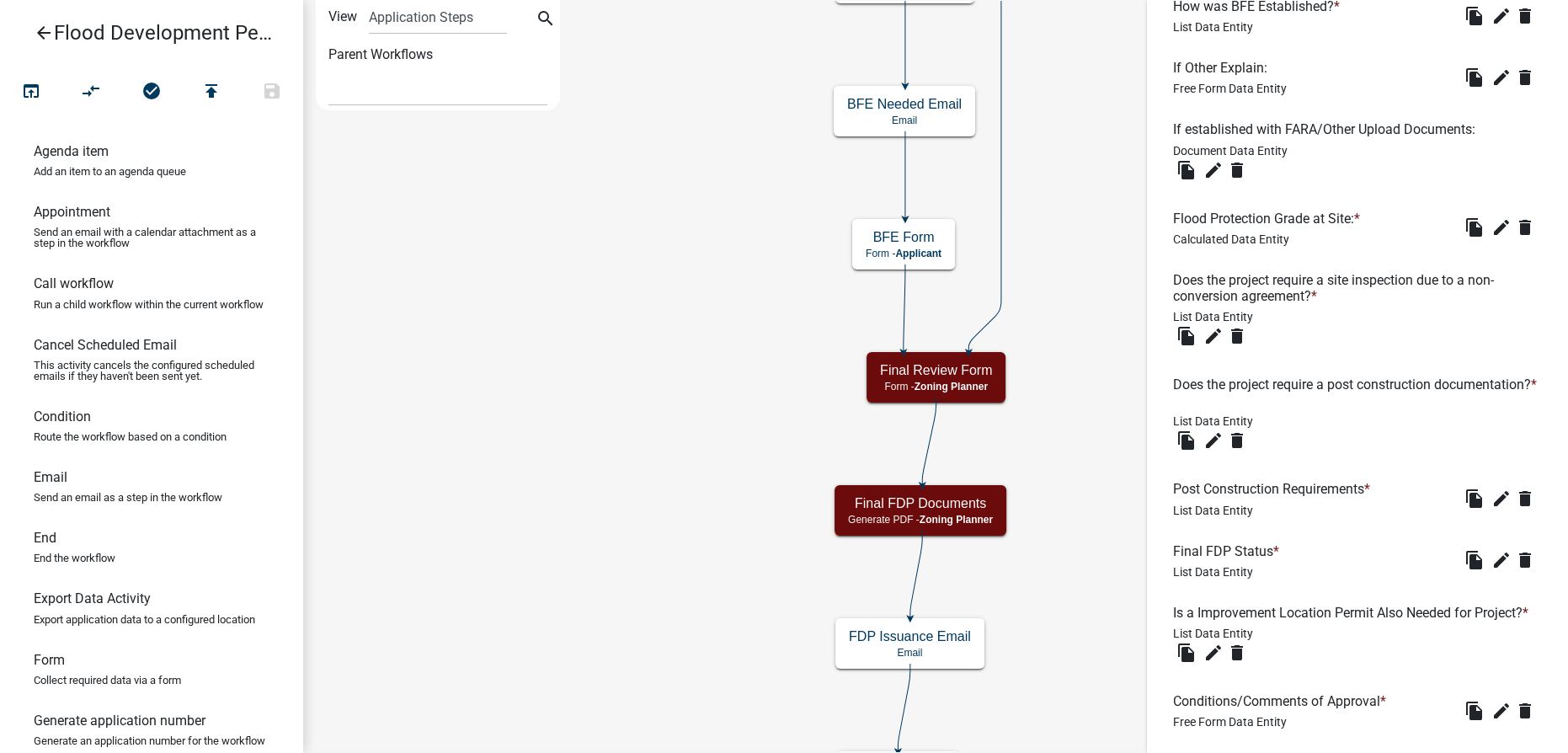scroll, scrollTop: 689, scrollLeft: 0, axis: vertical 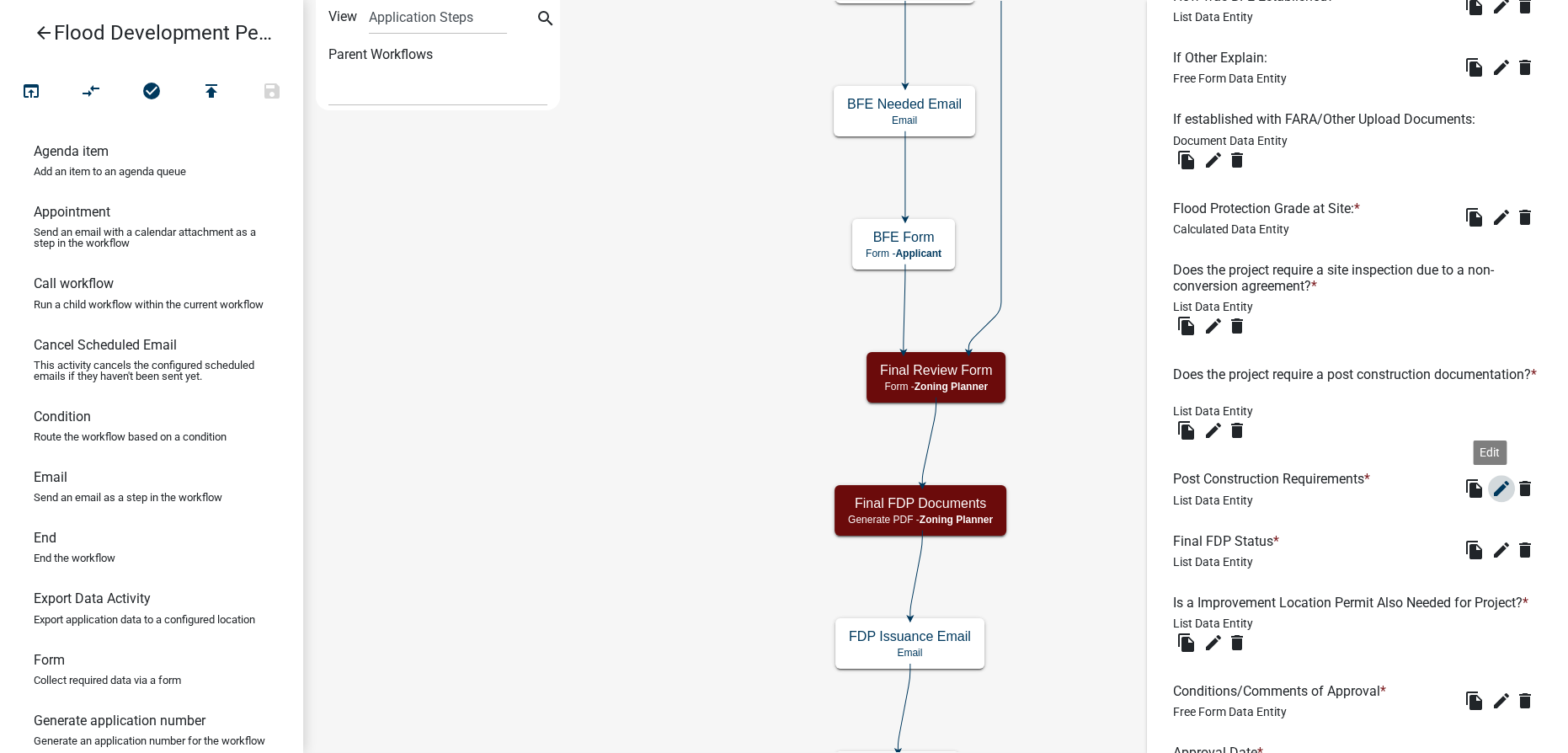 click on "edit" 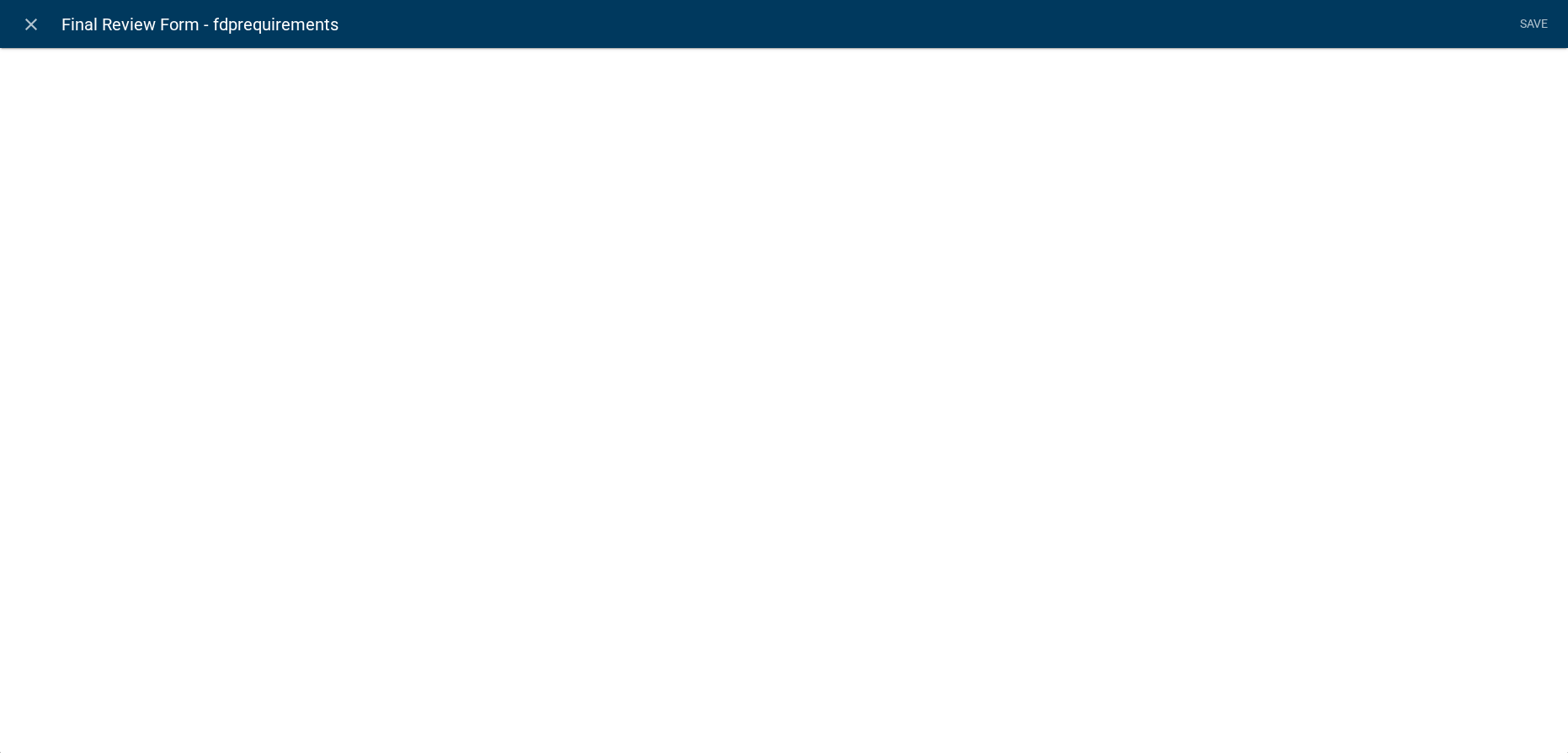 select on "list-data" 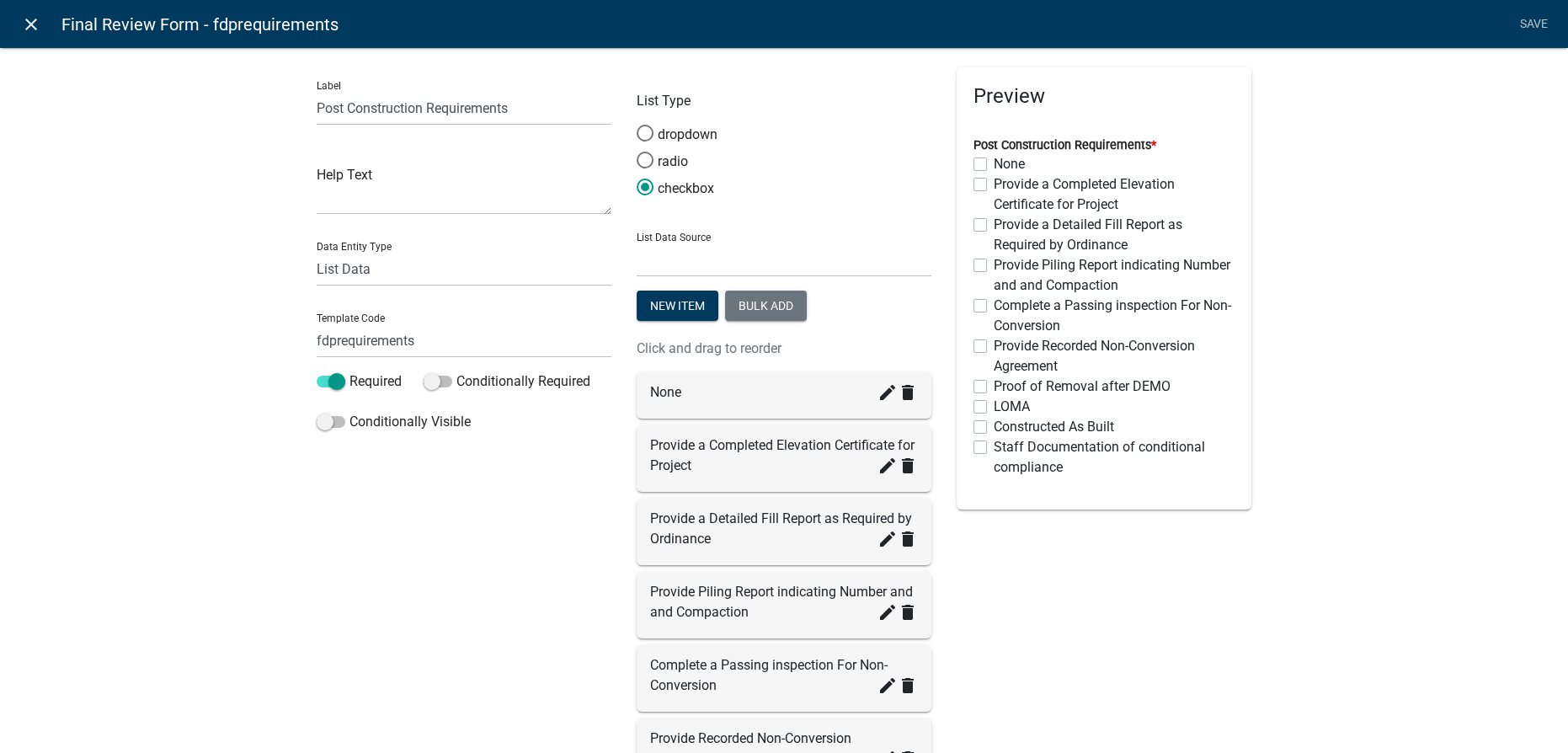 click on "close" 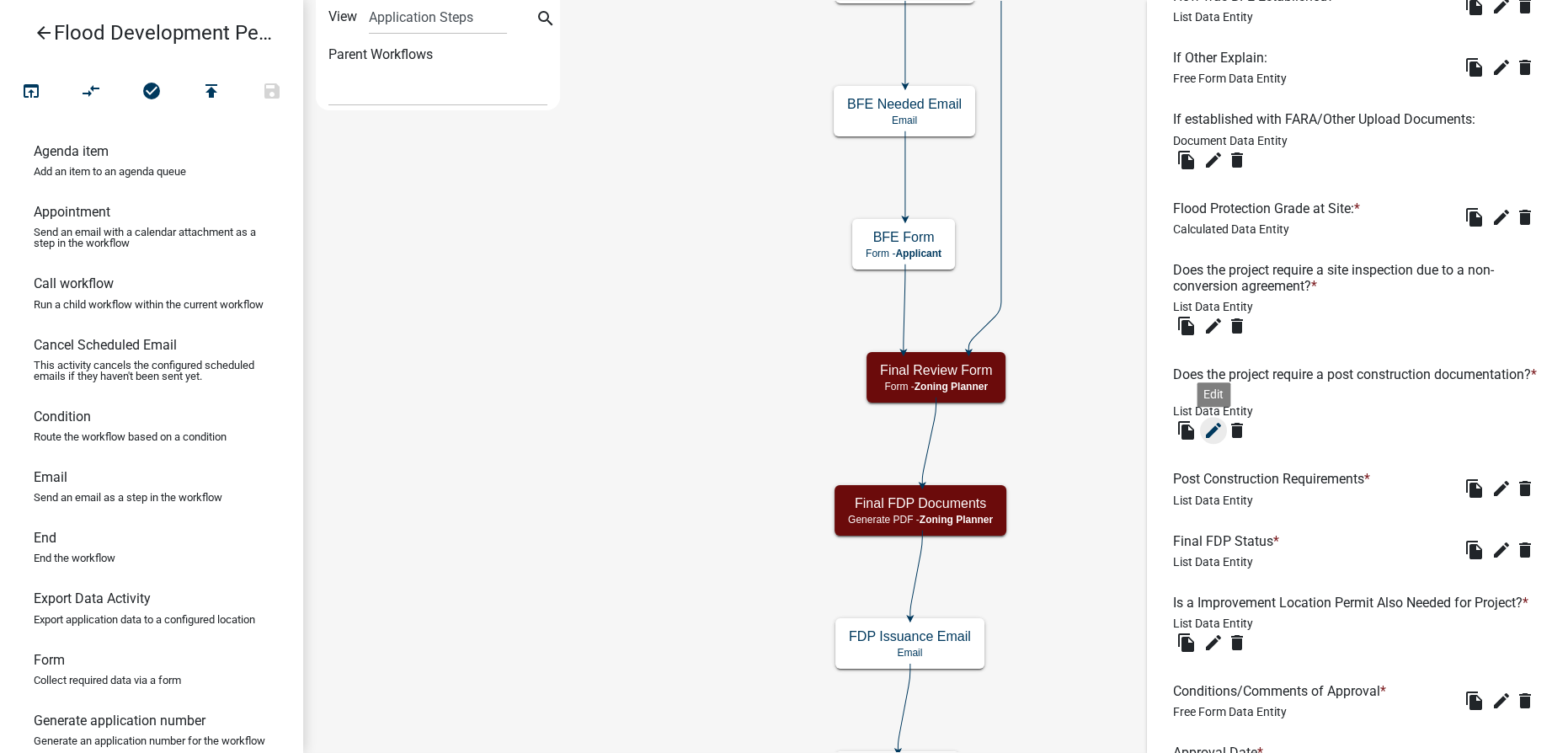click on "edit" 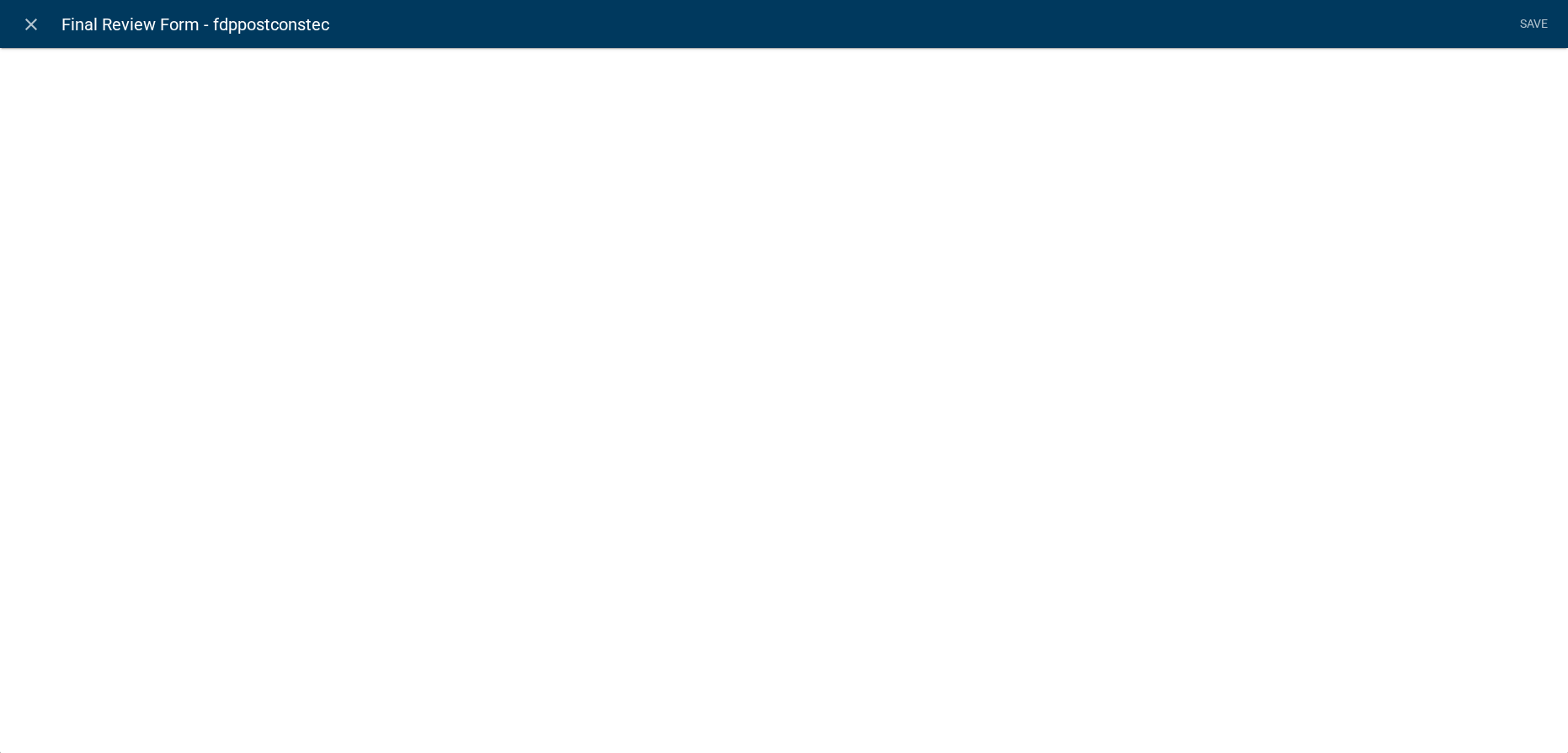 select on "list-data" 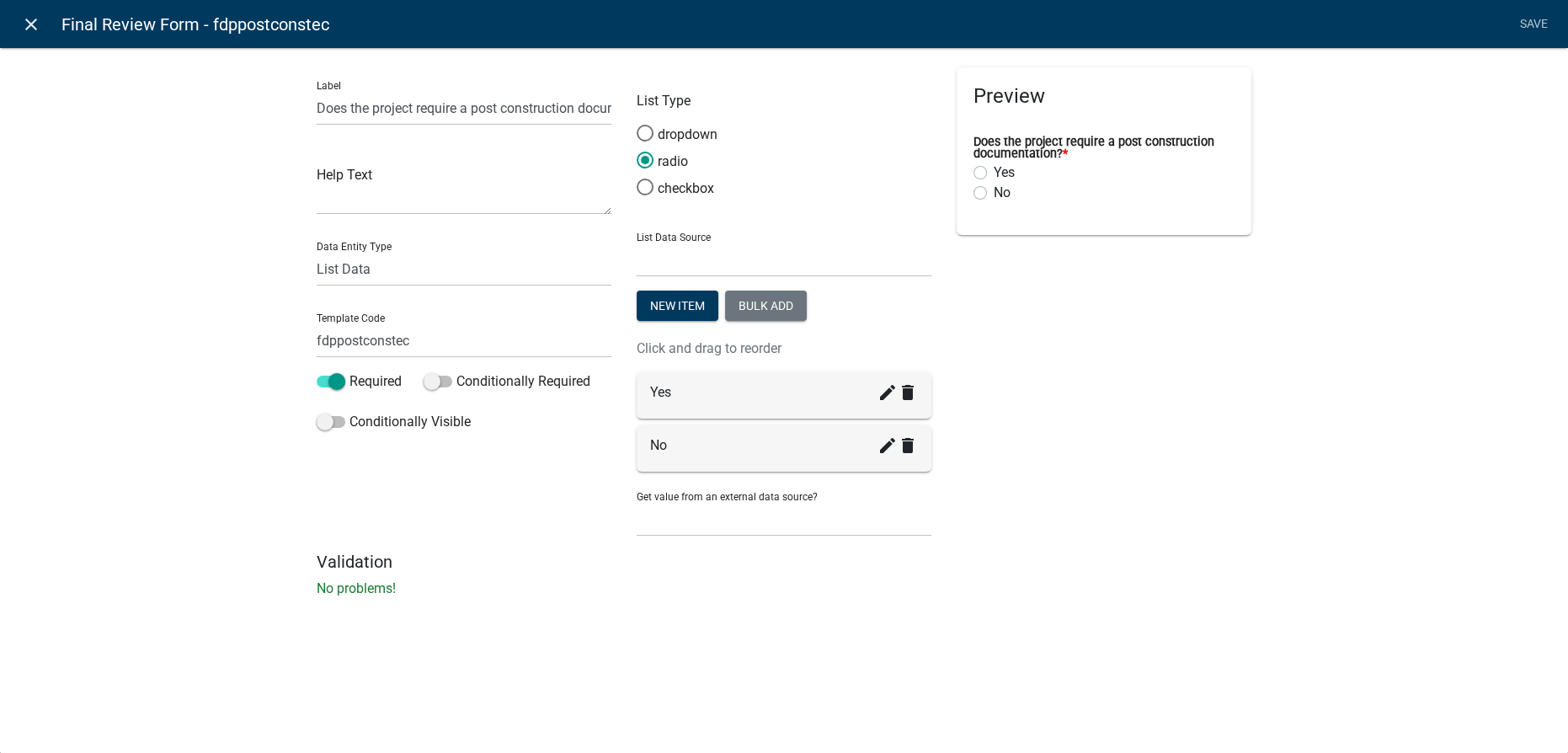 click on "close" 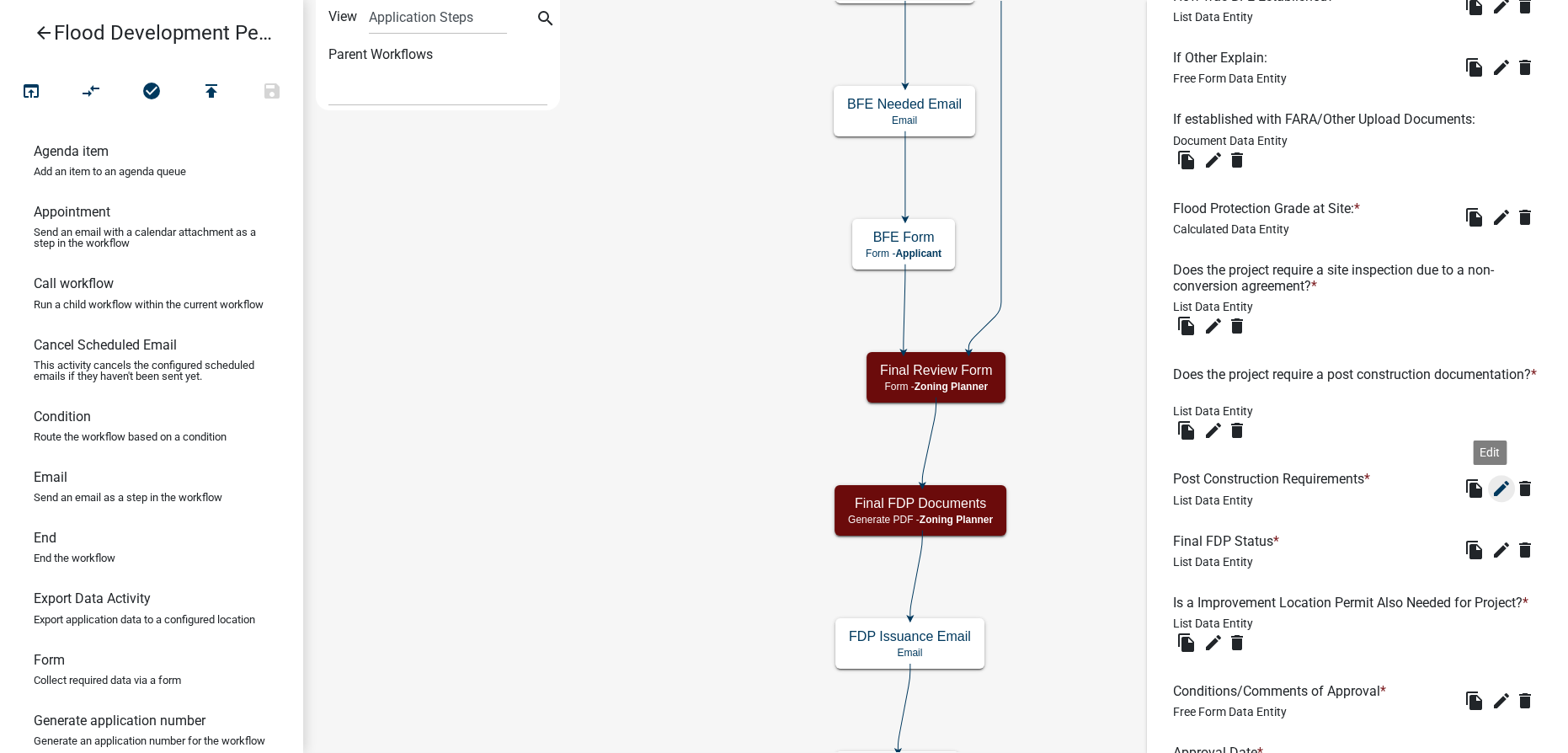 click on "edit" 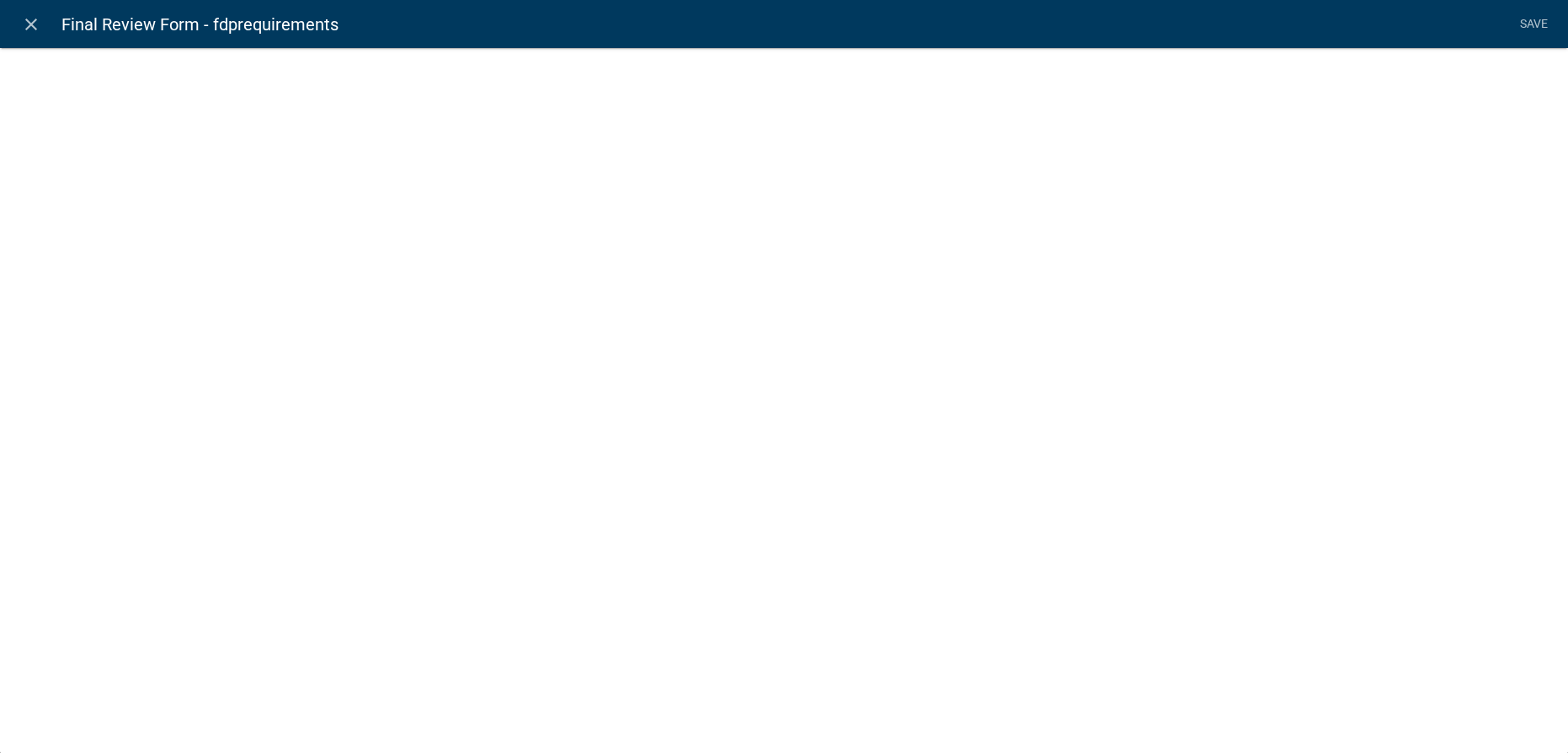select on "list-data" 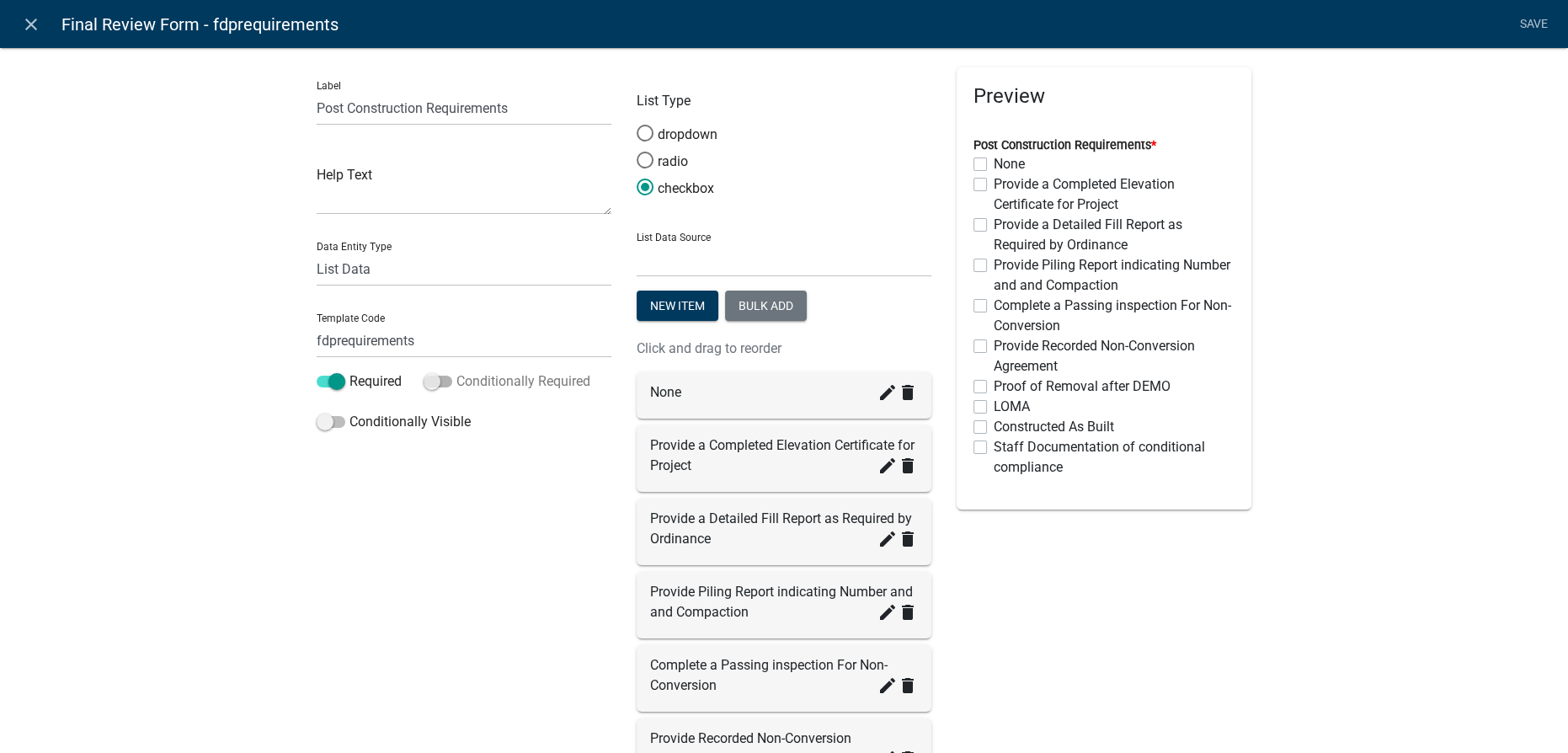 click at bounding box center [438, 382] 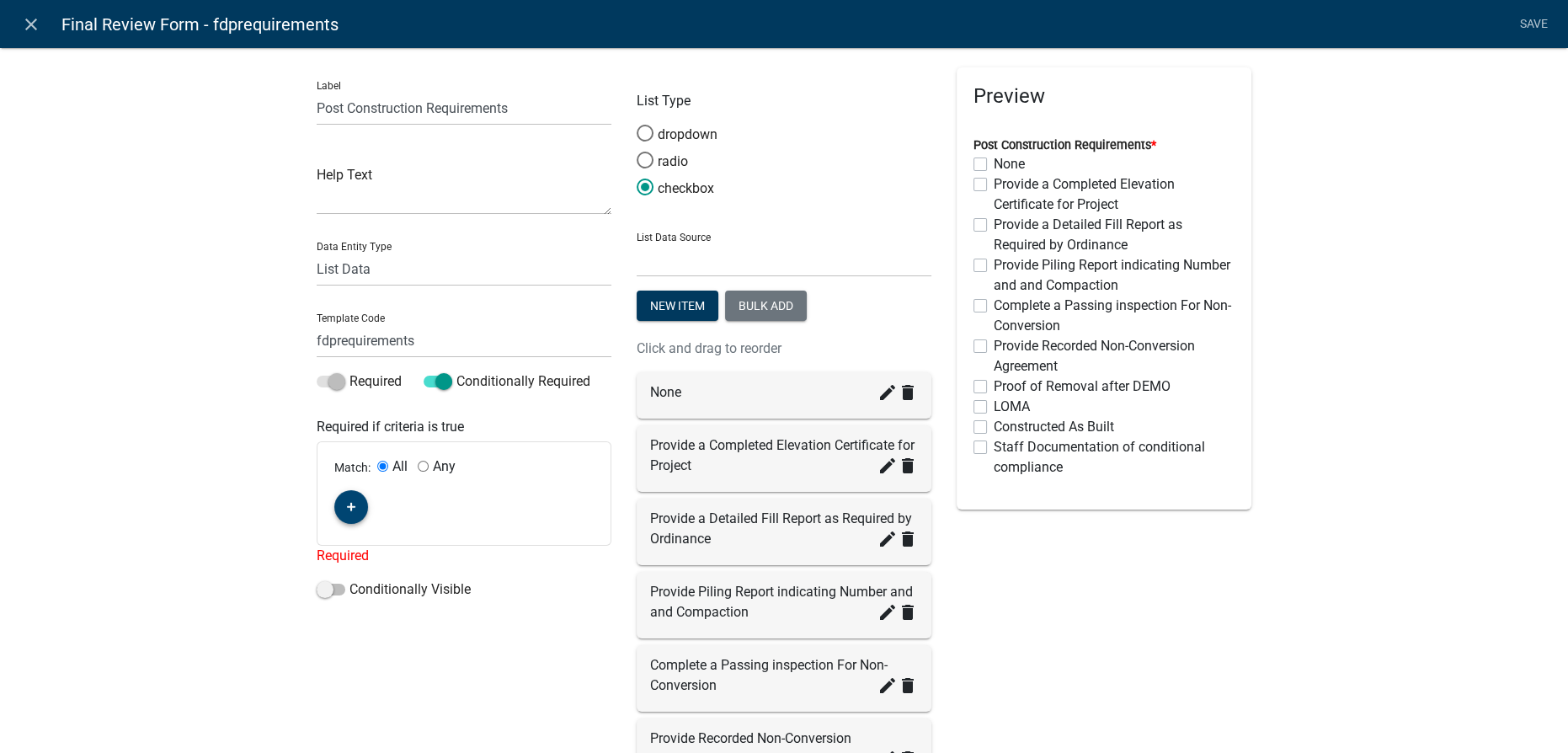 click at bounding box center [351, 507] 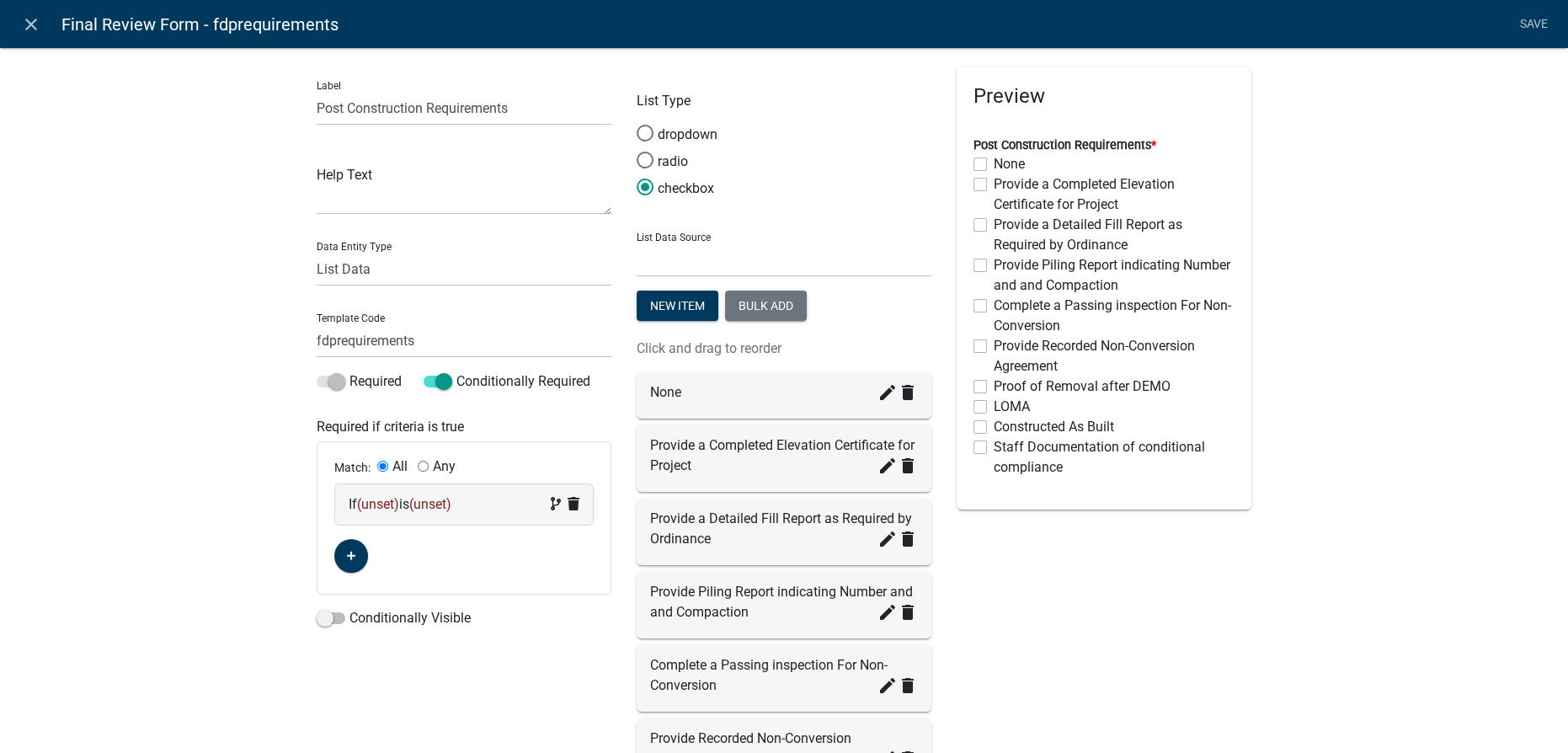click on "(unset)" at bounding box center (378, 504) 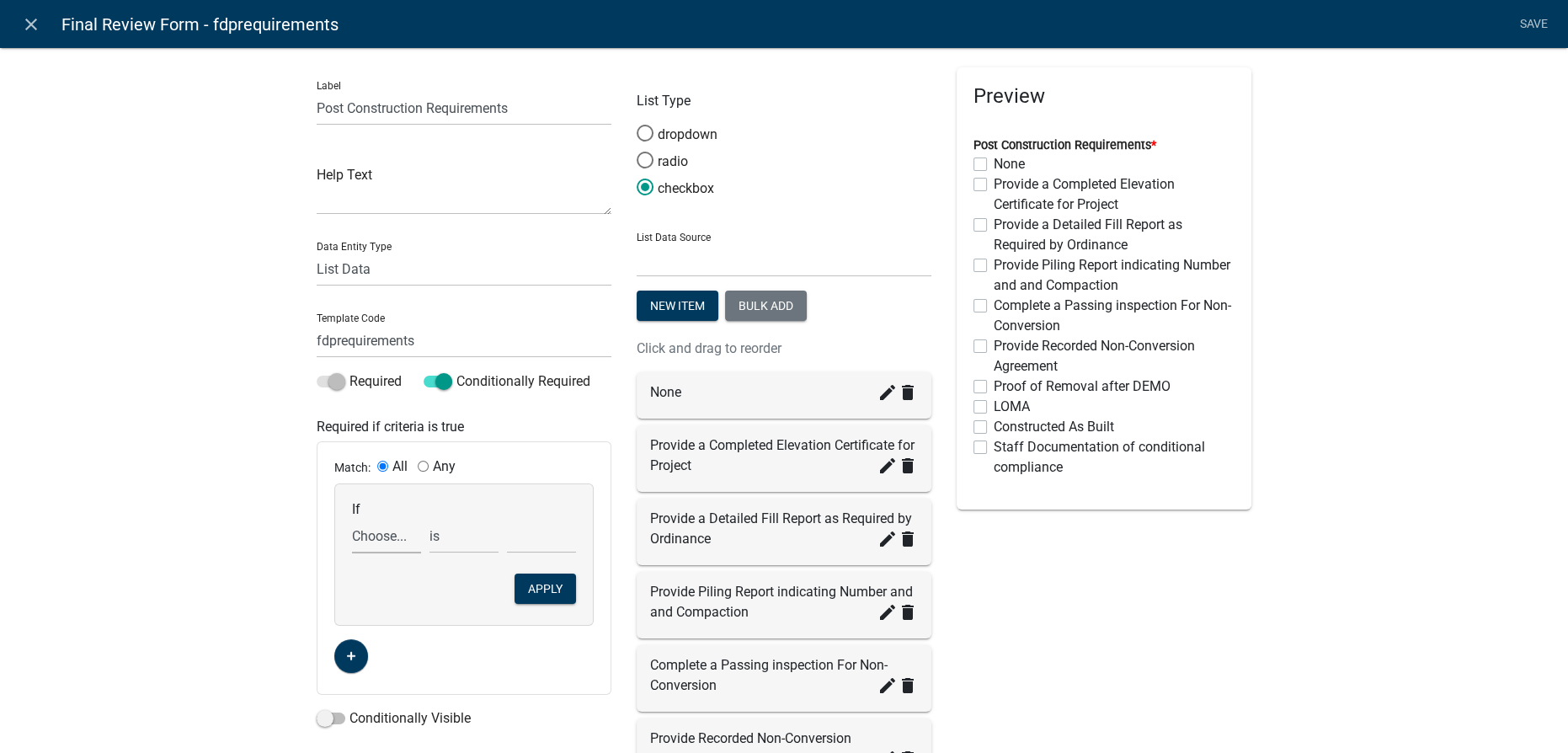 drag, startPoint x: 378, startPoint y: 536, endPoint x: 400, endPoint y: 521, distance: 26.627054 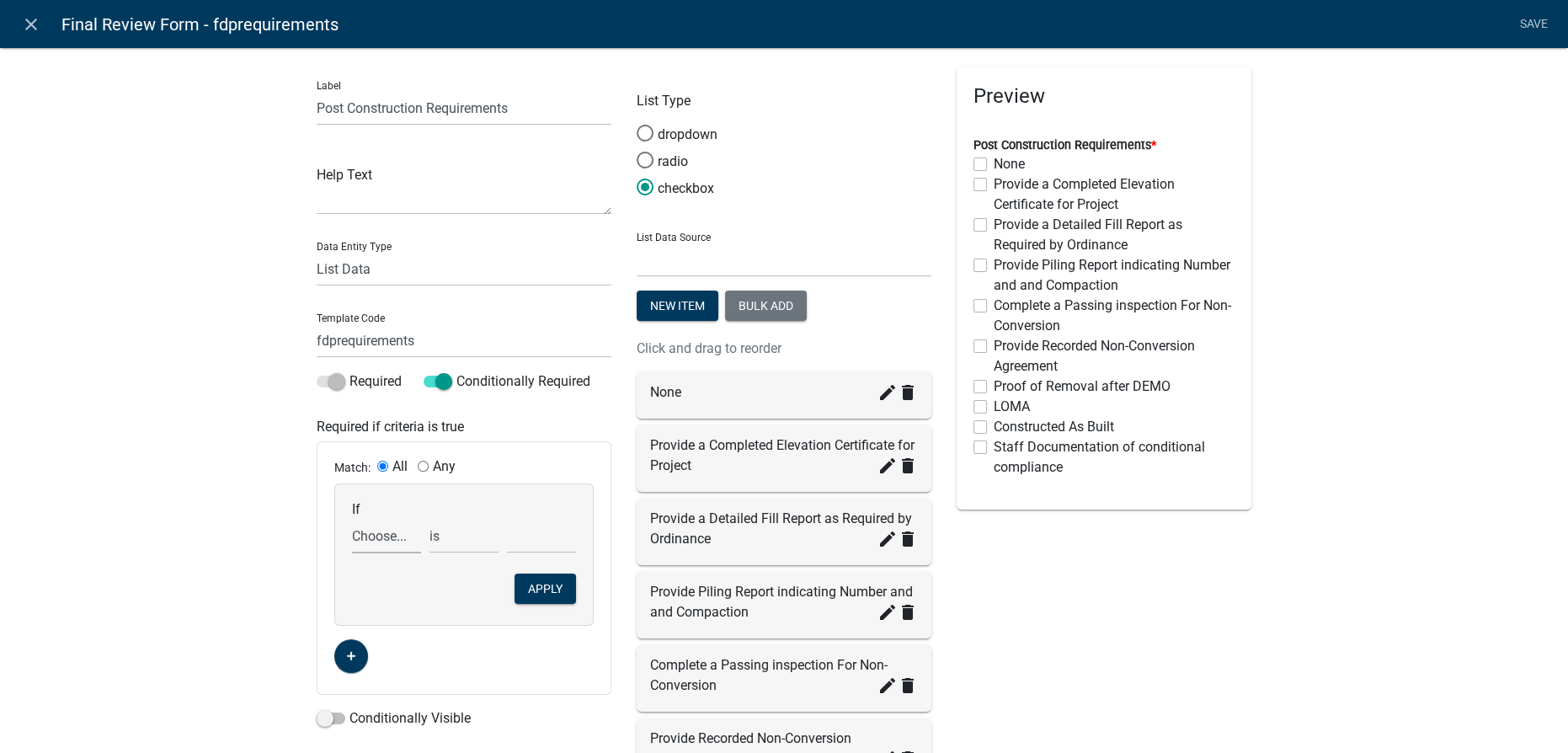select on "121: fdppostconstec" 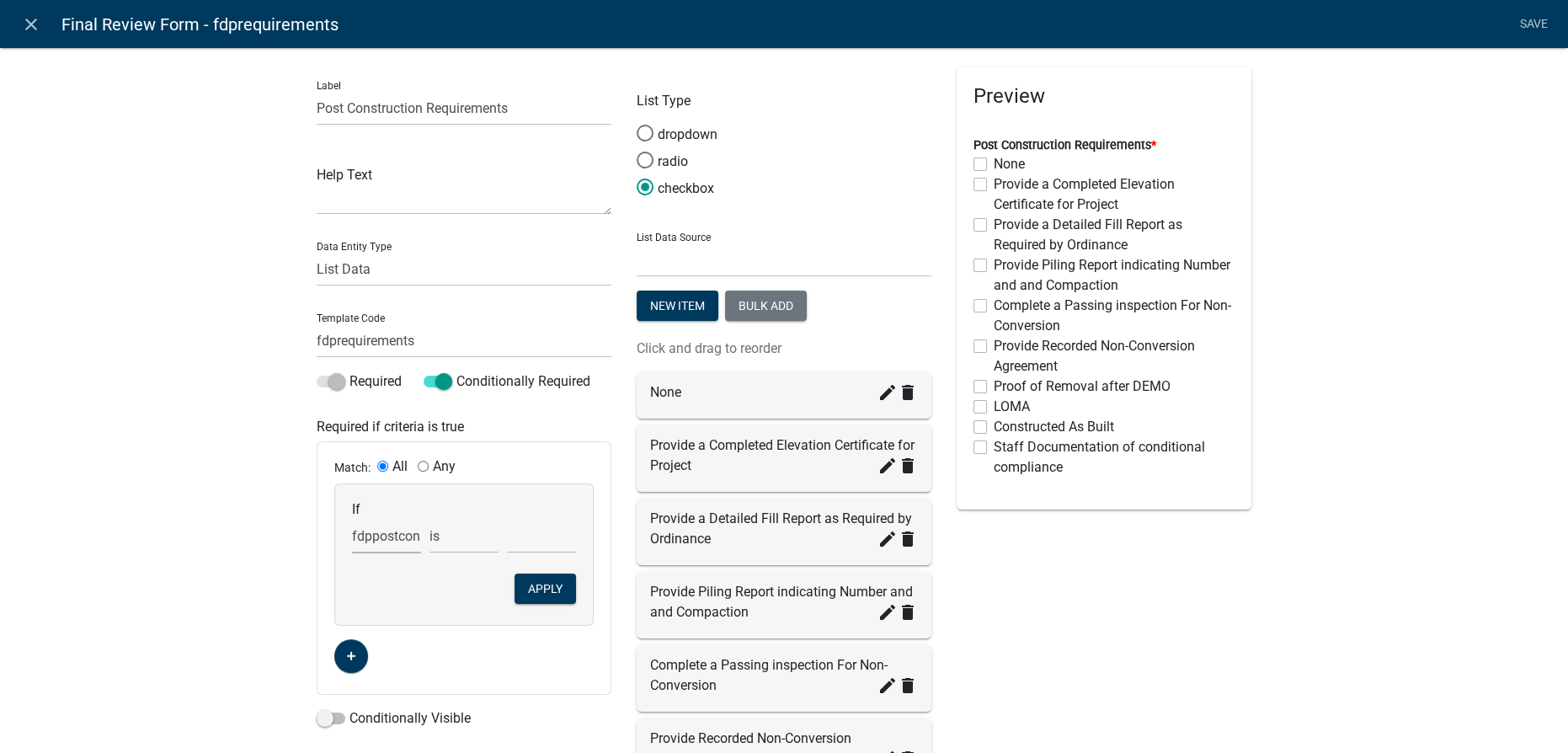 click on "Choose...   additional_email_notice   additional_email_notice1   Age_of_home   all_docs_provided   ALL_FEE_RECIPIENTS   app_printed_name   app_seawall_description   APPLICANT_CITY   APPLICANT_EMAIL_ADDRESS   APPLICANT_FULL_NAME   APPLICANT_PHONE_NUMBER   APPLICANT_STATE   APPLICANT_STREET_ADDRESS   APPLICANT_STREET_ADDRESS_2   APPLICANT_USERNAME   APPLICANT_ZIP   APPLICATION_ID   APPLICATION_NUMBER   APPLICATION_STATUS   contractor_name_fill_in   CreateDate   CURRENT_ACTIVITY   CURRENT_YEAR   documentduedate   extra_keynumbers   fdp_2nd_SFHA_type   fdp_extra_parcel_ids   fdp_idnr_floodwaypermit   FDP_Other_docs   fdp400accdetail   fdp400accelectricity   fdp400accopen   fdp400accopenex   fdp400accpic   fdp400accsecure   fdpaccbldgsize   fdpalterlocation   fdpappcitystzip   fdpappemail   fdpapplicantadd   FDPapplicantfirstname   fdpapplicantlastname   fdpapplicantphone   fdpapplicationdate   fdpapprovalcond   fdpapprovaldate   fdpappsig   fdpatsite   fdpbfe   fdpbfeestablished   fdpbfeotherexplain   fdpdamage" at bounding box center [387, 536] 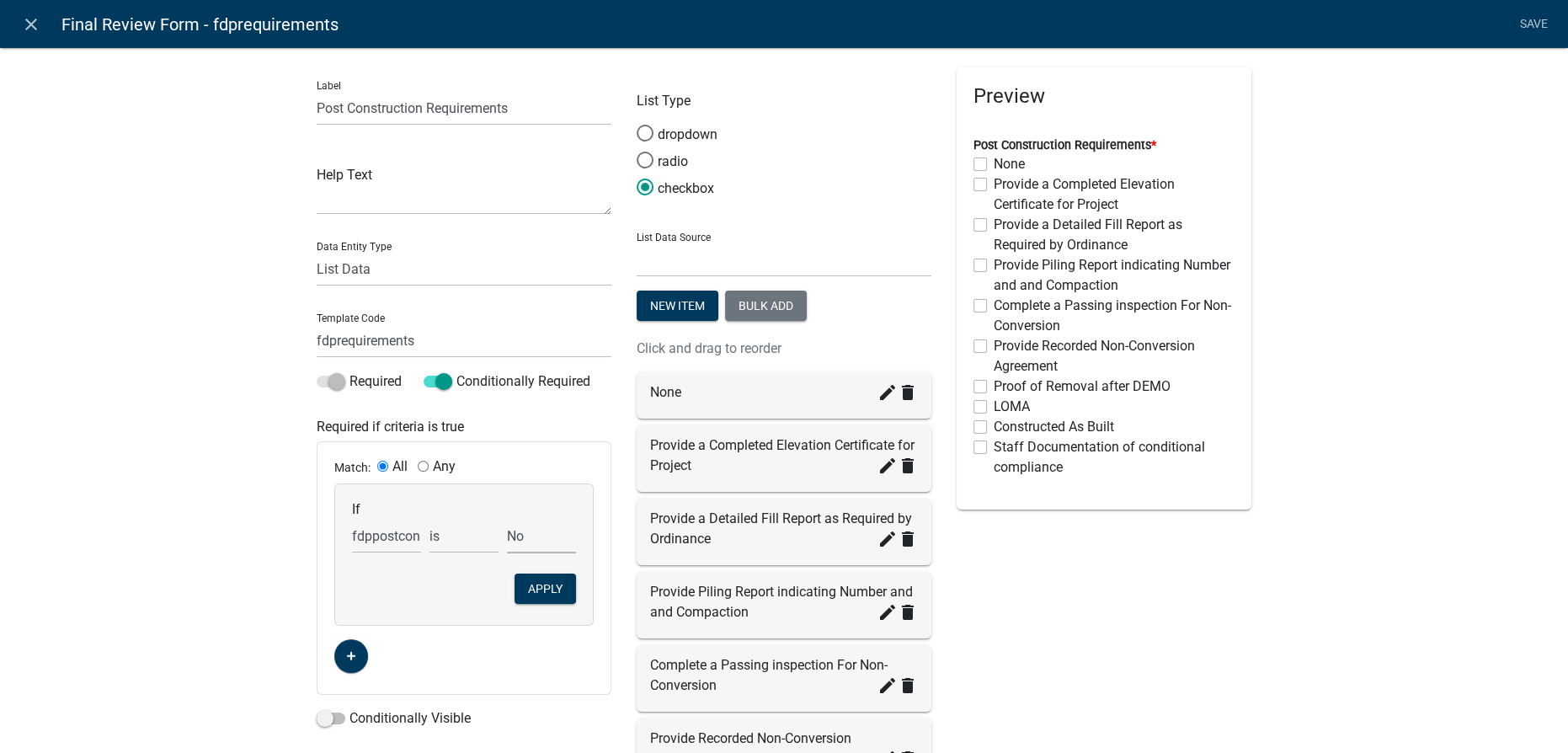 select on "2: Yes" 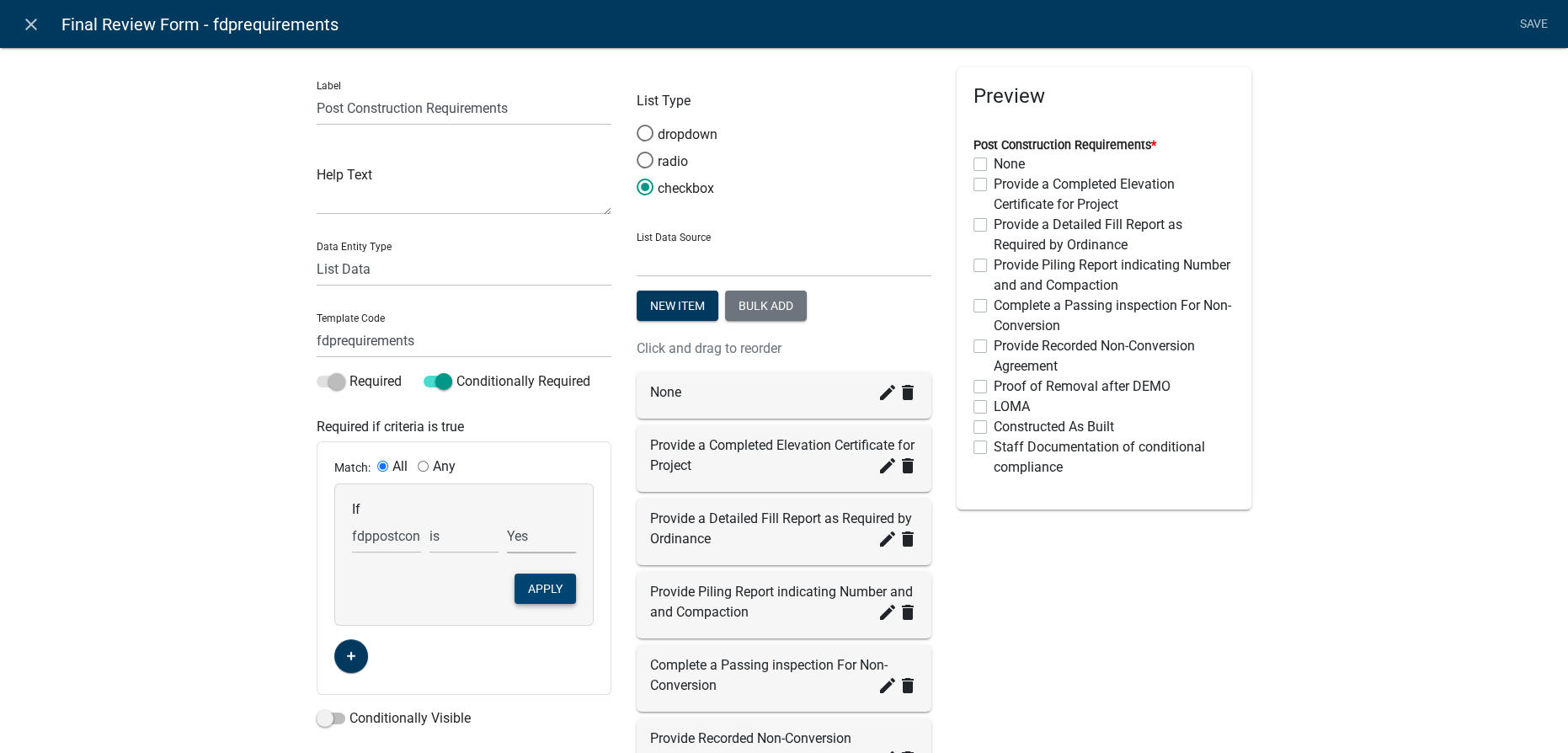 click on "Apply" at bounding box center (545, 589) 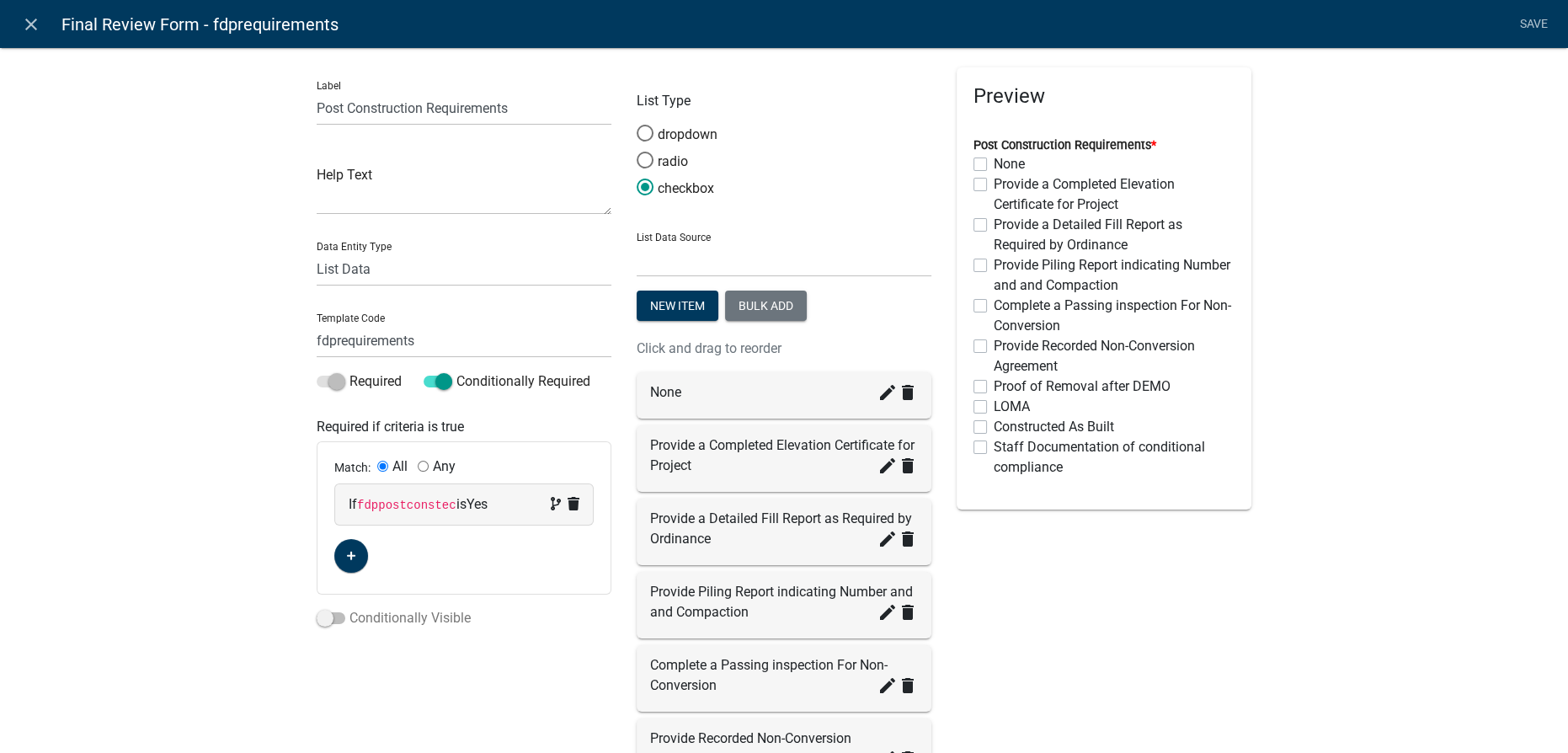 click on "Conditionally Visible" at bounding box center [393, 618] 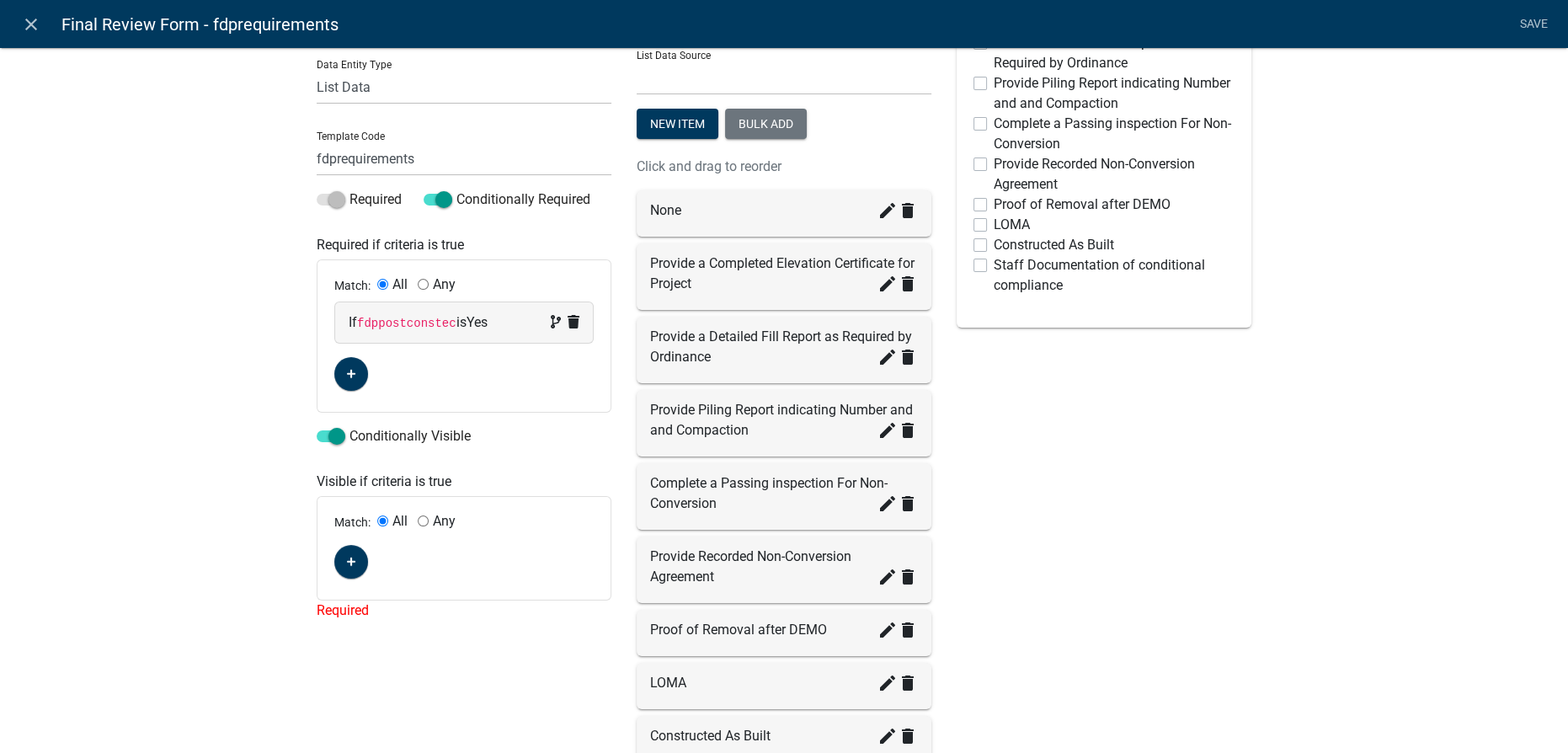 scroll, scrollTop: 229, scrollLeft: 0, axis: vertical 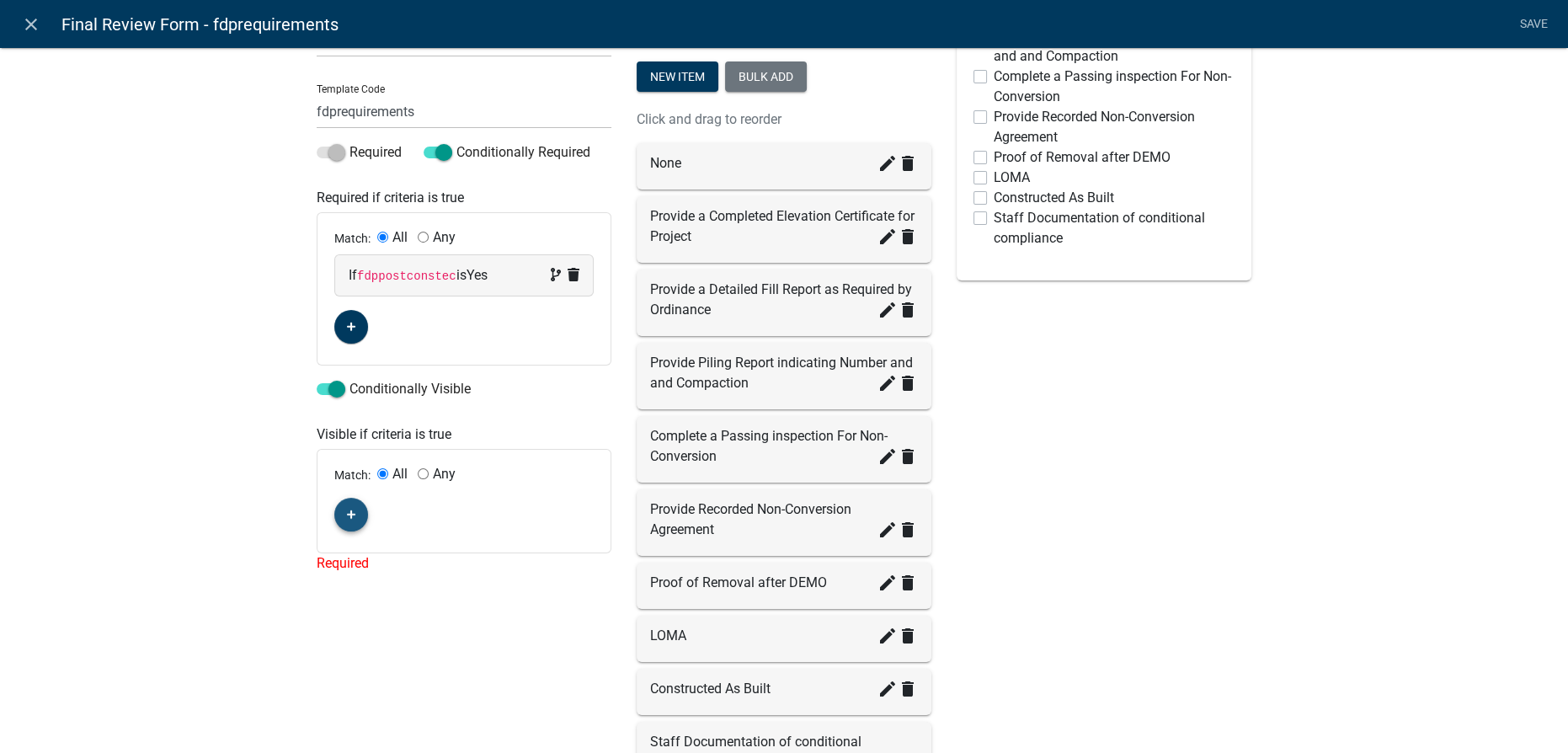 click at bounding box center (351, 515) 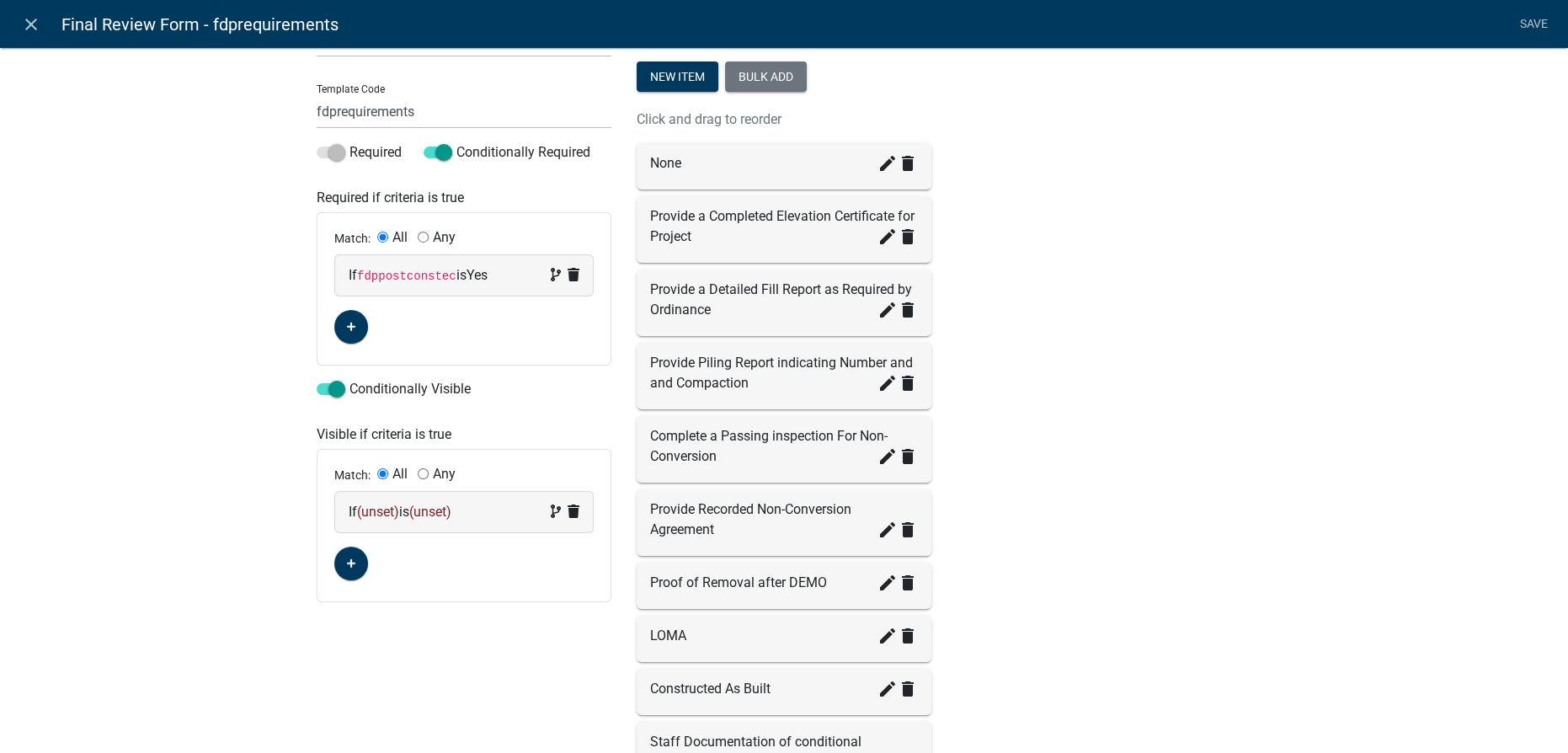click on "(unset)" at bounding box center (378, 511) 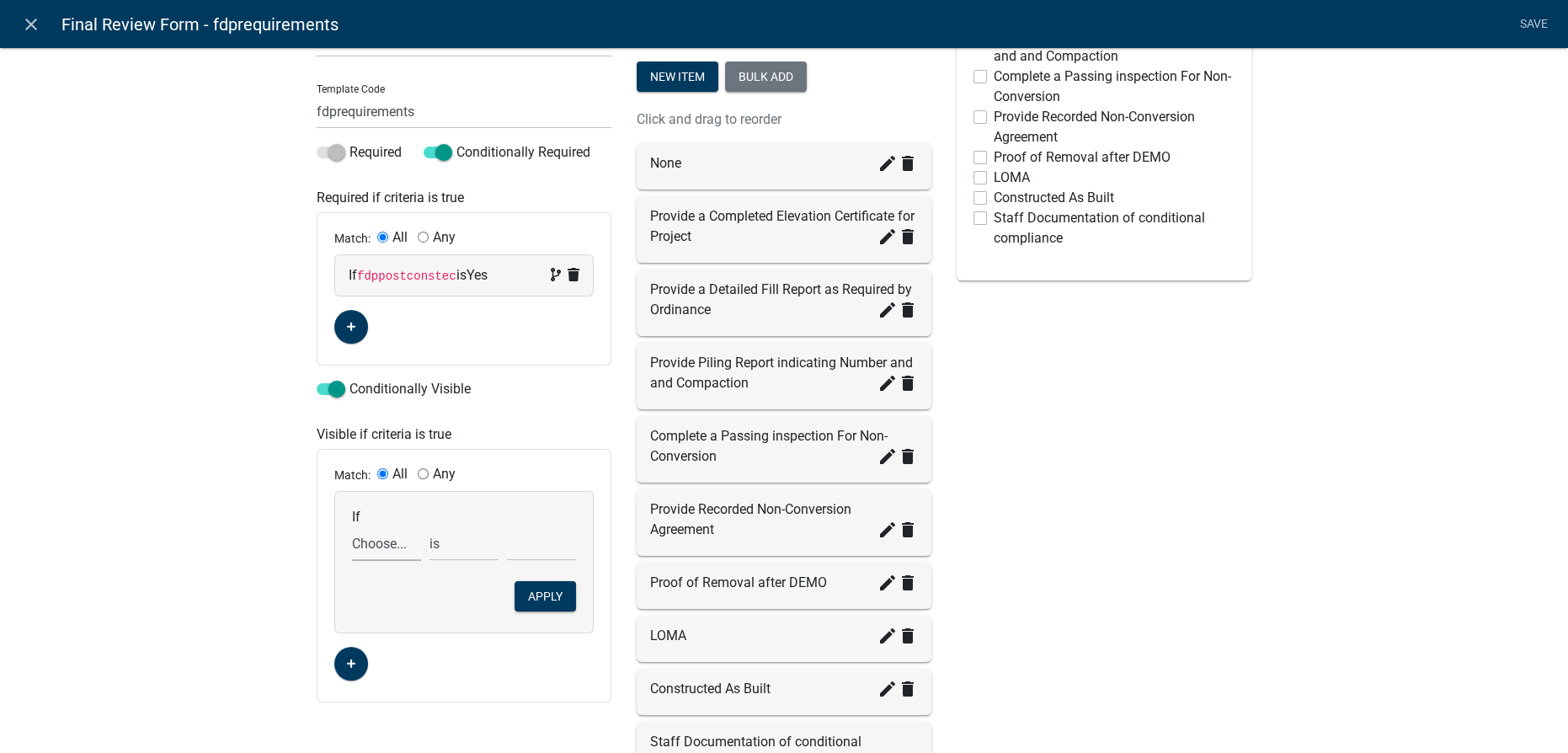 click on "Choose...   additional_email_notice   additional_email_notice1   Age_of_home   all_docs_provided   ALL_FEE_RECIPIENTS   app_printed_name   app_seawall_description   APPLICANT_CITY   APPLICANT_EMAIL_ADDRESS   APPLICANT_FULL_NAME   APPLICANT_PHONE_NUMBER   APPLICANT_STATE   APPLICANT_STREET_ADDRESS   APPLICANT_STREET_ADDRESS_2   APPLICANT_USERNAME   APPLICANT_ZIP   APPLICATION_ID   APPLICATION_NUMBER   APPLICATION_STATUS   contractor_name_fill_in   CreateDate   CURRENT_ACTIVITY   CURRENT_YEAR   documentduedate   extra_keynumbers   fdp_2nd_SFHA_type   fdp_extra_parcel_ids   fdp_idnr_floodwaypermit   FDP_Other_docs   fdp400accdetail   fdp400accelectricity   fdp400accopen   fdp400accopenex   fdp400accpic   fdp400accsecure   fdpaccbldgsize   fdpalterlocation   fdpappcitystzip   fdpappemail   fdpapplicantadd   FDPapplicantfirstname   fdpapplicantlastname   fdpapplicantphone   fdpapplicationdate   fdpapprovalcond   fdpapprovaldate   fdpappsig   fdpatsite   fdpbfe   fdpbfeestablished   fdpbfeotherexplain   fdpdamage" at bounding box center [387, 543] 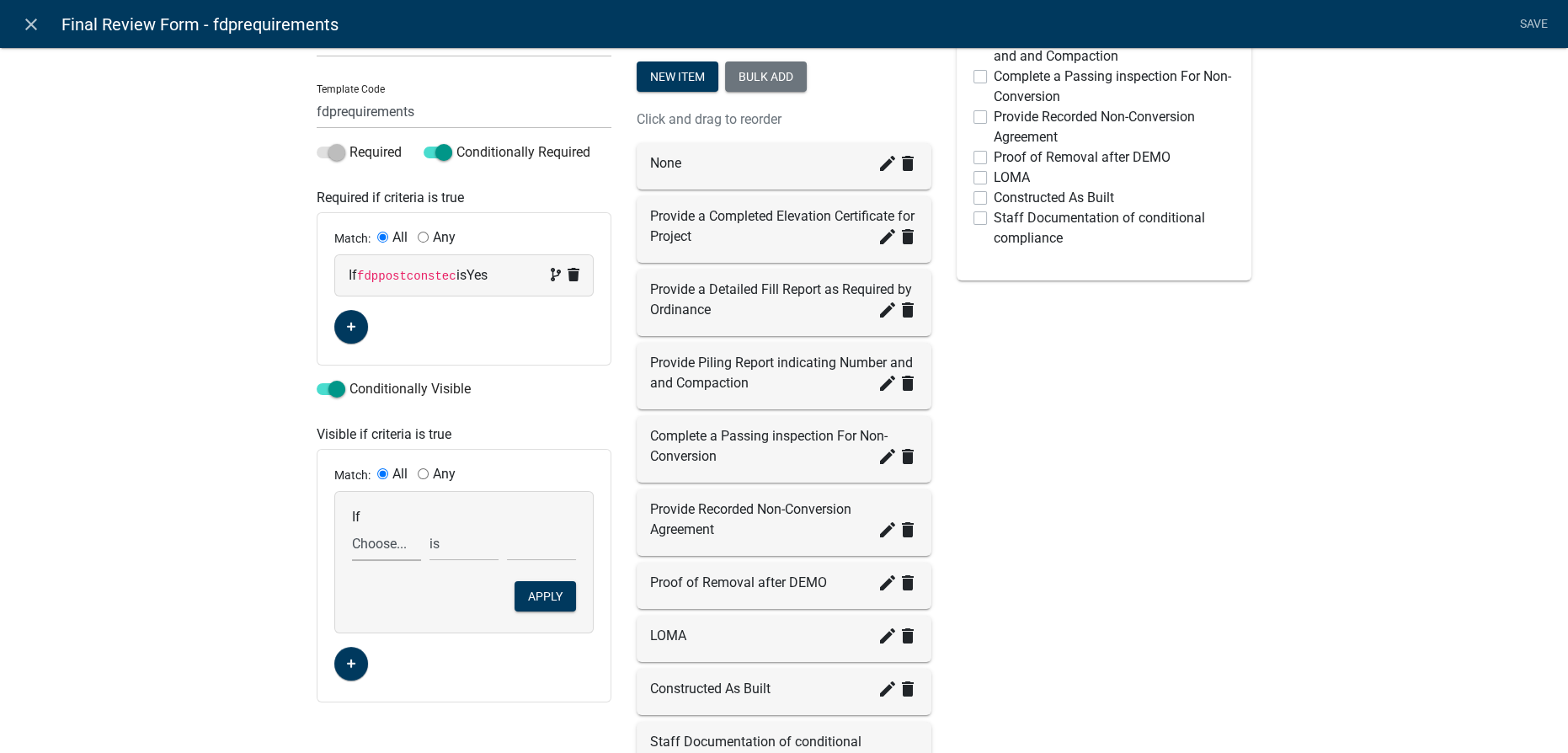select on "121: fdppostconstec" 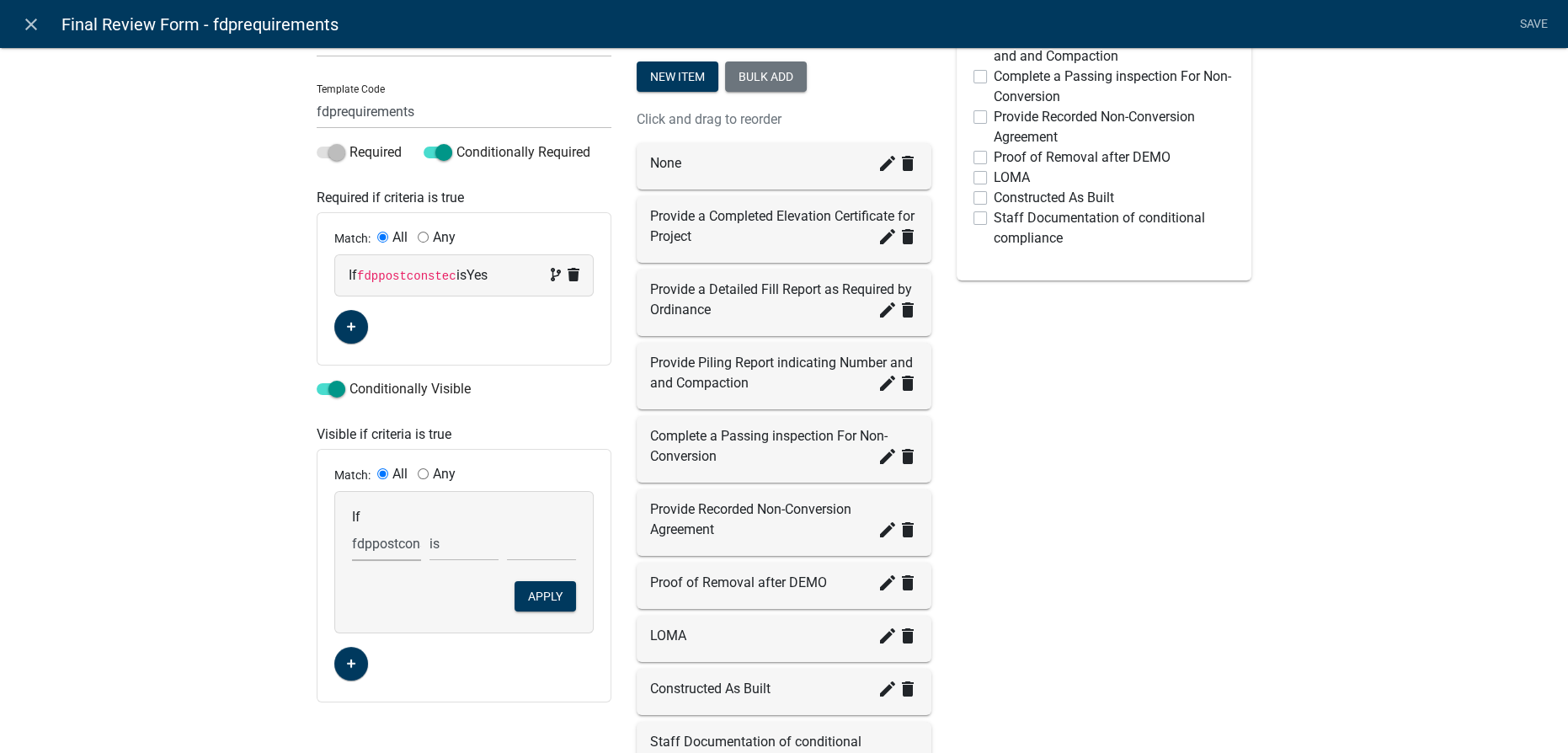 click on "Choose...   additional_email_notice   additional_email_notice1   Age_of_home   all_docs_provided   ALL_FEE_RECIPIENTS   app_printed_name   app_seawall_description   APPLICANT_CITY   APPLICANT_EMAIL_ADDRESS   APPLICANT_FULL_NAME   APPLICANT_PHONE_NUMBER   APPLICANT_STATE   APPLICANT_STREET_ADDRESS   APPLICANT_STREET_ADDRESS_2   APPLICANT_USERNAME   APPLICANT_ZIP   APPLICATION_ID   APPLICATION_NUMBER   APPLICATION_STATUS   contractor_name_fill_in   CreateDate   CURRENT_ACTIVITY   CURRENT_YEAR   documentduedate   extra_keynumbers   fdp_2nd_SFHA_type   fdp_extra_parcel_ids   fdp_idnr_floodwaypermit   FDP_Other_docs   fdp400accdetail   fdp400accelectricity   fdp400accopen   fdp400accopenex   fdp400accpic   fdp400accsecure   fdpaccbldgsize   fdpalterlocation   fdpappcitystzip   fdpappemail   fdpapplicantadd   FDPapplicantfirstname   fdpapplicantlastname   fdpapplicantphone   fdpapplicationdate   fdpapprovalcond   fdpapprovaldate   fdpappsig   fdpatsite   fdpbfe   fdpbfeestablished   fdpbfeotherexplain   fdpdamage" at bounding box center (387, 543) 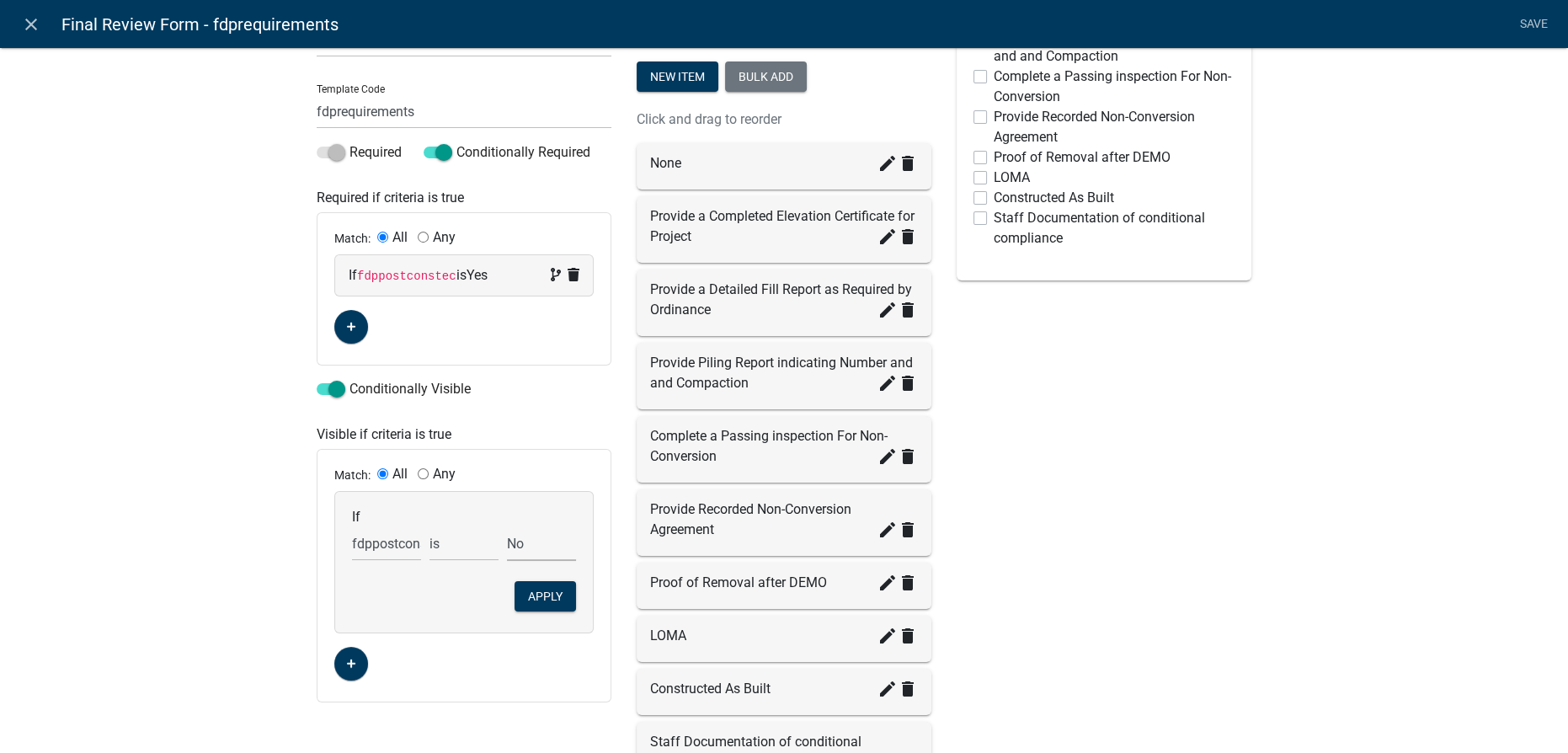 select on "2: Yes" 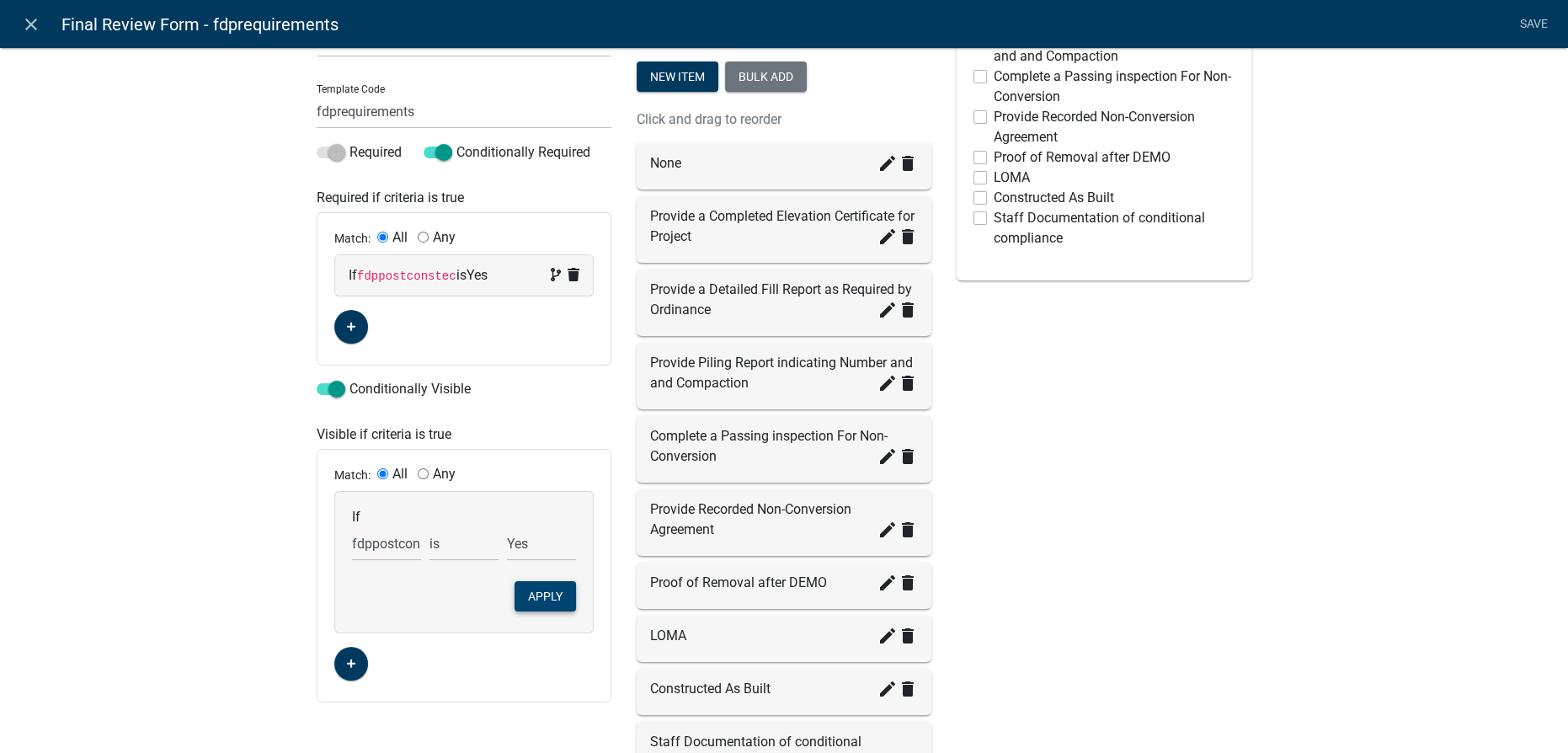 click on "If  Choose...   additional_email_notice   additional_email_notice1   Age_of_home   all_docs_provided   ALL_FEE_RECIPIENTS   app_printed_name   app_seawall_description   APPLICANT_CITY   APPLICANT_EMAIL_ADDRESS   APPLICANT_FULL_NAME   APPLICANT_PHONE_NUMBER   APPLICANT_STATE   APPLICANT_STREET_ADDRESS   APPLICANT_STREET_ADDRESS_2   APPLICANT_USERNAME   APPLICANT_ZIP   APPLICATION_ID   APPLICATION_NUMBER   APPLICATION_STATUS   contractor_name_fill_in   CreateDate   CURRENT_ACTIVITY   CURRENT_YEAR   documentduedate   extra_keynumbers   fdp_2nd_SFHA_type   fdp_extra_parcel_ids   fdp_idnr_floodwaypermit   FDP_Other_docs   fdp400accdetail   fdp400accelectricity   fdp400accopen   fdp400accopenex   fdp400accpic   fdp400accsecure   fdpaccbldgsize   fdpalterlocation   fdpappcitystzip   fdpappemail   fdpapplicantadd   FDPapplicantfirstname   fdpapplicantlastname   fdpapplicantphone   fdpapplicationdate   fdpapprovalcond   fdpapprovaldate   fdpappsig   fdpatsite   fdpbfe   fdpbfeestablished   fdpbfeotherexplain   fdpicc" at bounding box center (464, 562) 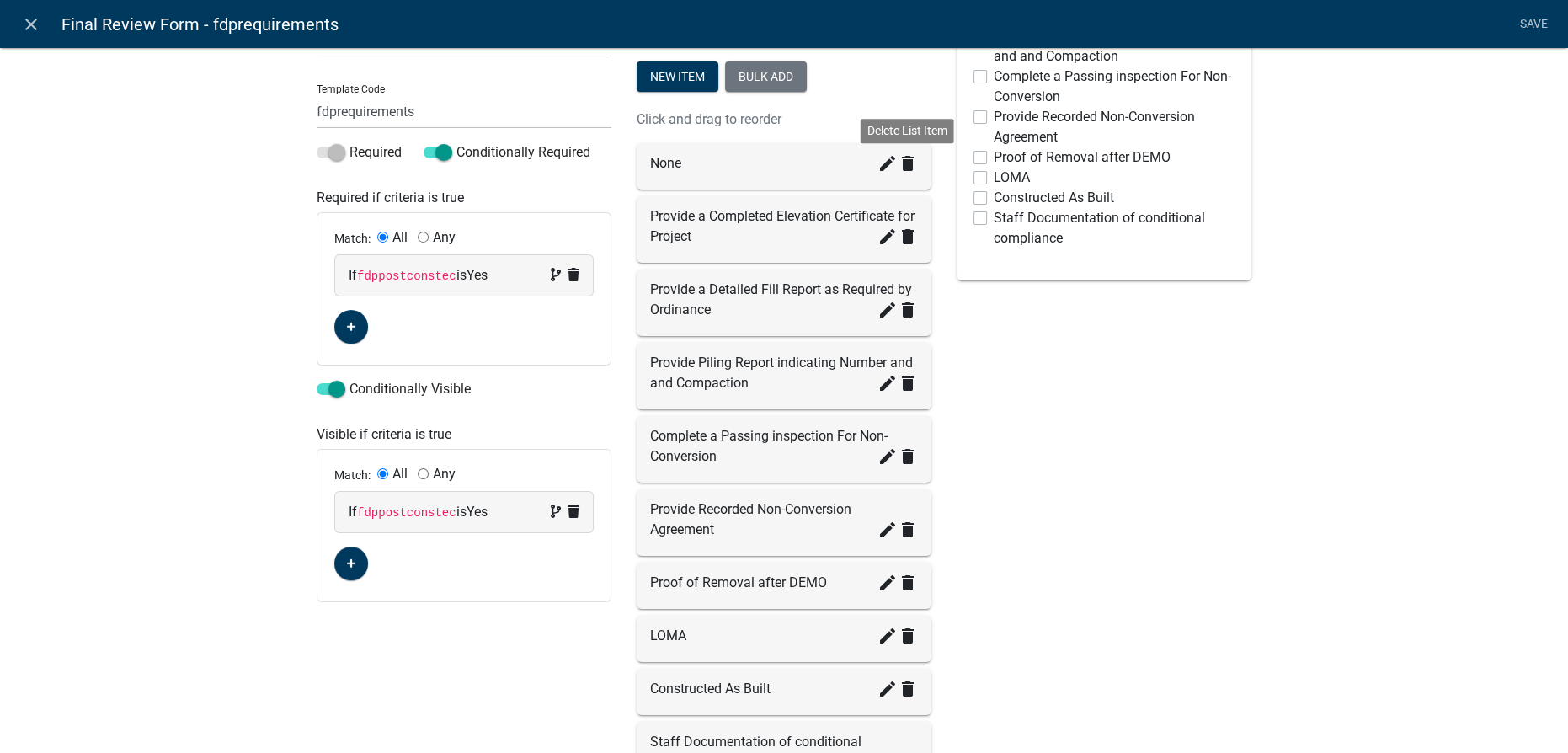 click on "delete" at bounding box center (908, 163) 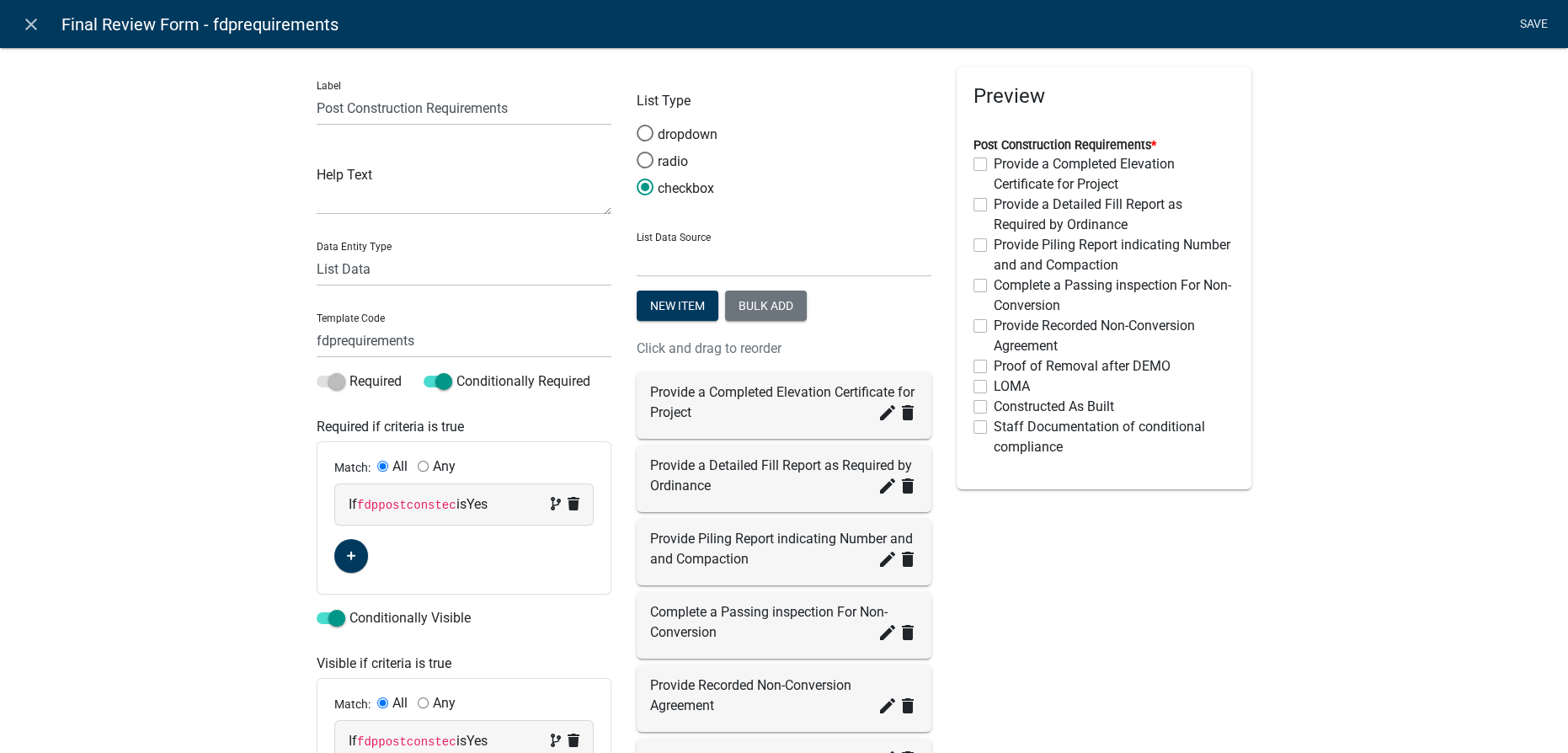 scroll, scrollTop: 0, scrollLeft: 0, axis: both 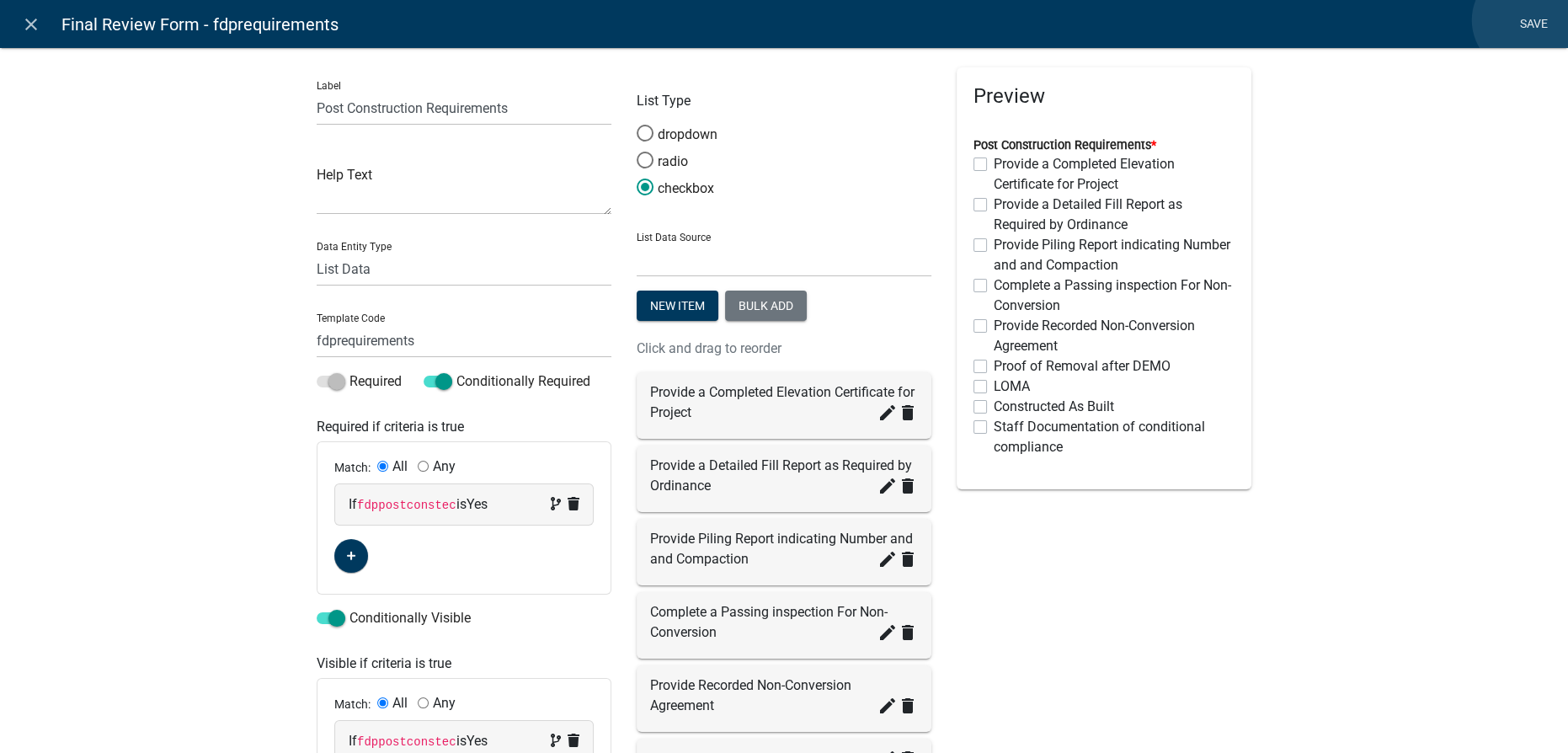 click on "Save" 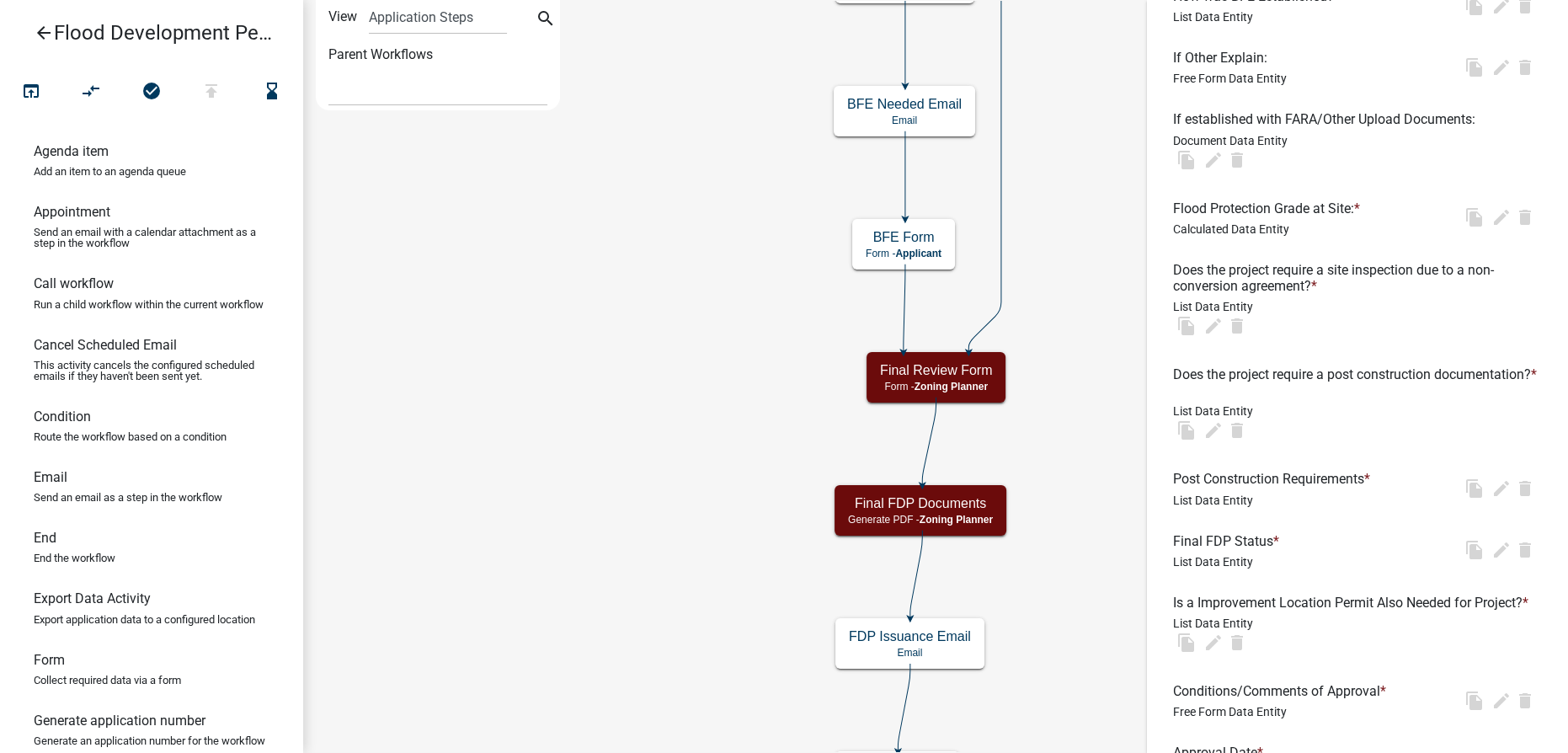 scroll, scrollTop: 0, scrollLeft: 0, axis: both 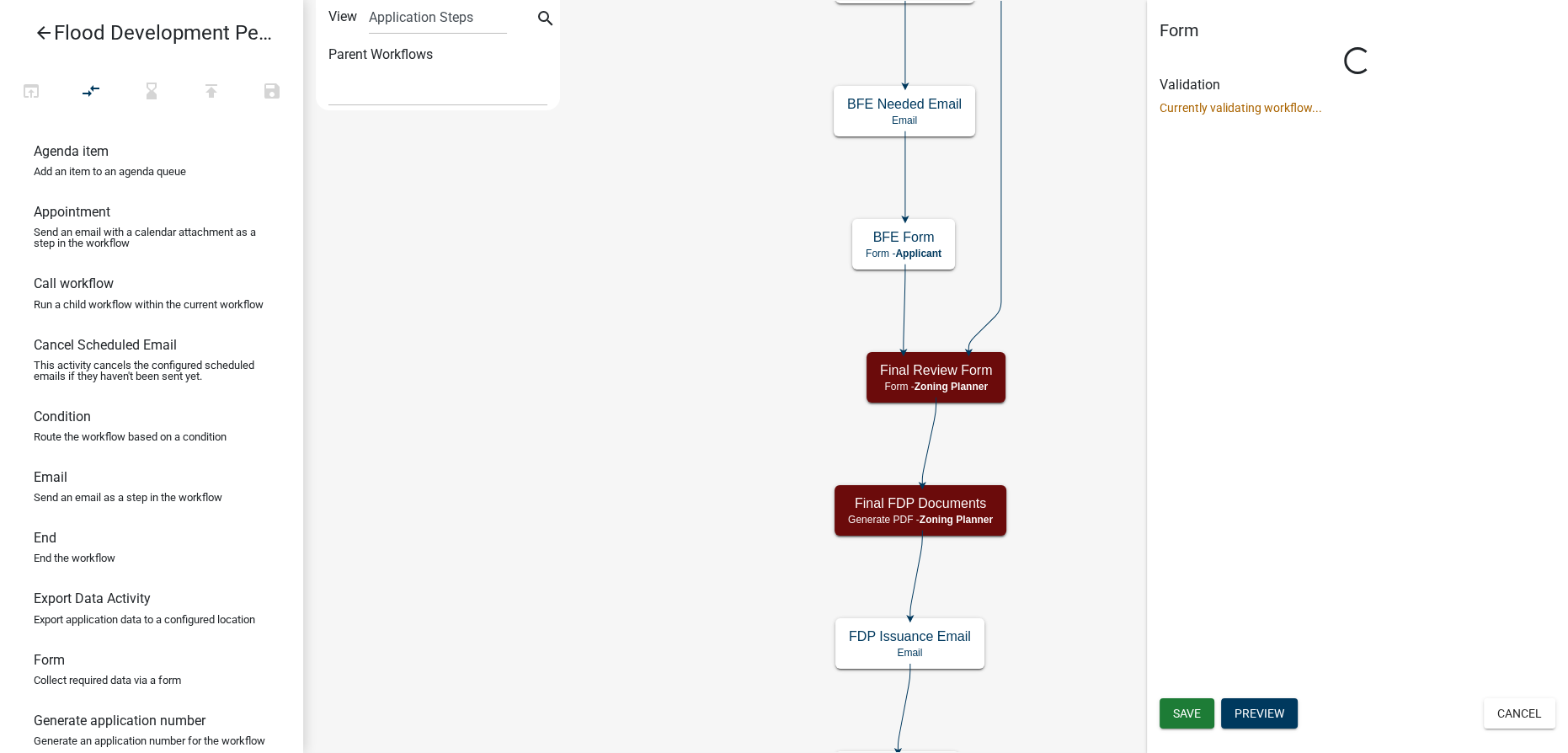 select on "[UUID]" 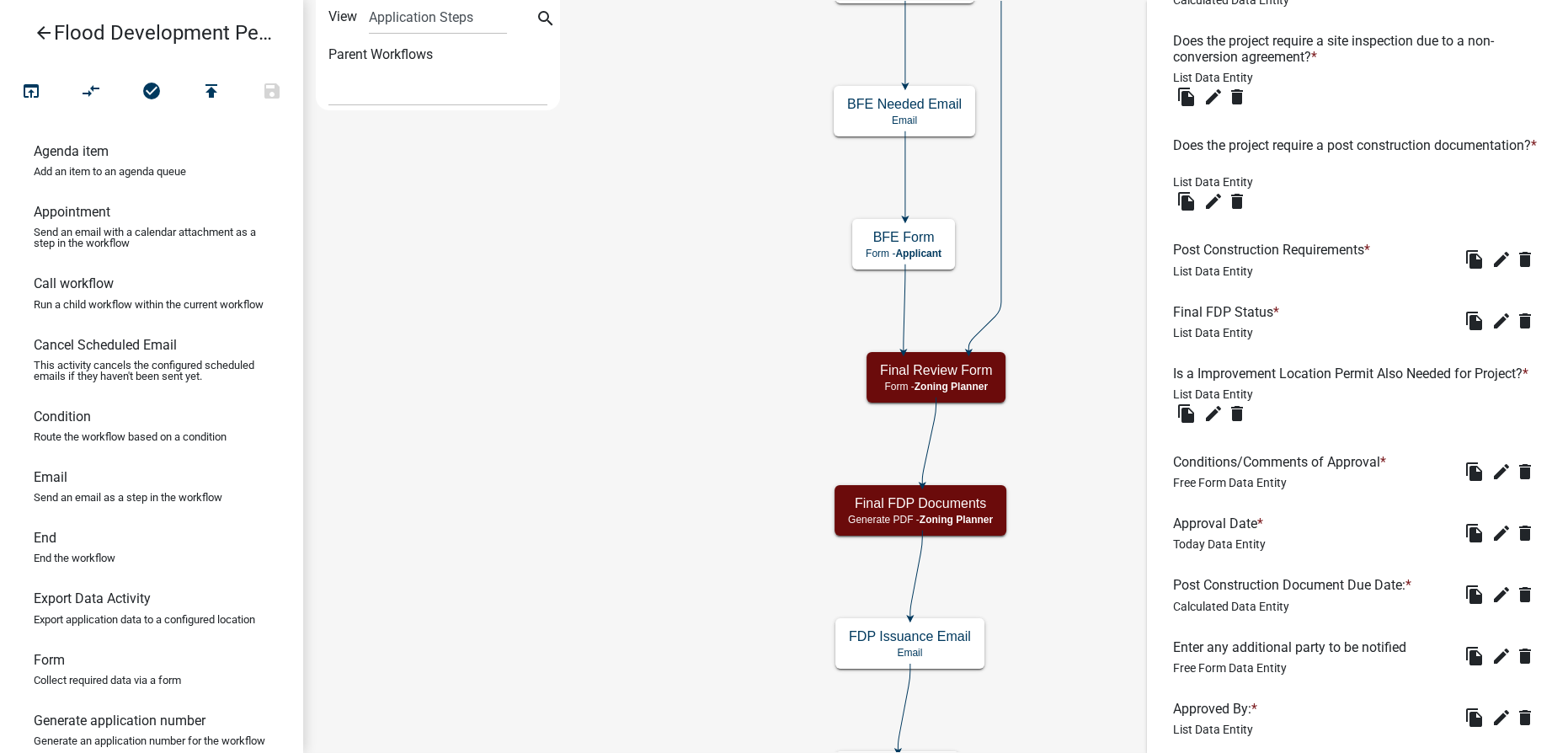 scroll, scrollTop: 1071, scrollLeft: 0, axis: vertical 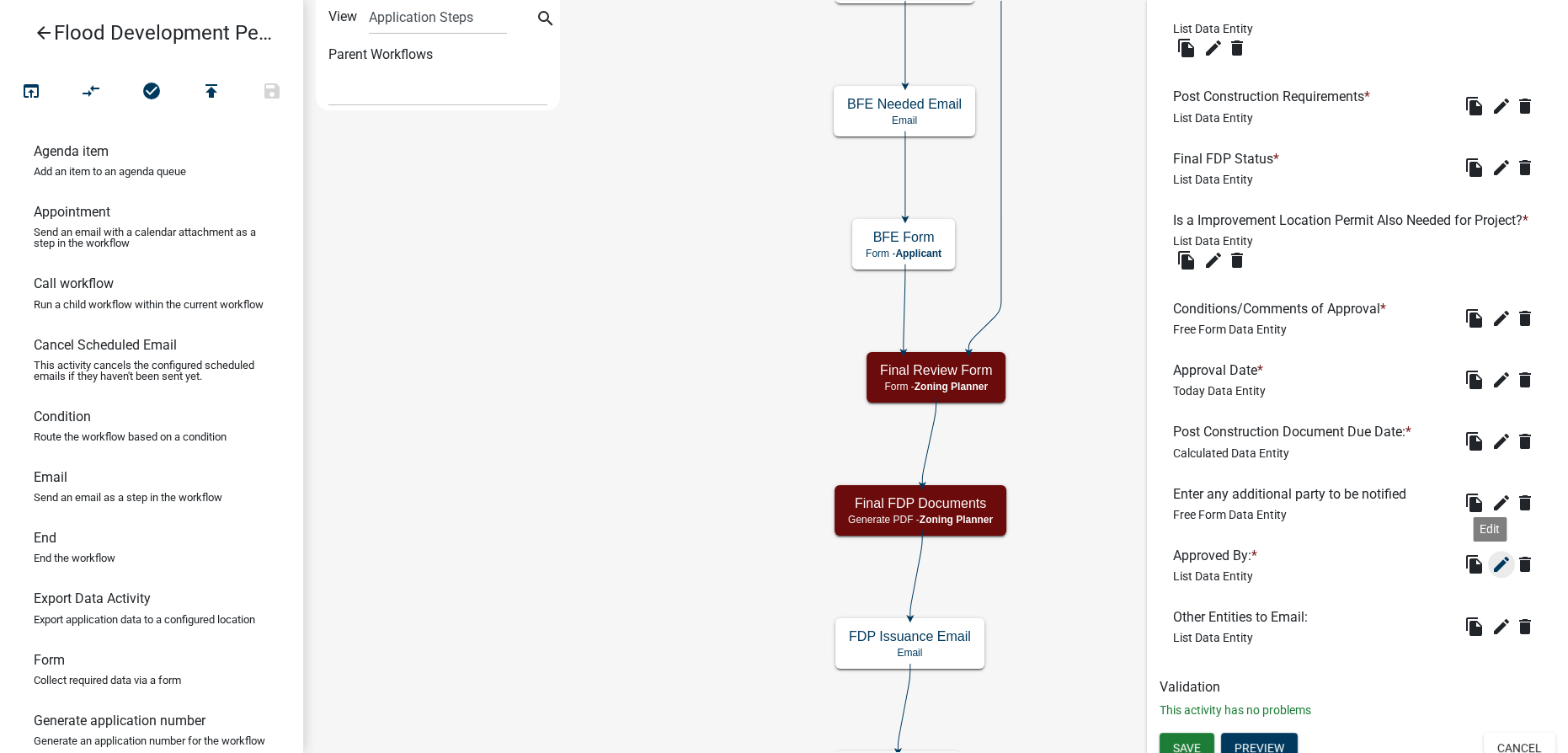 click on "edit" 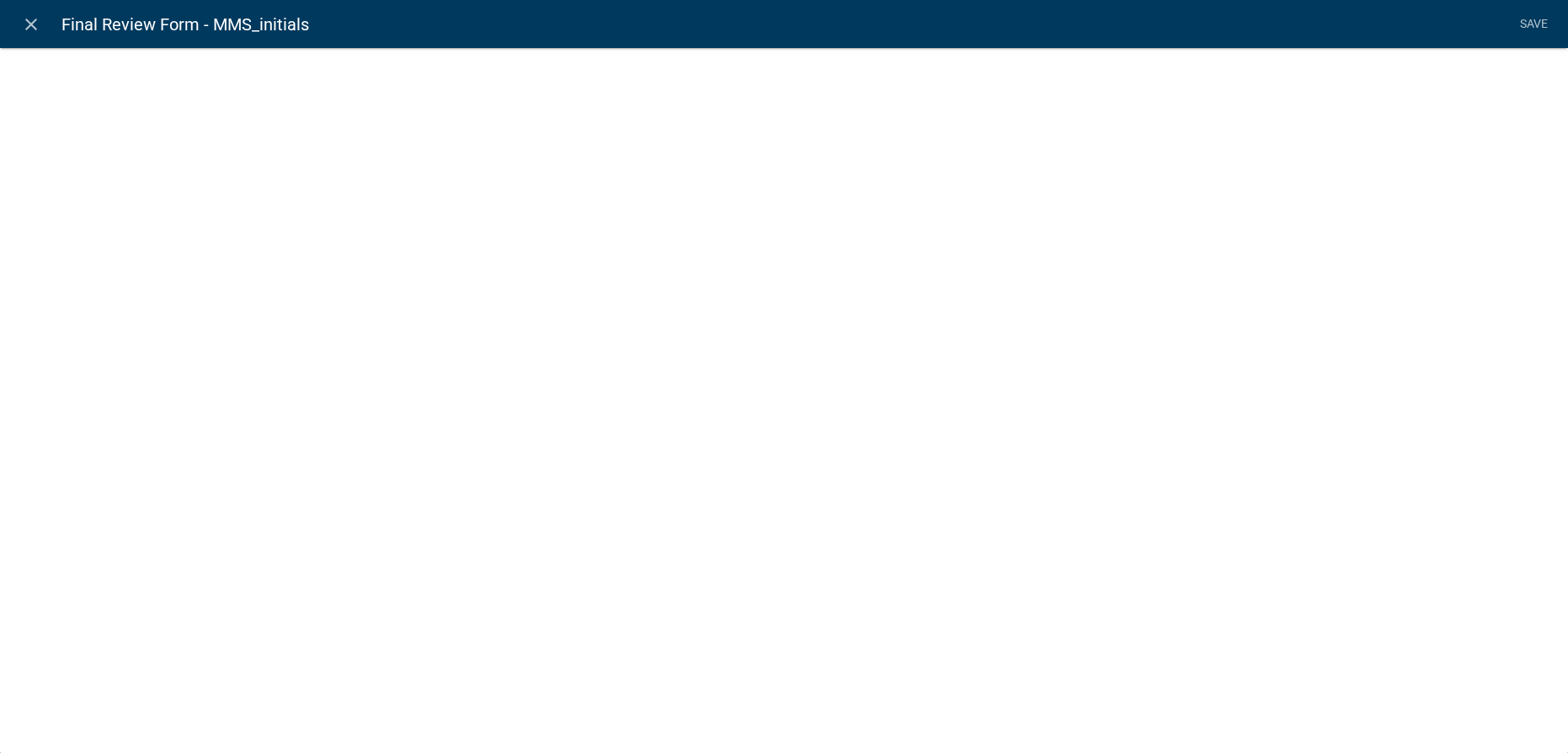 select on "list-data" 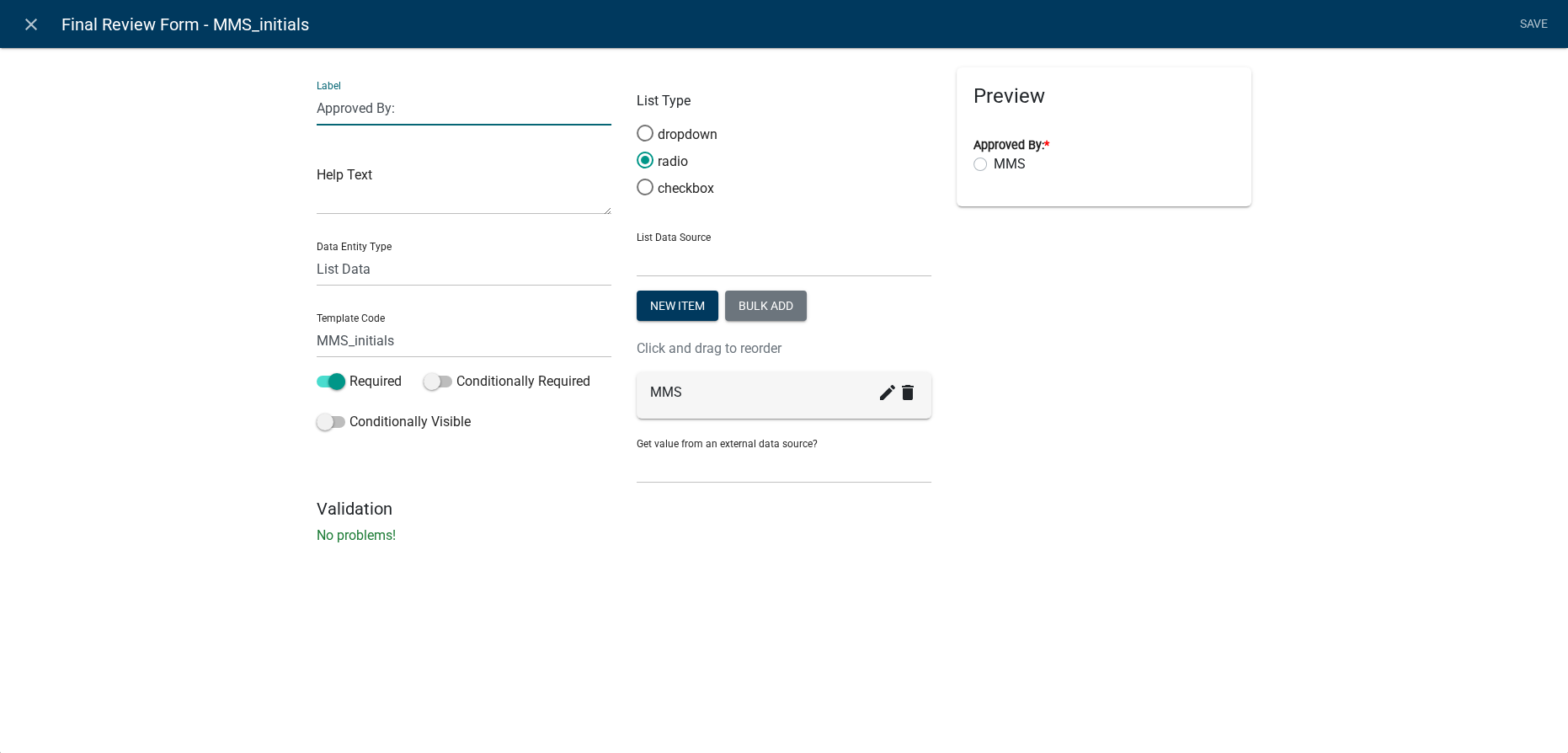 drag, startPoint x: 374, startPoint y: 111, endPoint x: 237, endPoint y: 93, distance: 138.177 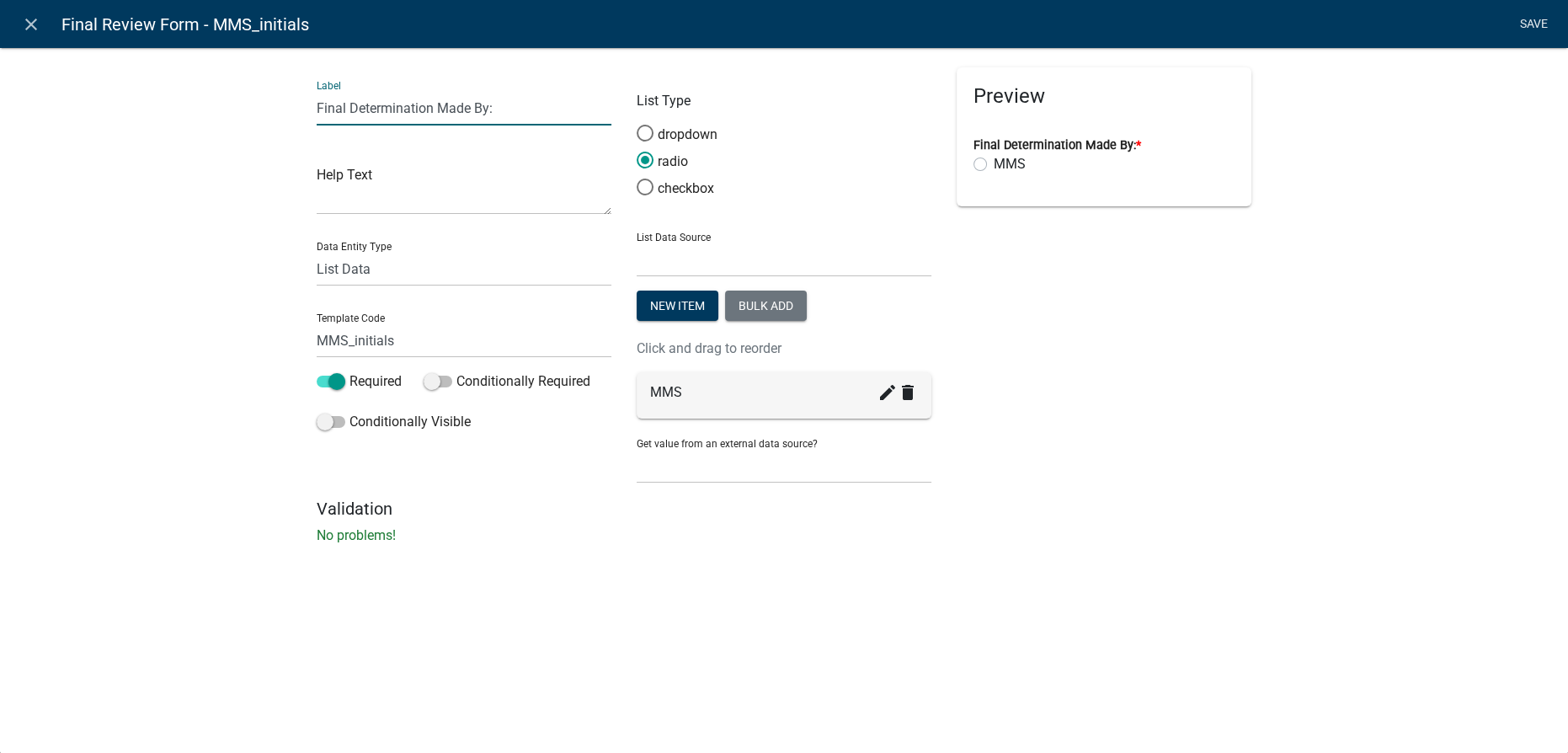 type on "Final Determination Made By:" 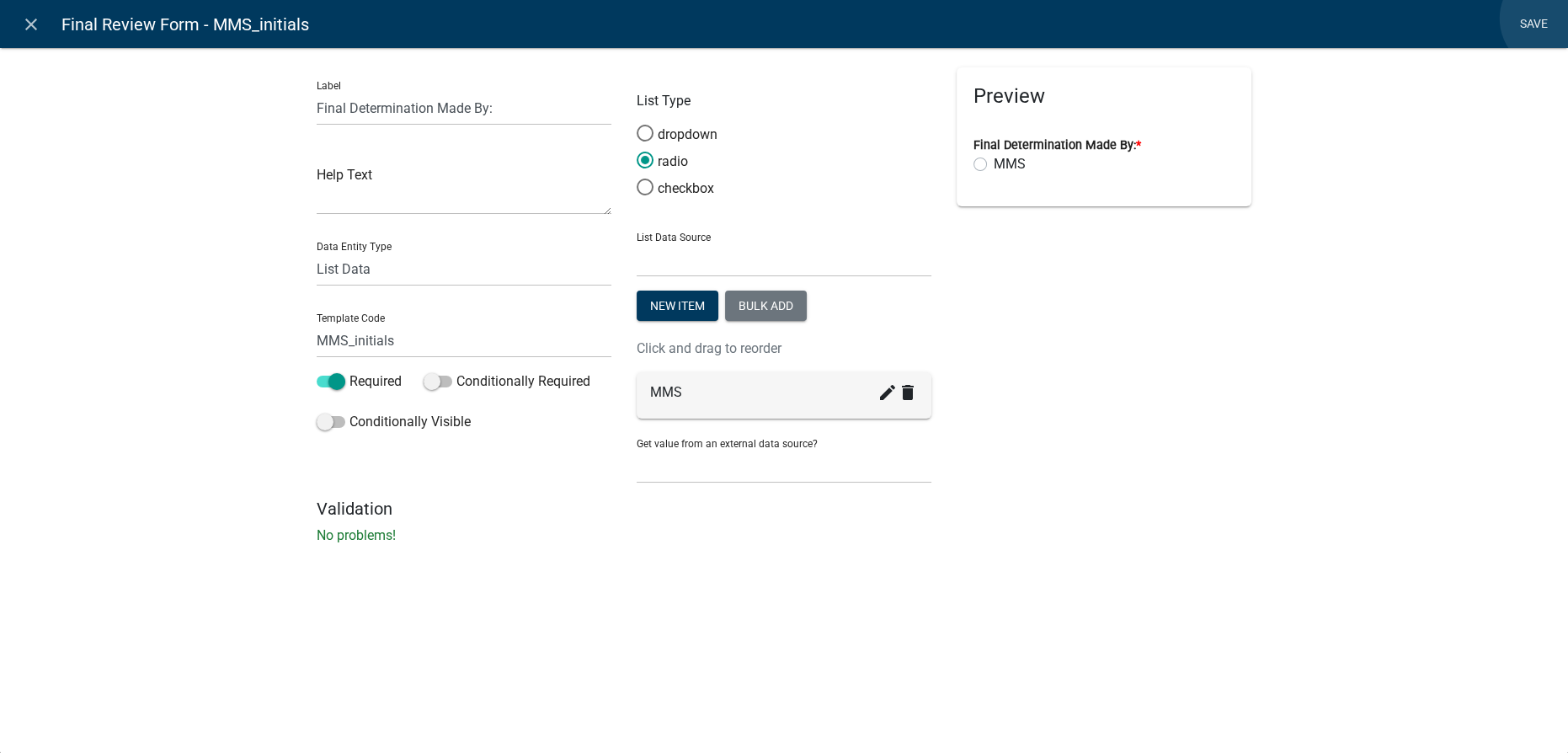 click on "Save" 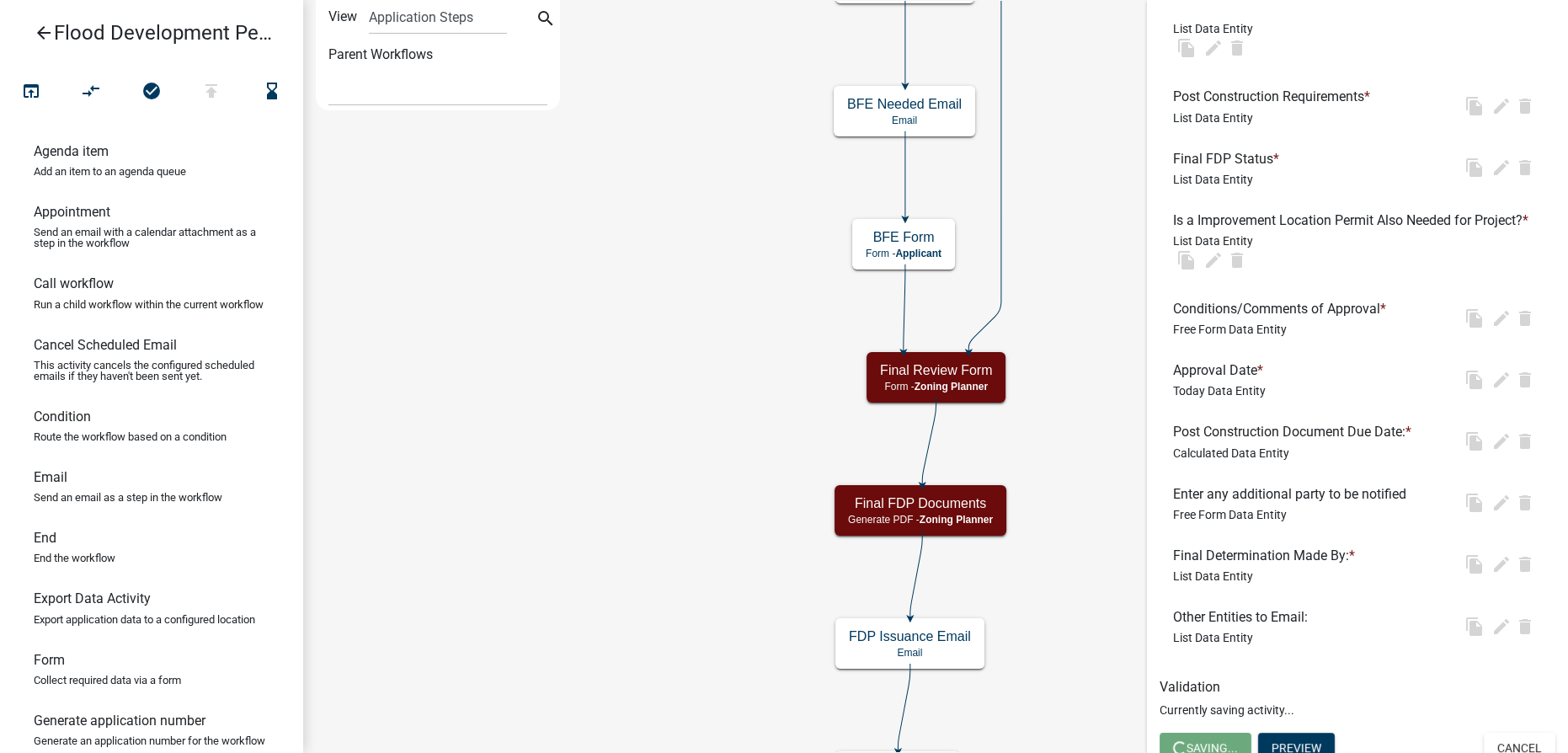 scroll, scrollTop: 0, scrollLeft: 0, axis: both 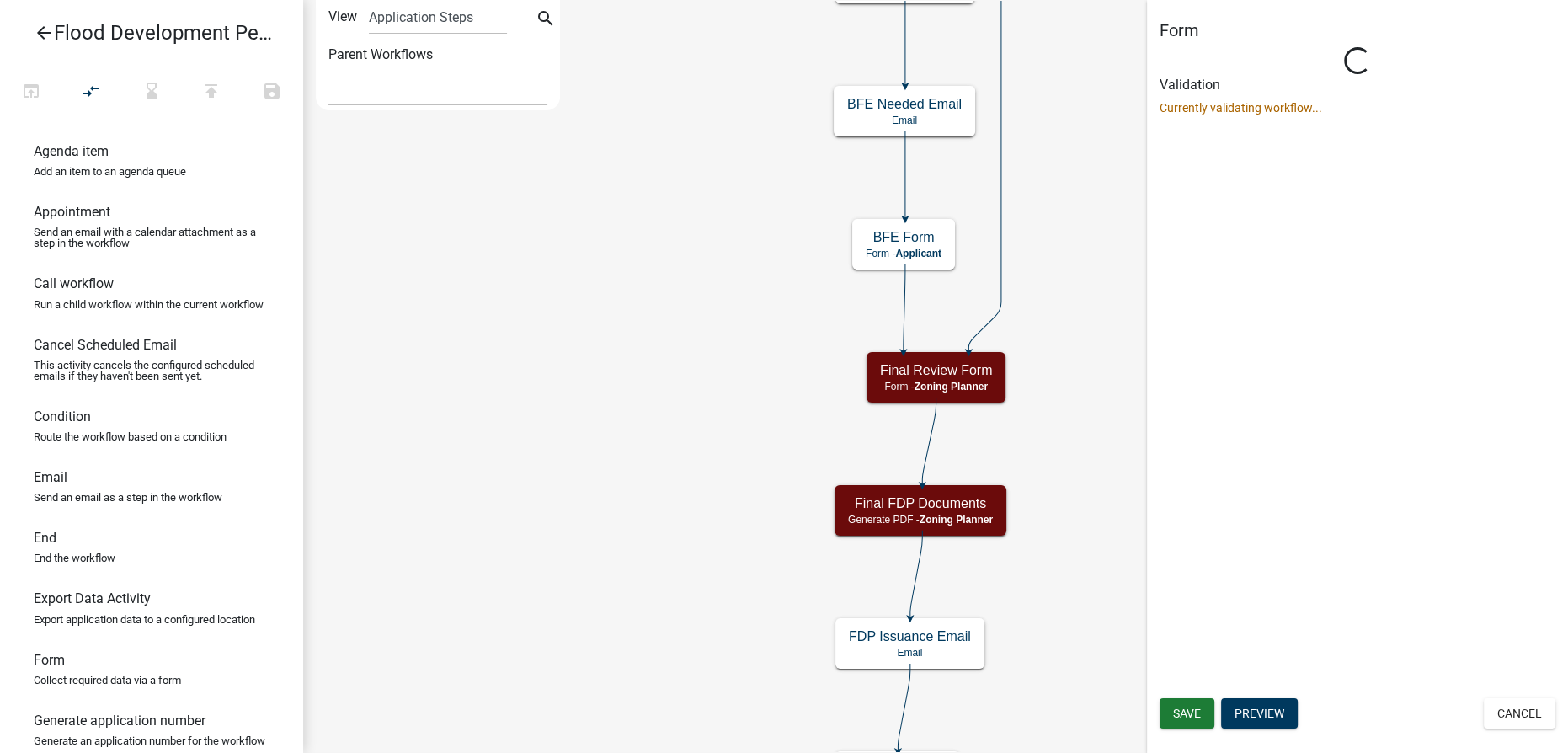select on "[UUID]" 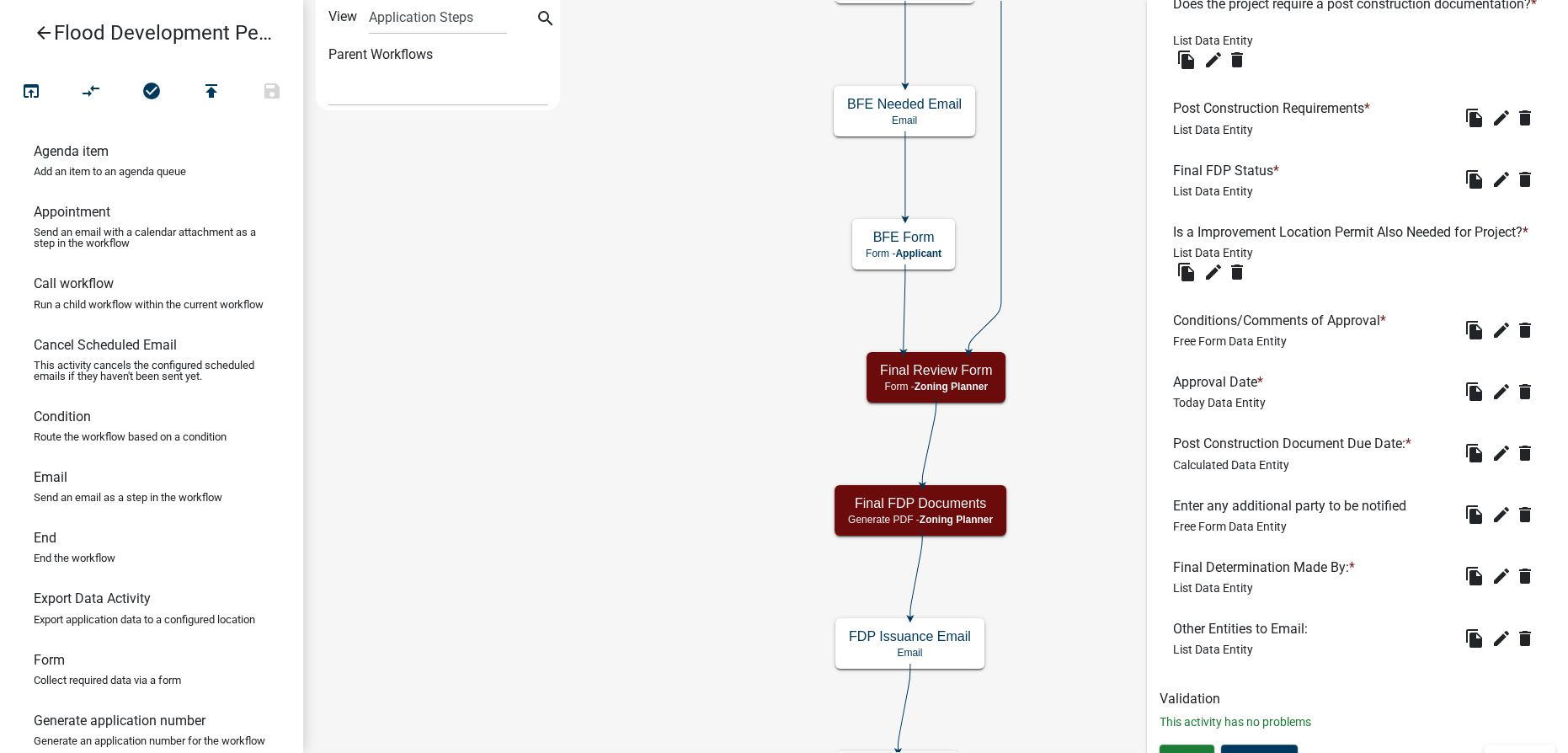 scroll, scrollTop: 1103, scrollLeft: 0, axis: vertical 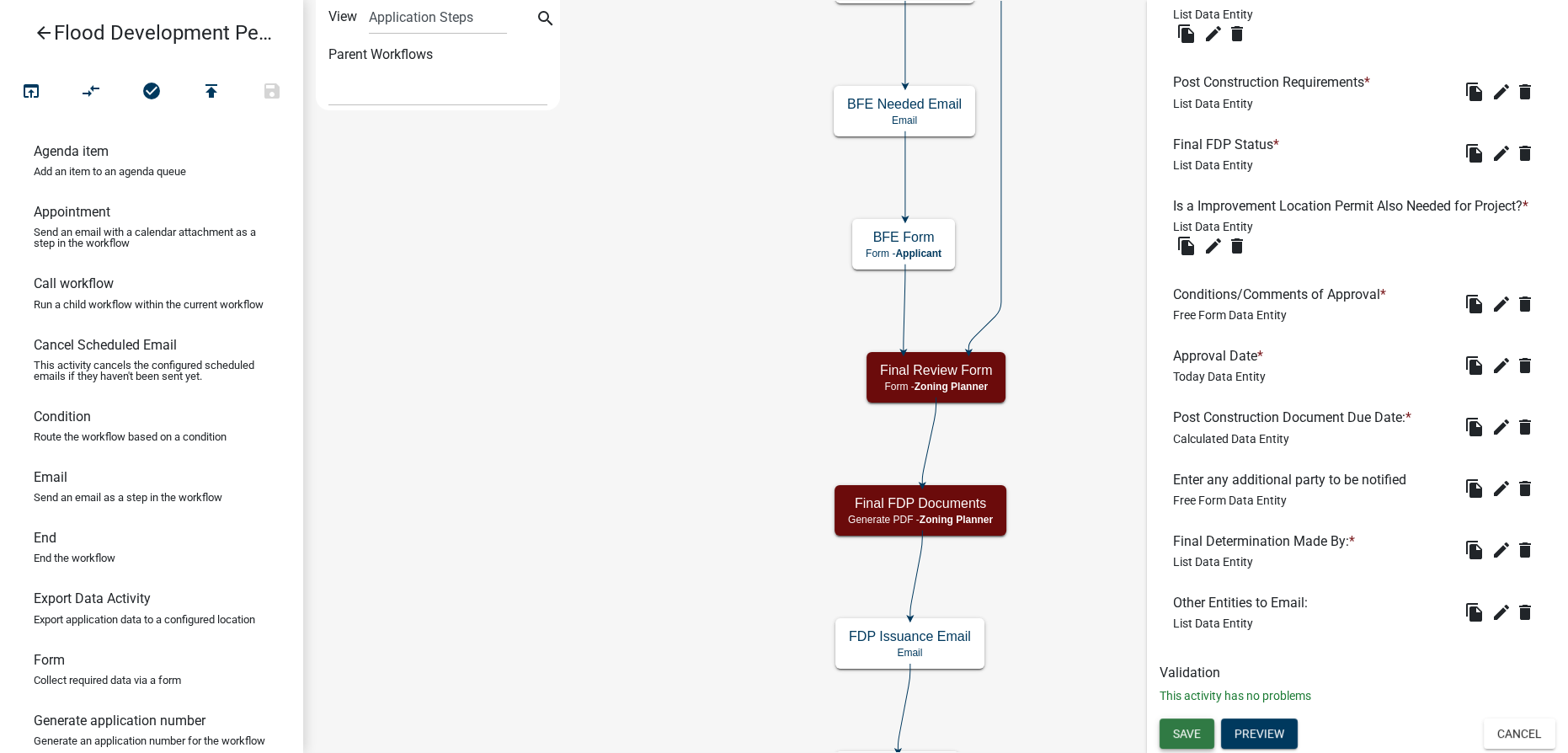 click on "Save" 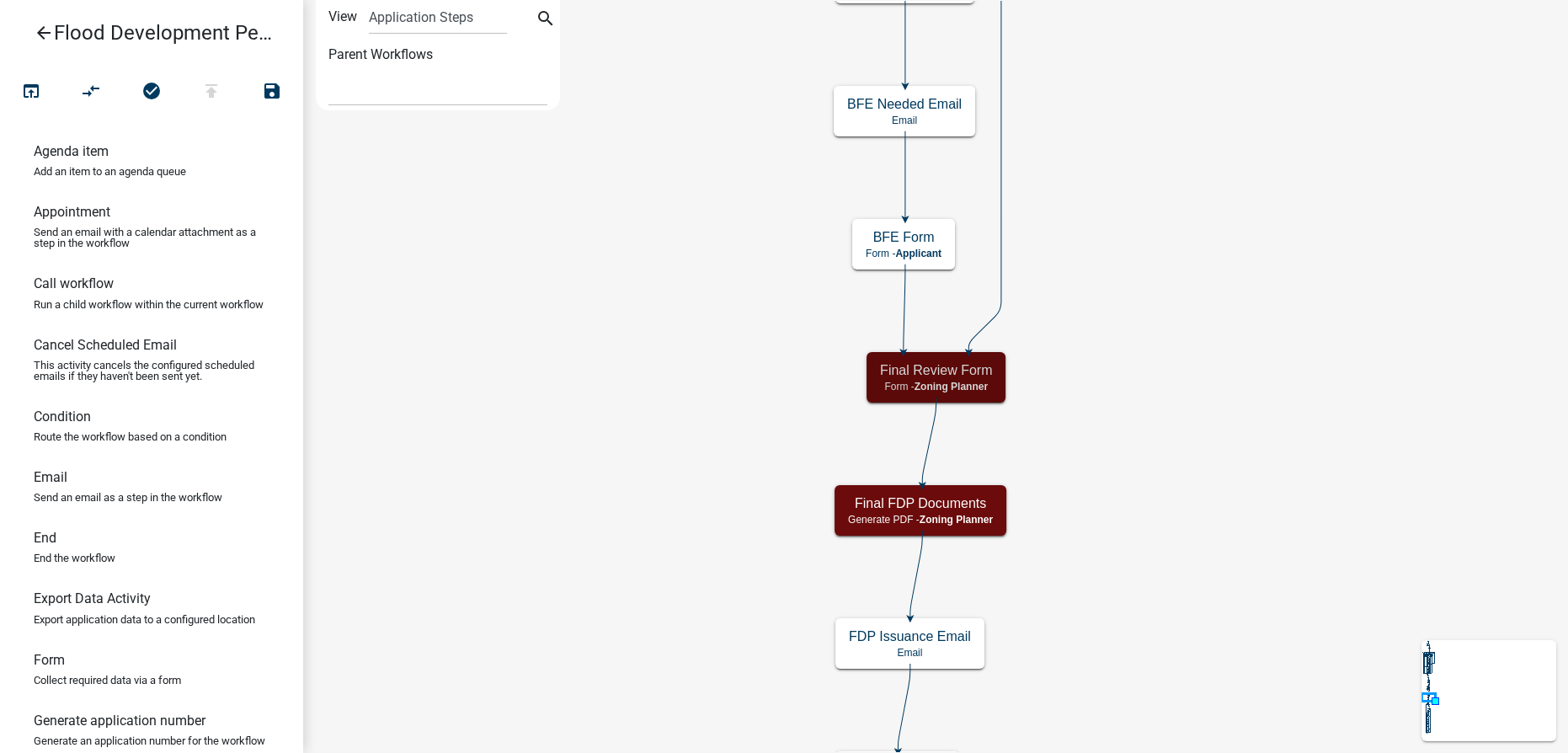 scroll, scrollTop: 0, scrollLeft: 0, axis: both 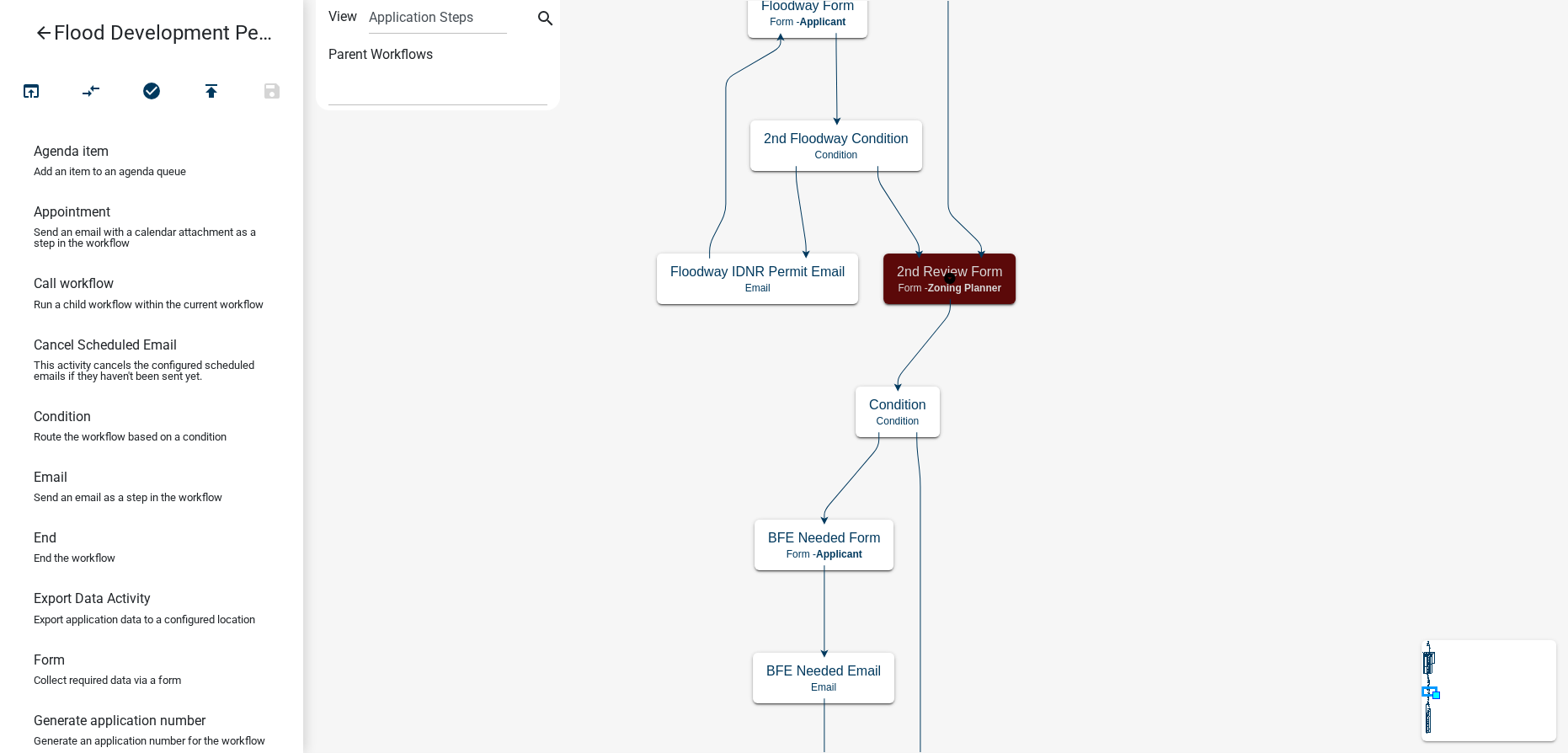 click on "2nd Review Form" at bounding box center (949, 271) 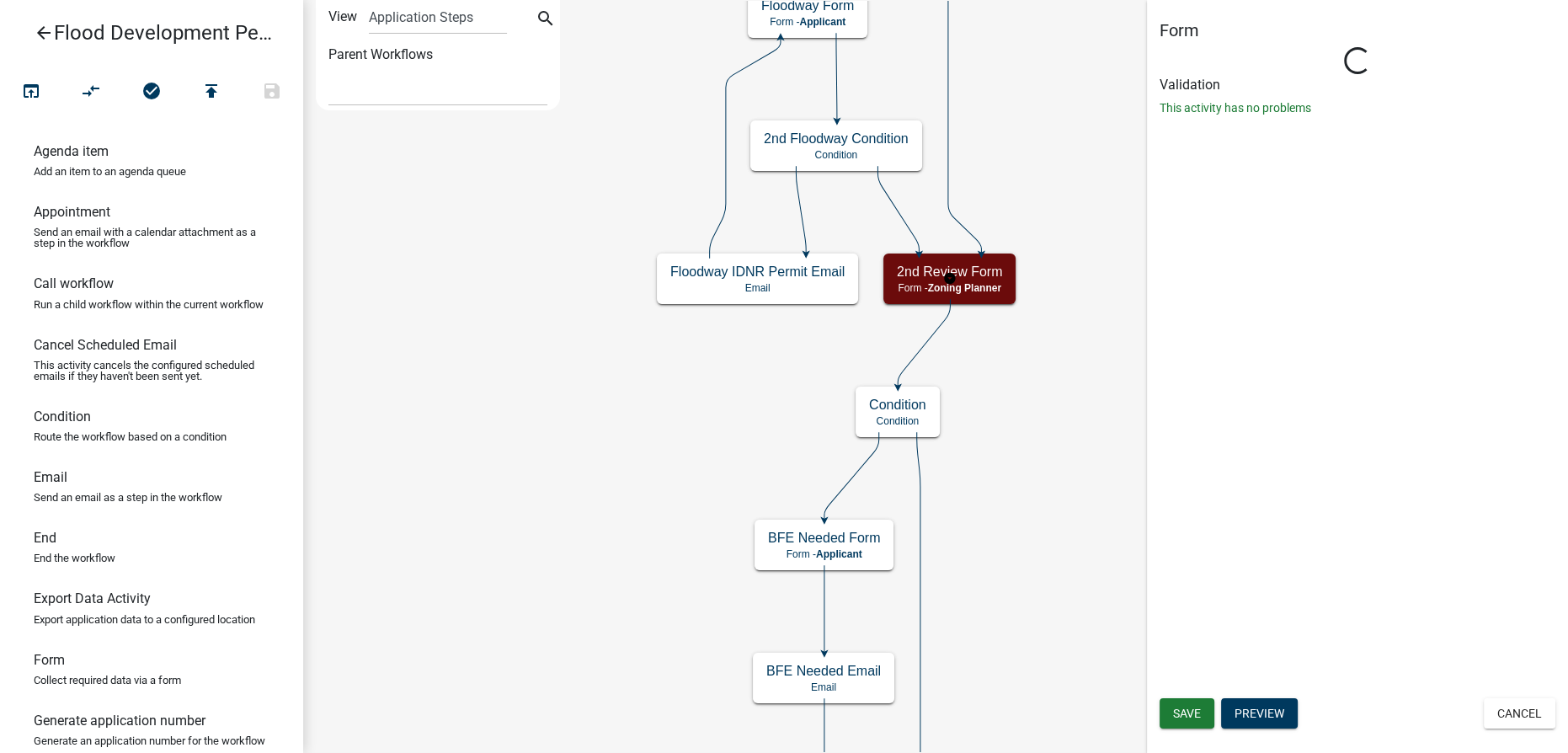 select on "[UUID]" 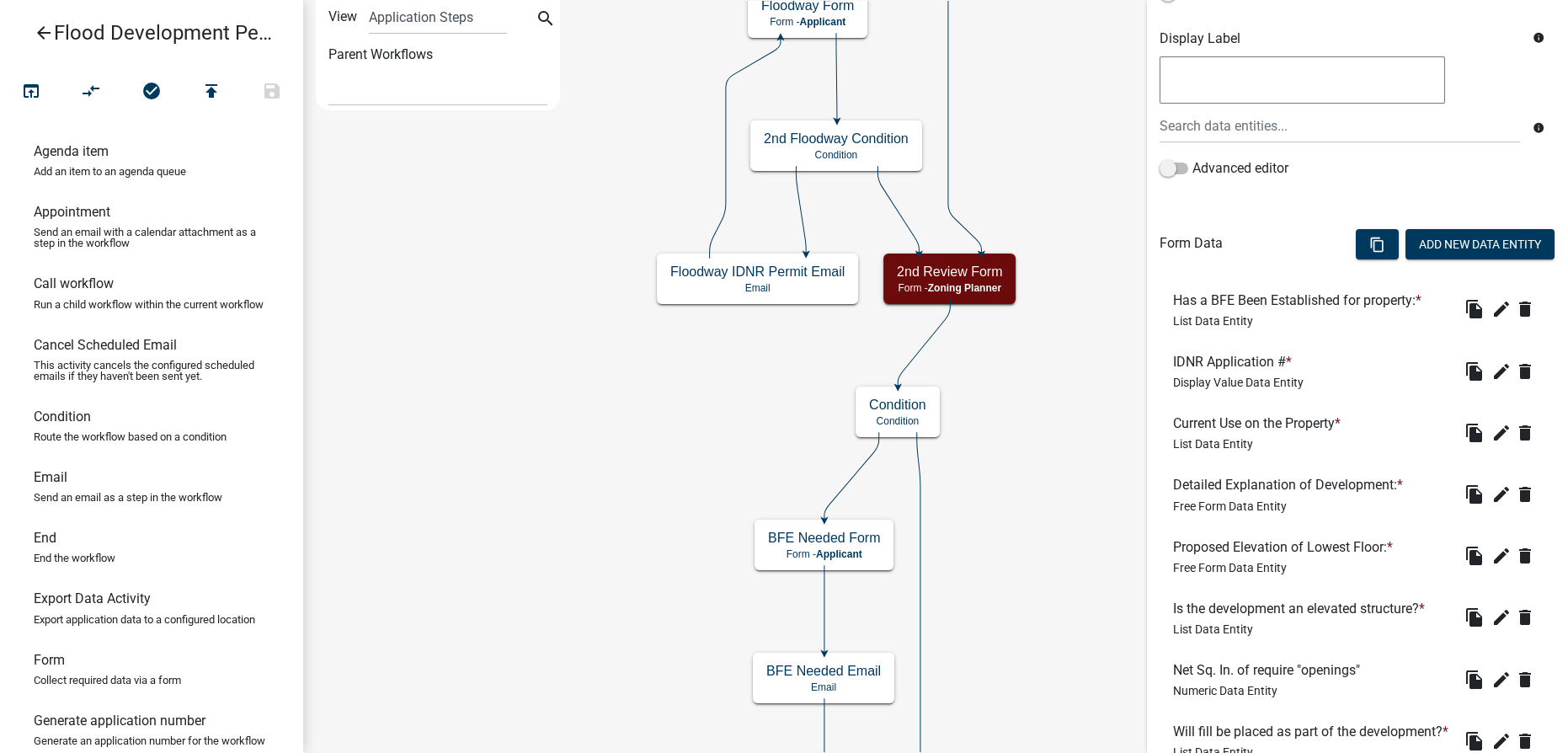 scroll, scrollTop: 18, scrollLeft: 0, axis: vertical 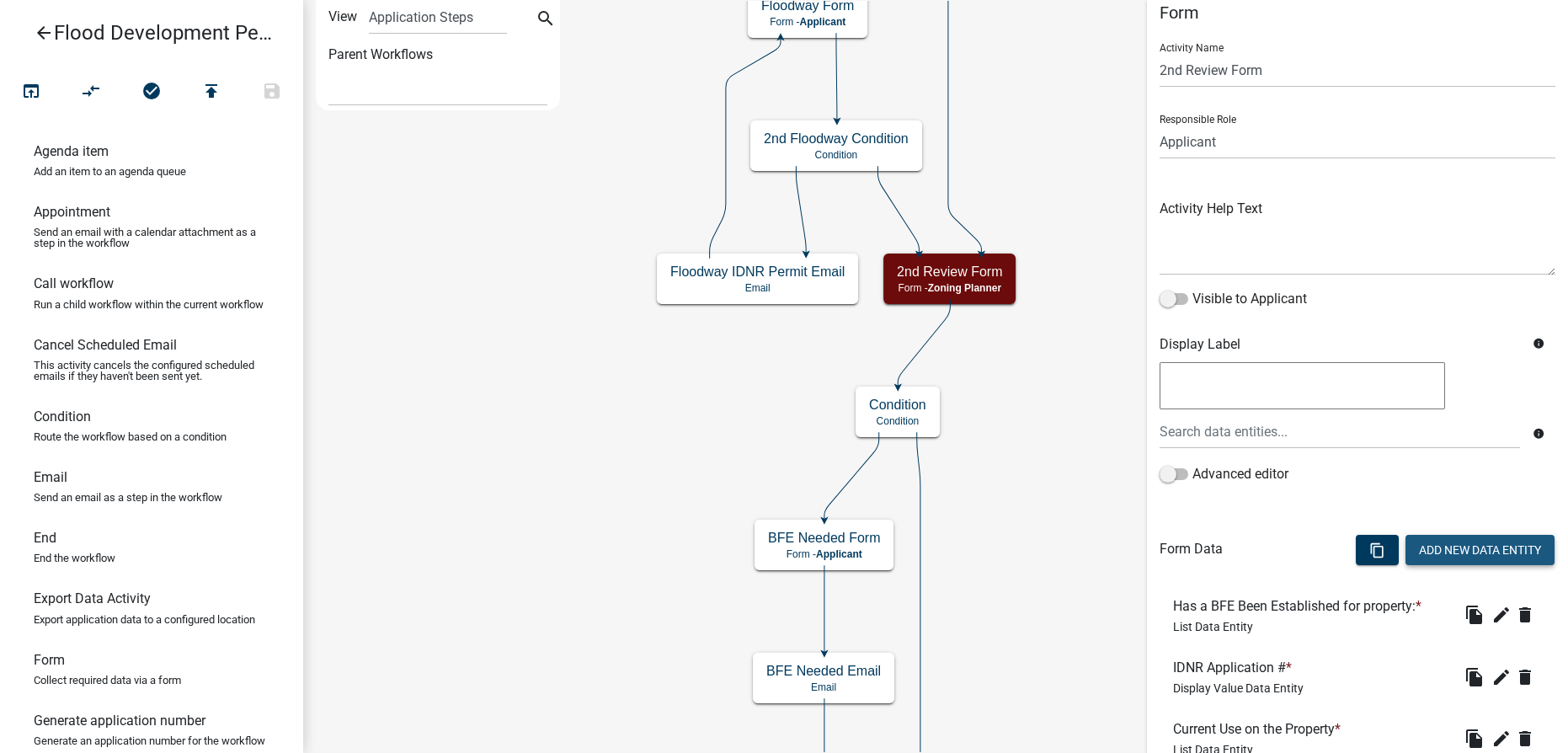 click on "Add New Data Entity" at bounding box center [1480, 550] 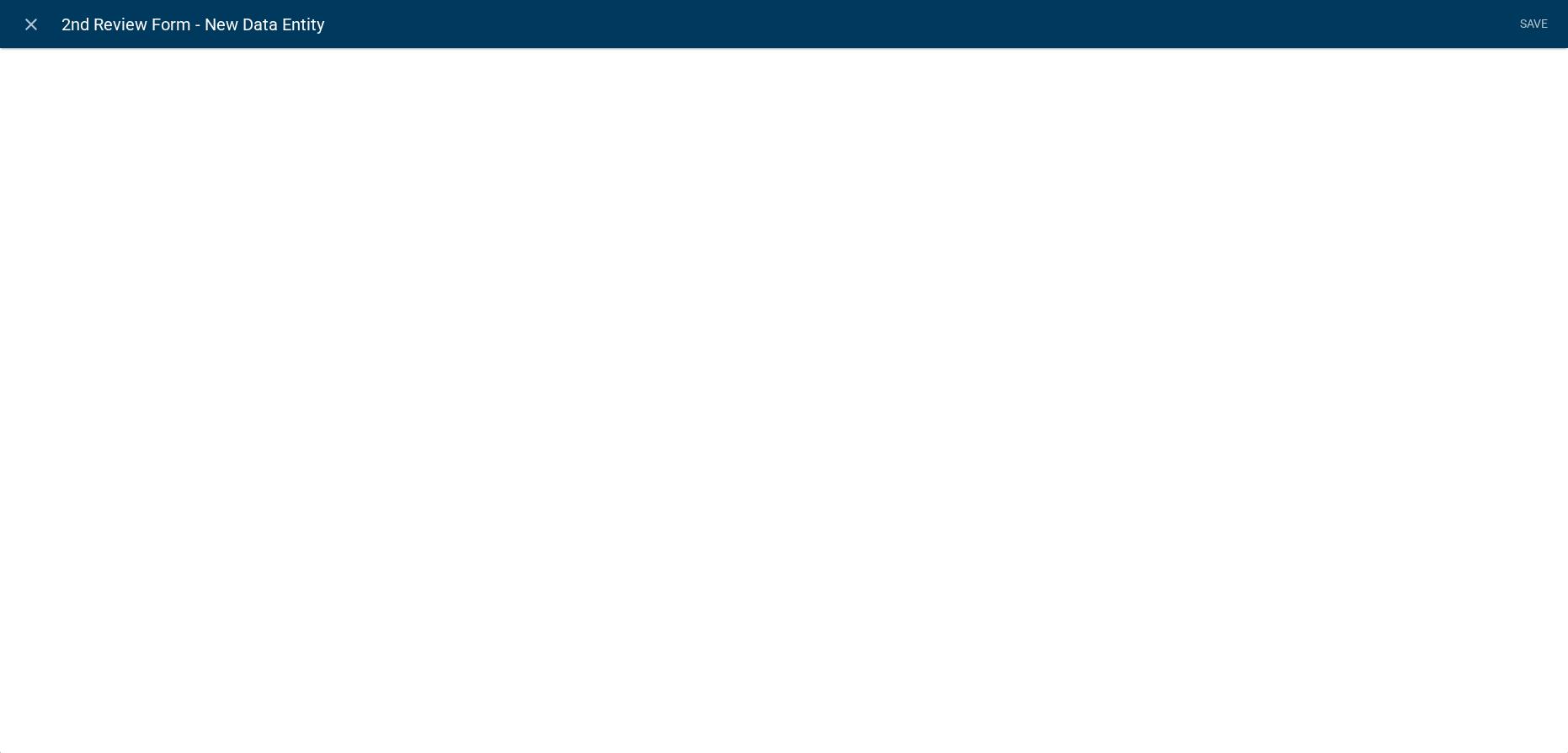 select 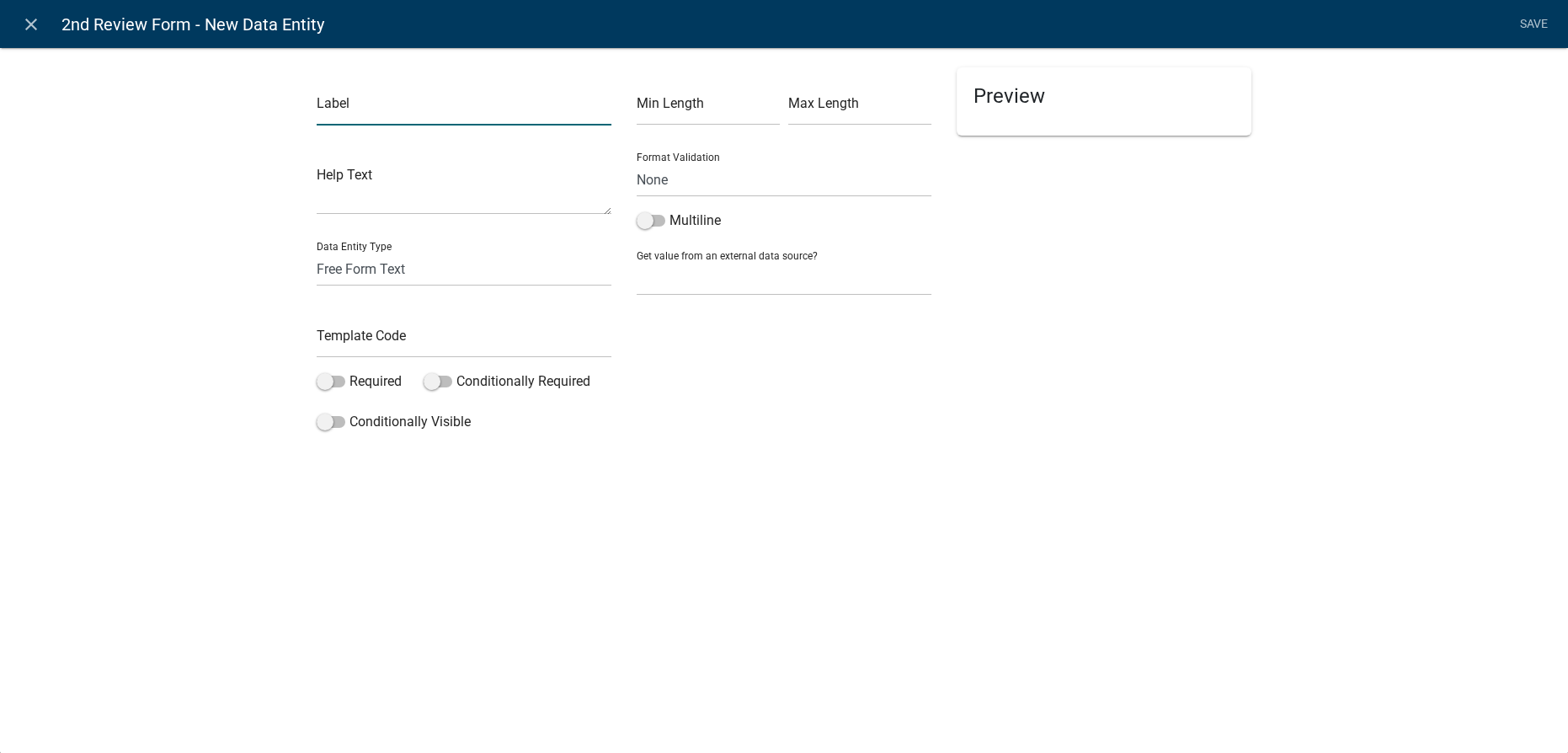 click 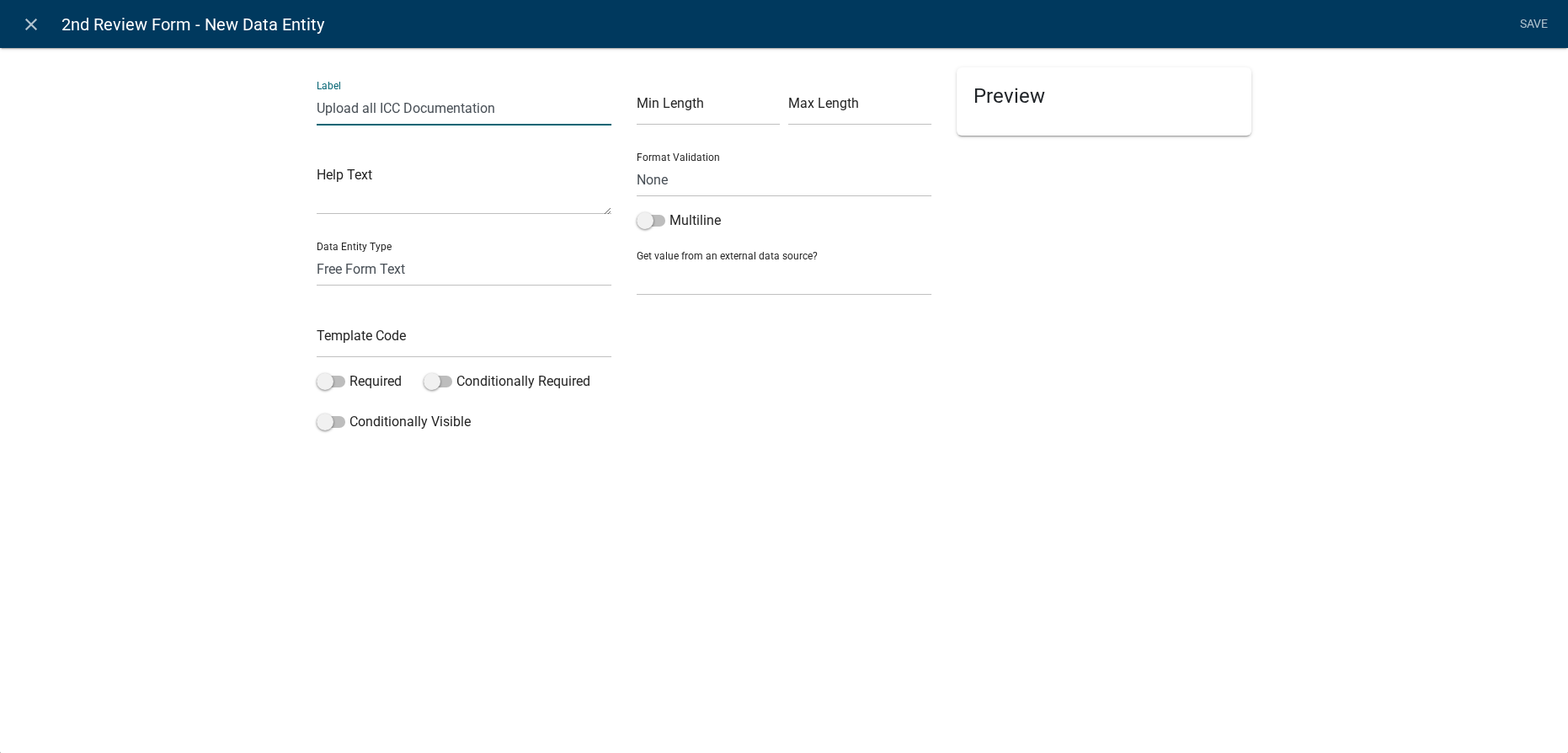 type on "Upload all ICC Documentation" 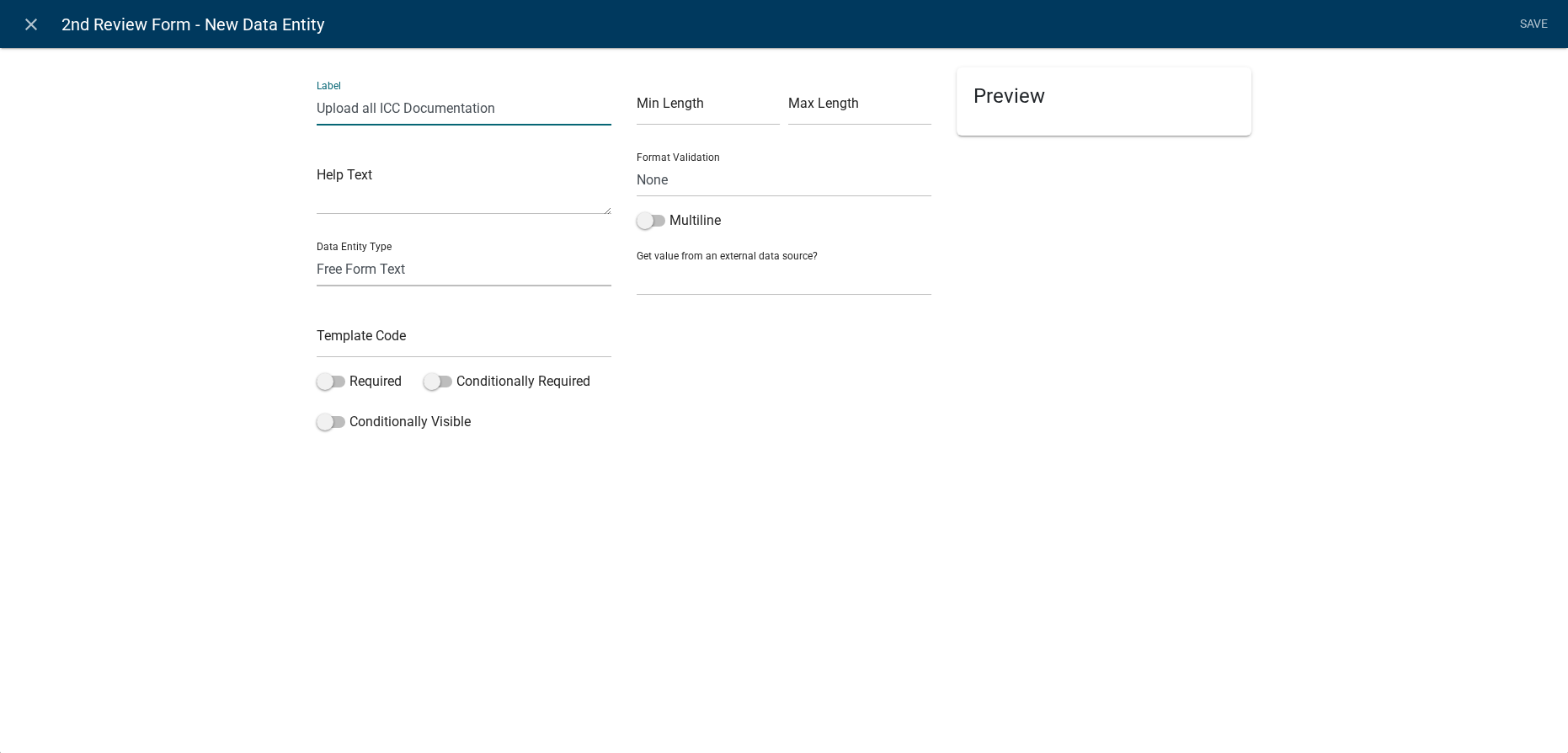 click on "Free Form Text   Document   Display Entity Value   Fee   Numeric Data   Date   Map Sketch Data   List Data   Signature   Formatted Text   Today   Calculated Value   Generate Client Application Number   Contact List   Inspection Document" 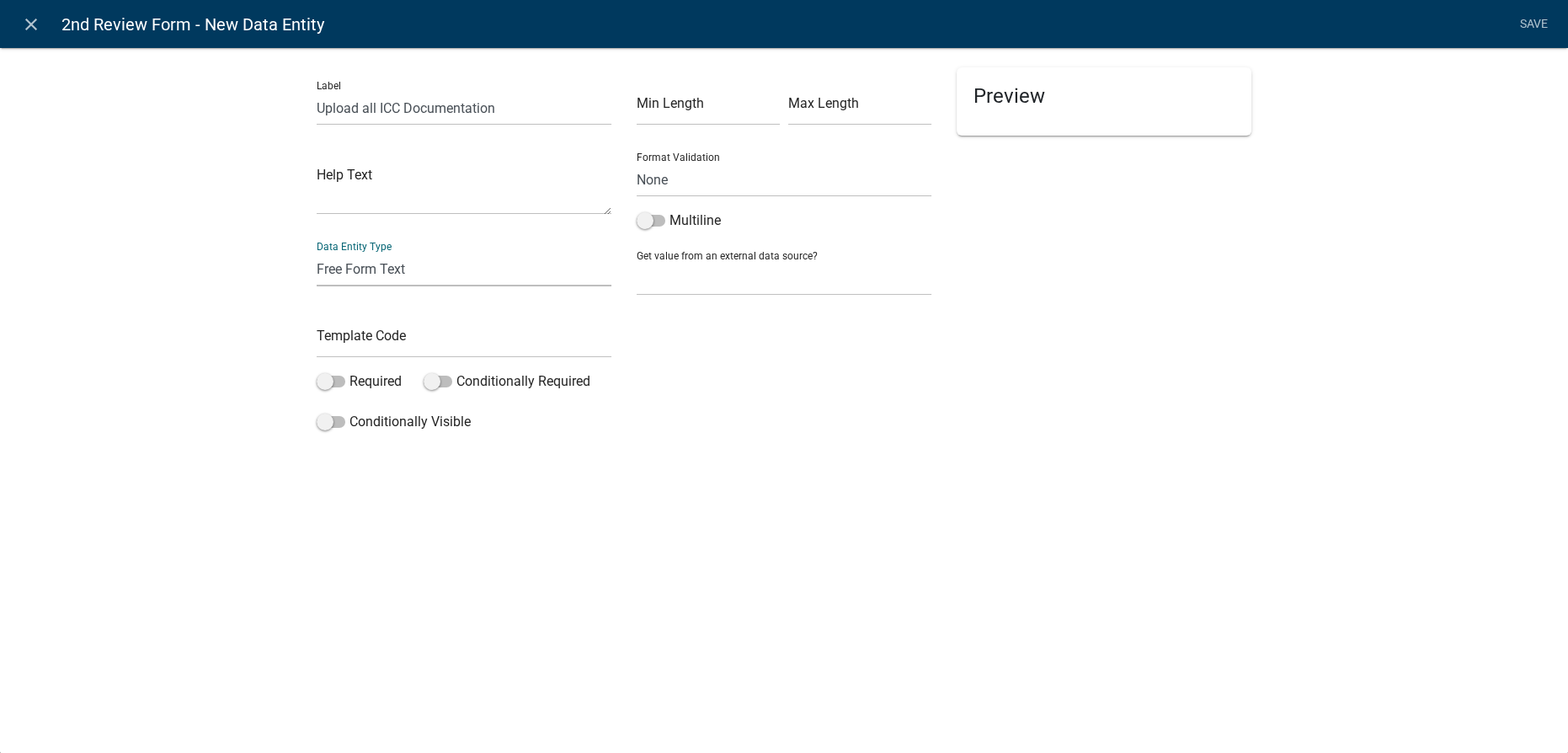 select on "document" 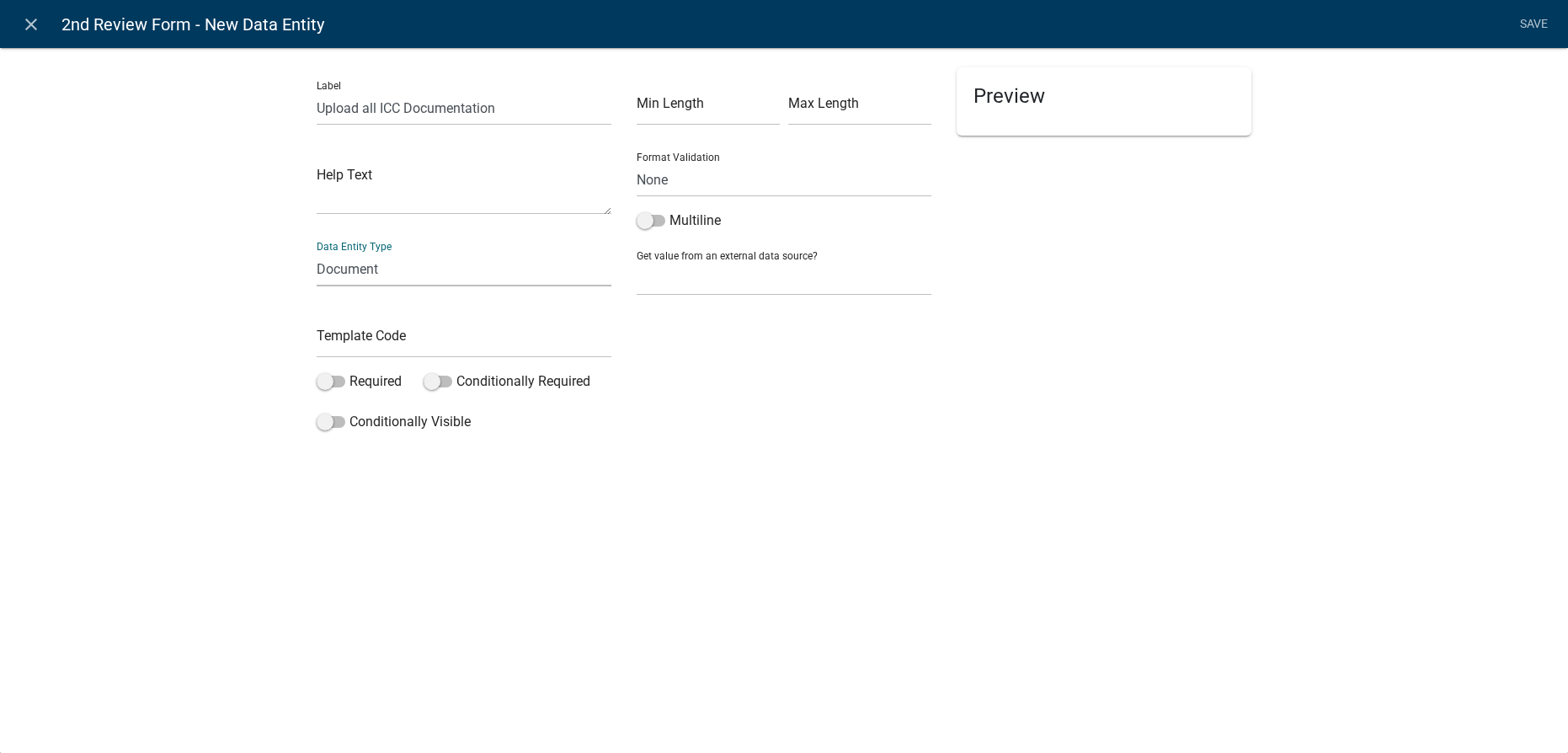 click on "Free Form Text   Document   Display Entity Value   Fee   Numeric Data   Date   Map Sketch Data   List Data   Signature   Formatted Text   Today   Calculated Value   Generate Client Application Number   Contact List   Inspection Document" 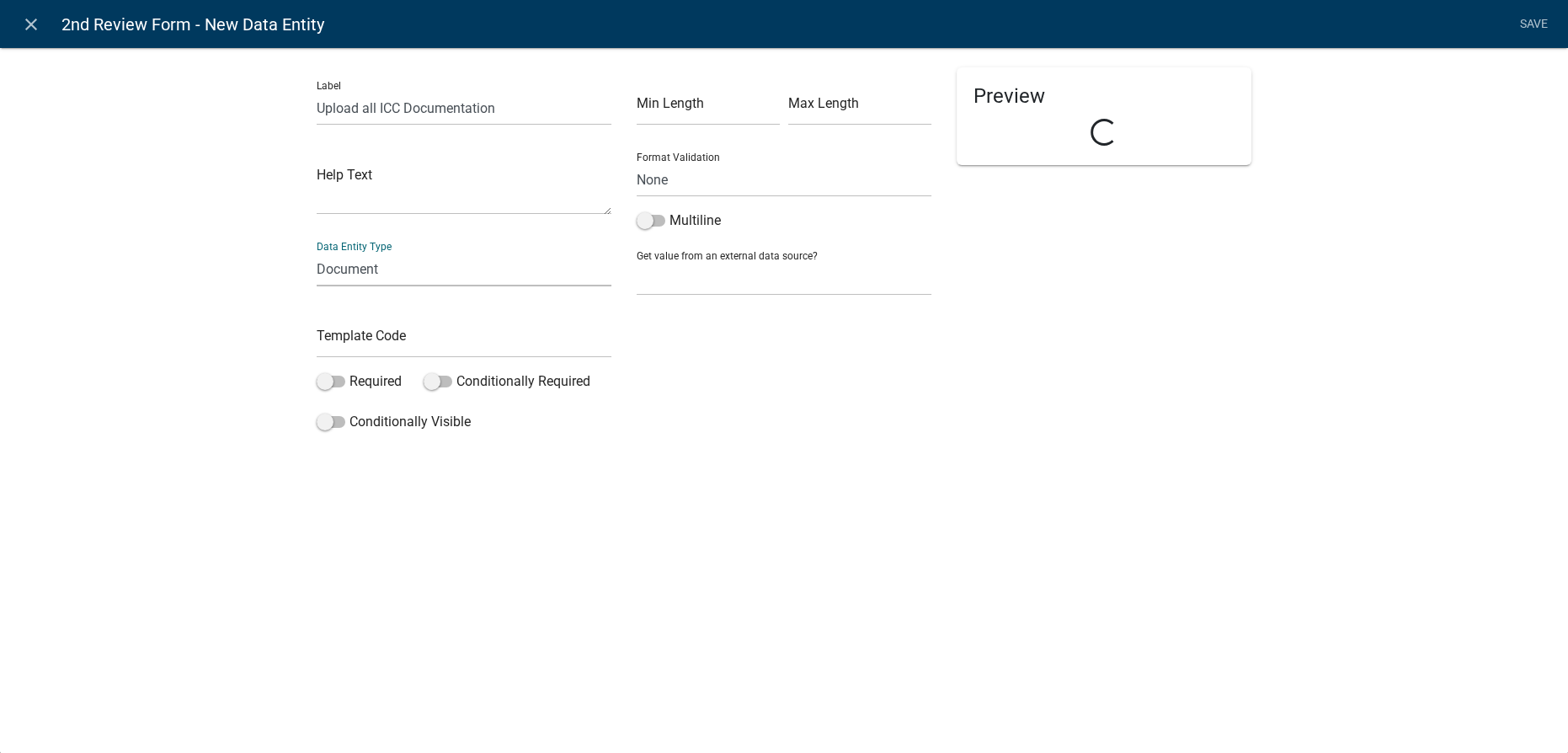 select on "document" 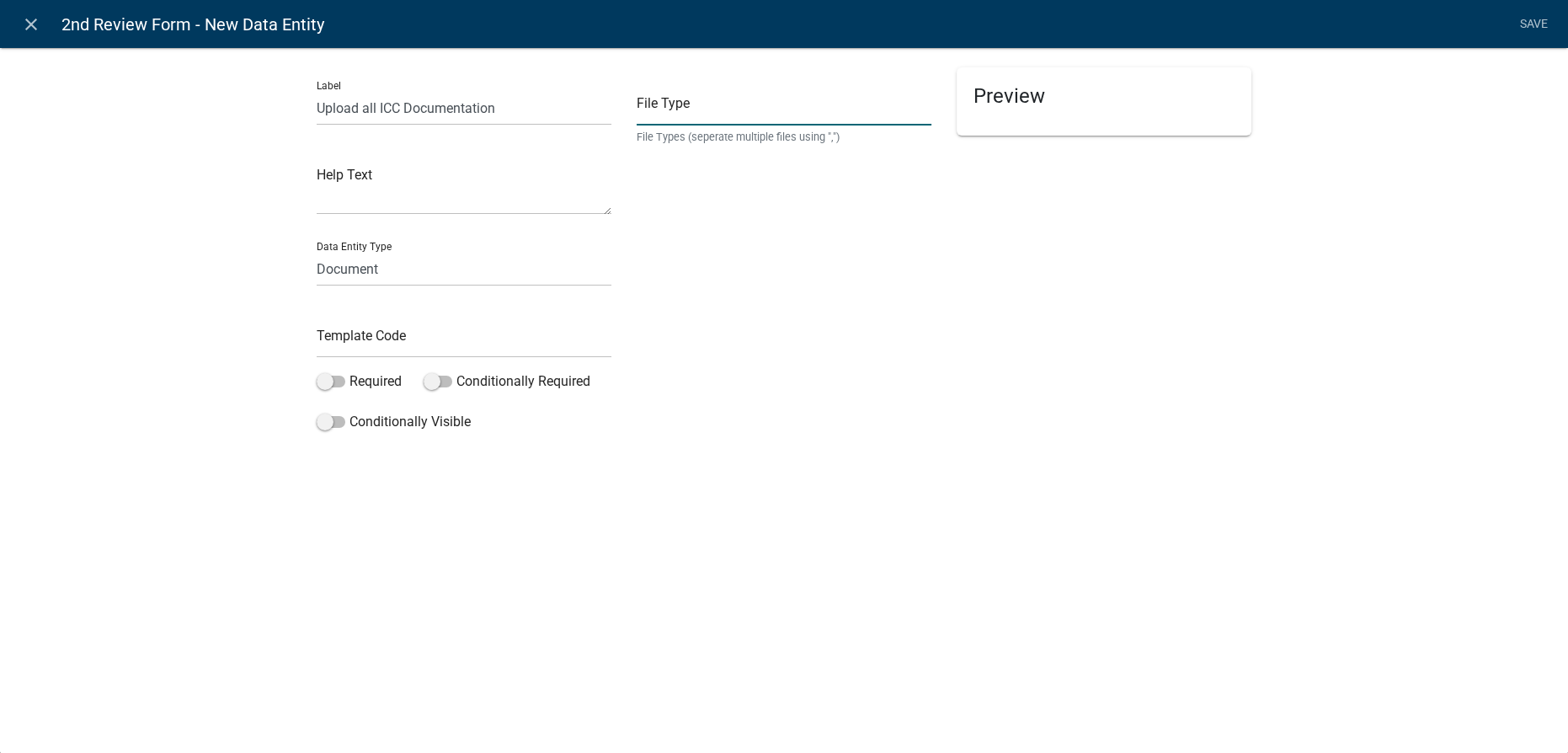 click 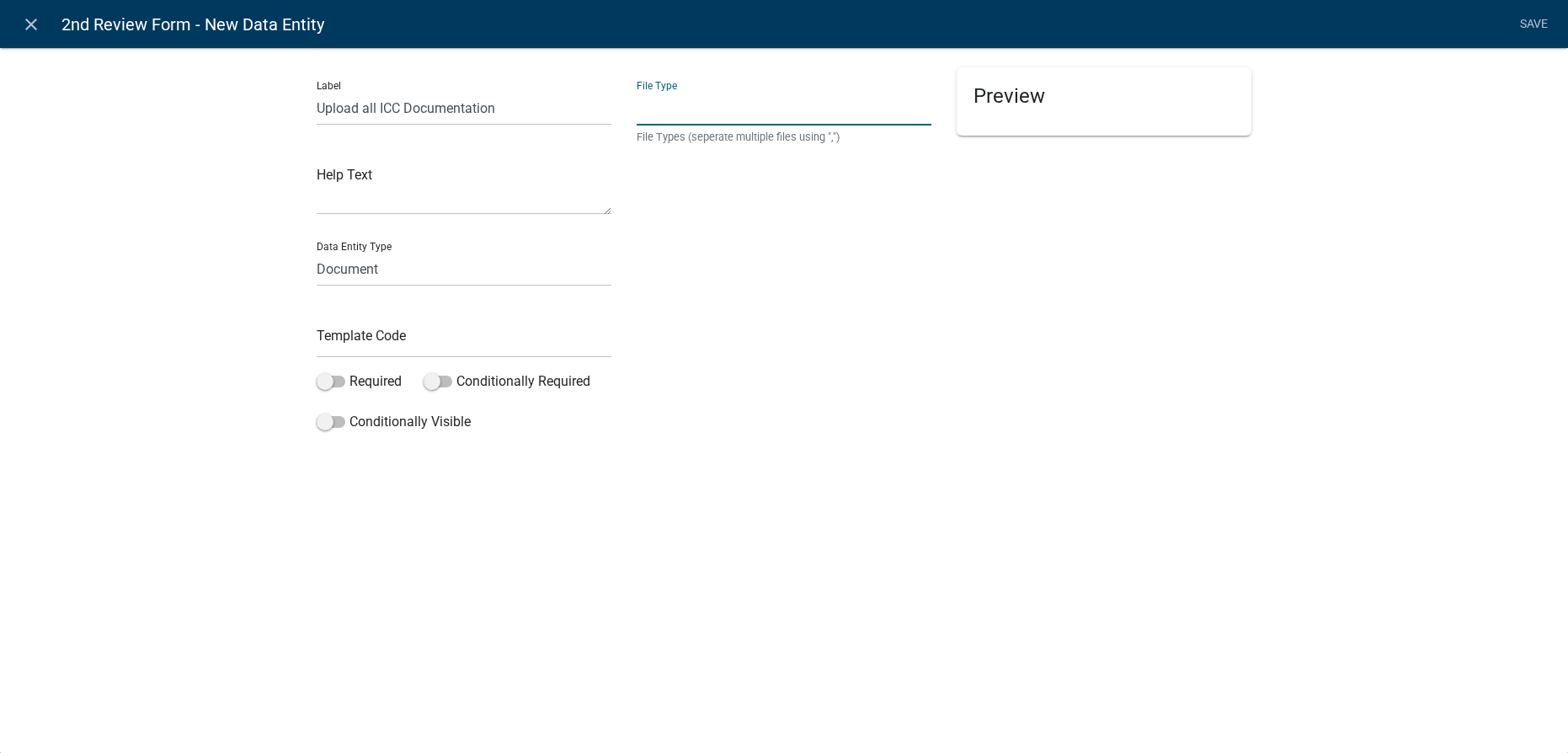type on "pdf, tif, jpg, docx" 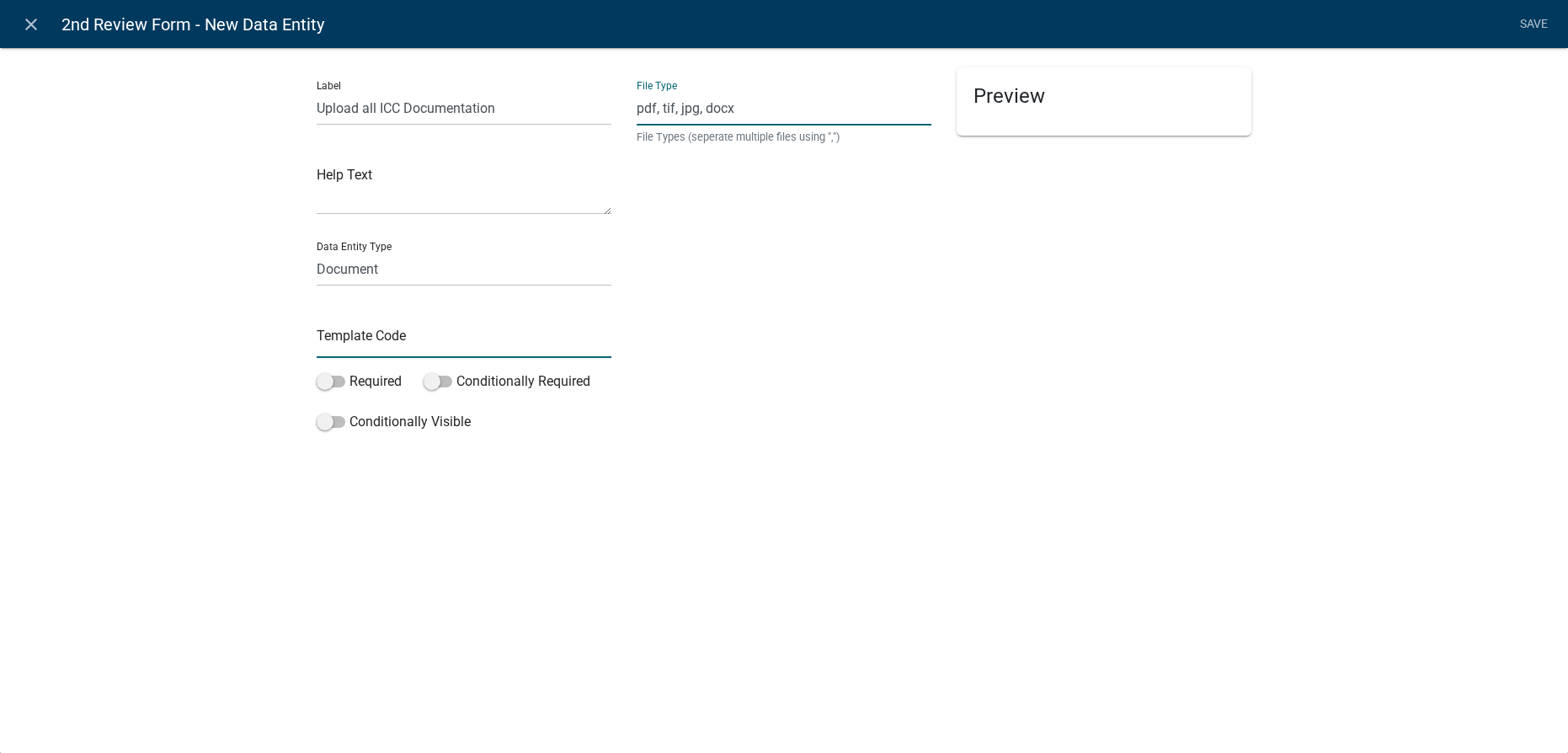 click 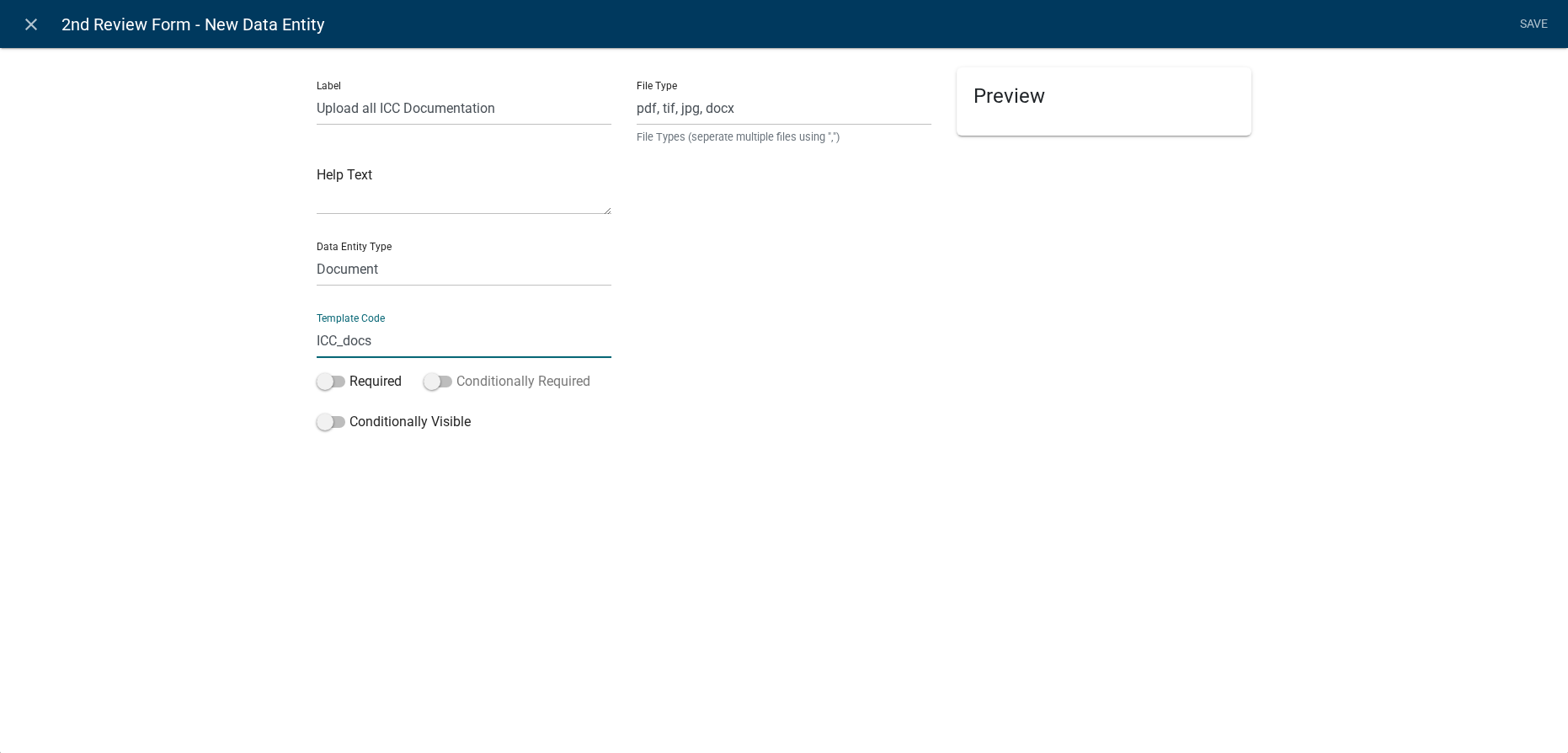 type on "ICC_docs" 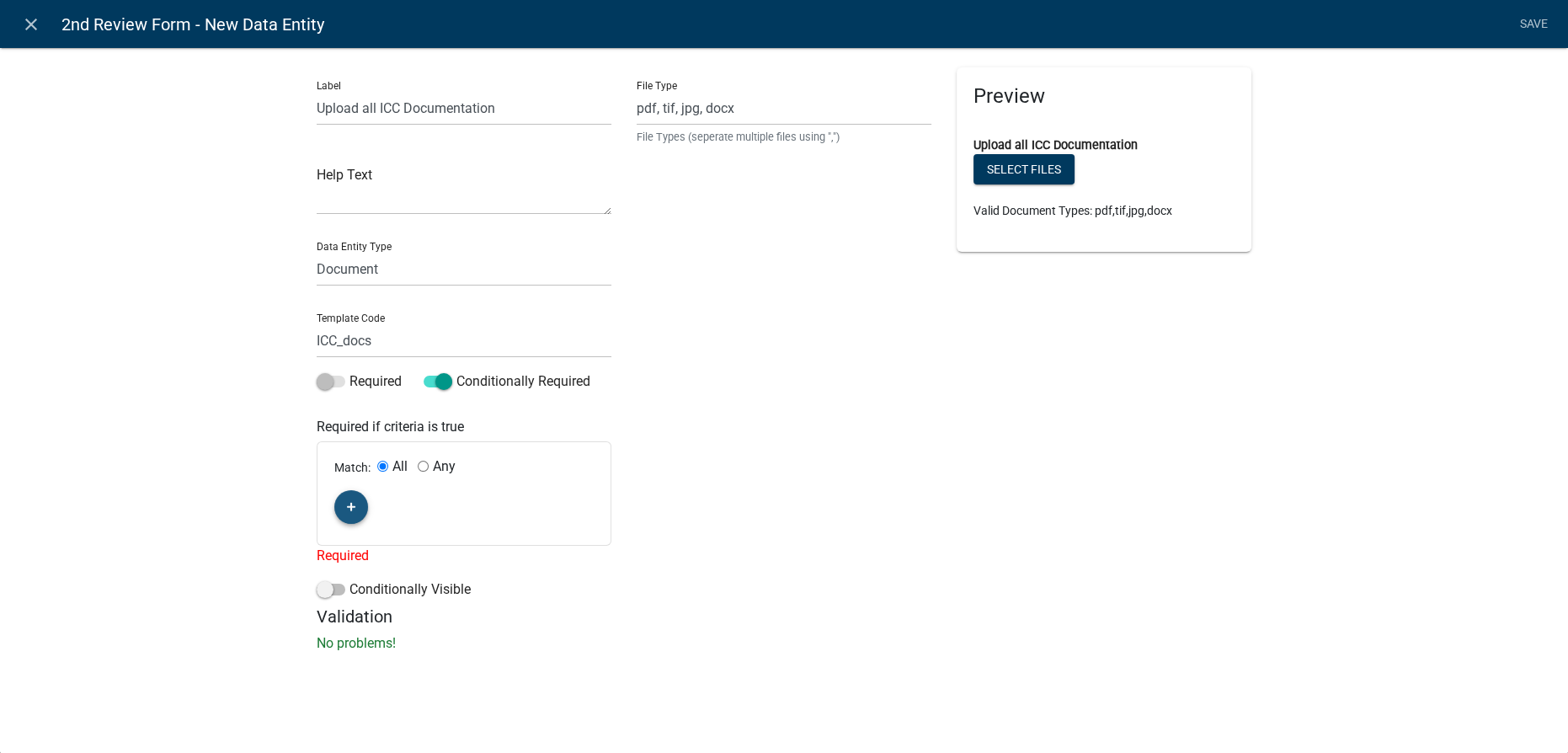 click 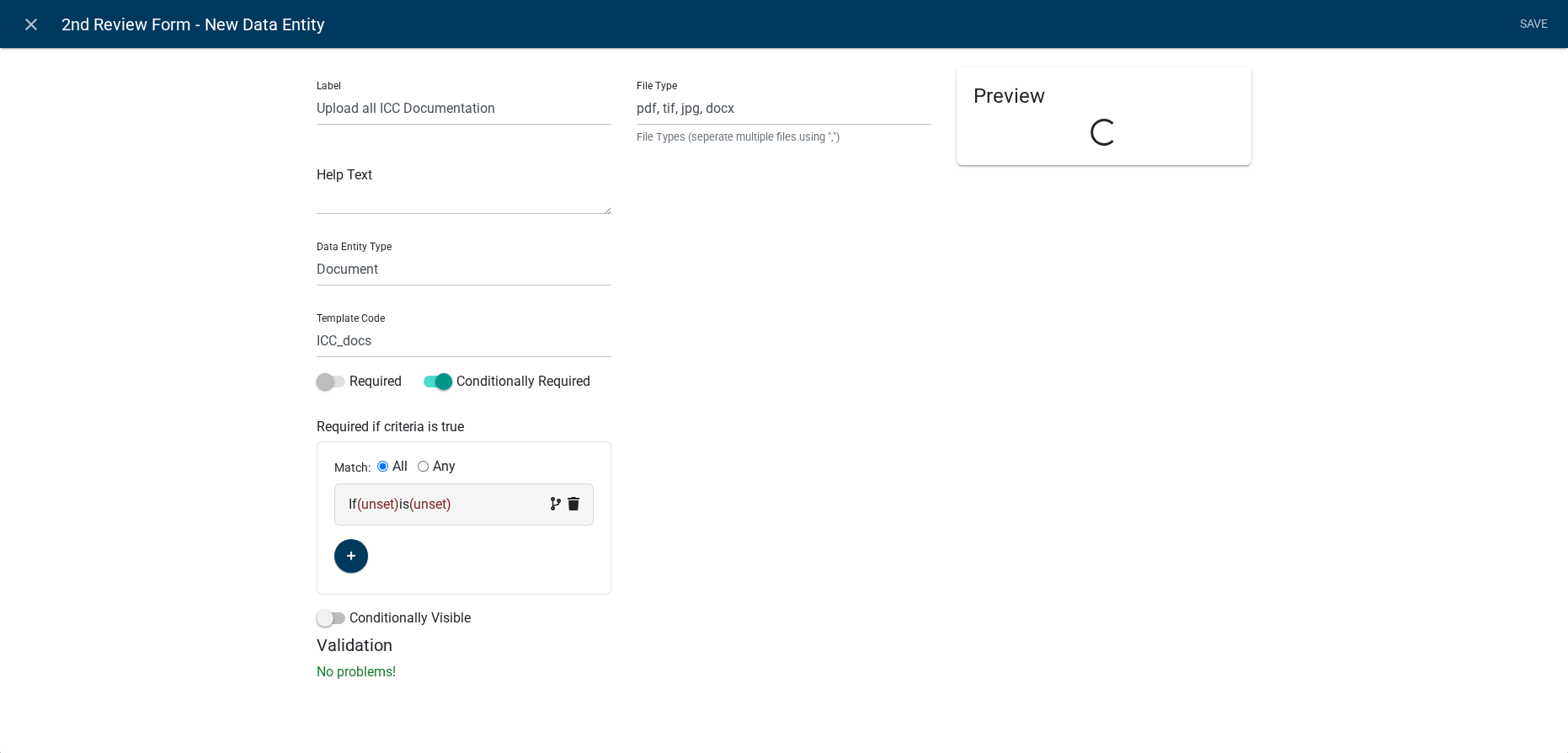 click on "(unset)" 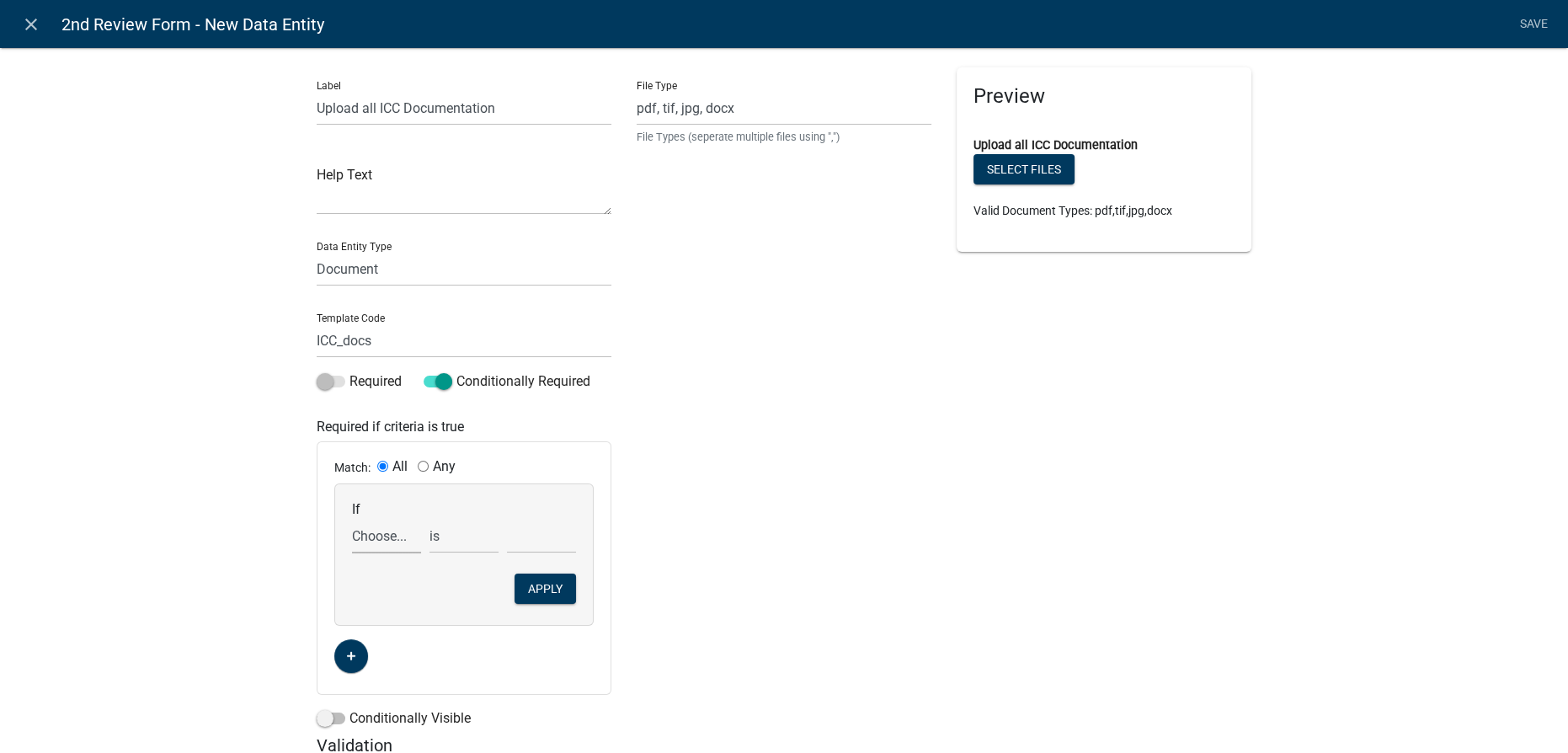 click on "Choose...   additional_email_notice   Age_of_home   all_docs_provided   ALL_FEE_RECIPIENTS   app_printed_name   app_seawall_description   APPLICANT_CITY   APPLICANT_EMAIL_ADDRESS   APPLICANT_FULL_NAME   APPLICANT_PHONE_NUMBER   APPLICANT_STATE   APPLICANT_STREET_ADDRESS   APPLICANT_STREET_ADDRESS_2   APPLICANT_USERNAME   APPLICANT_ZIP   APPLICATION_ID   APPLICATION_NUMBER   APPLICATION_STATUS   contractor_name_fill_in   CreateDate   CURRENT_ACTIVITY   CURRENT_YEAR   extra_keynumbers   fdp_2nd_SFHA_type   fdp_extra_parcel_ids   fdp_idnr_floodwaypermit   FDP_Other_docs   fdp400accdetail   fdp400accelectricity   fdp400accopen   fdp400accopenex   fdp400accpic   fdp400accsecure   fdpaccbldgsize   fdpalterlocation   fdpappcitystzip   fdpappemail   fdpapplicantadd   FDPapplicantfirstname   fdpapplicantlastname   fdpapplicantphone   fdpapplicationdate   fdpappsig   fdpcomnumber   fdpcurrentuse   fdpcurrentvalue   fdpcurrentvaluehow   fdpdamage   fdpdemoerosionplan   fdpdemofill   fdpdemoformatted   fdpdevdetail" at bounding box center [387, 536] 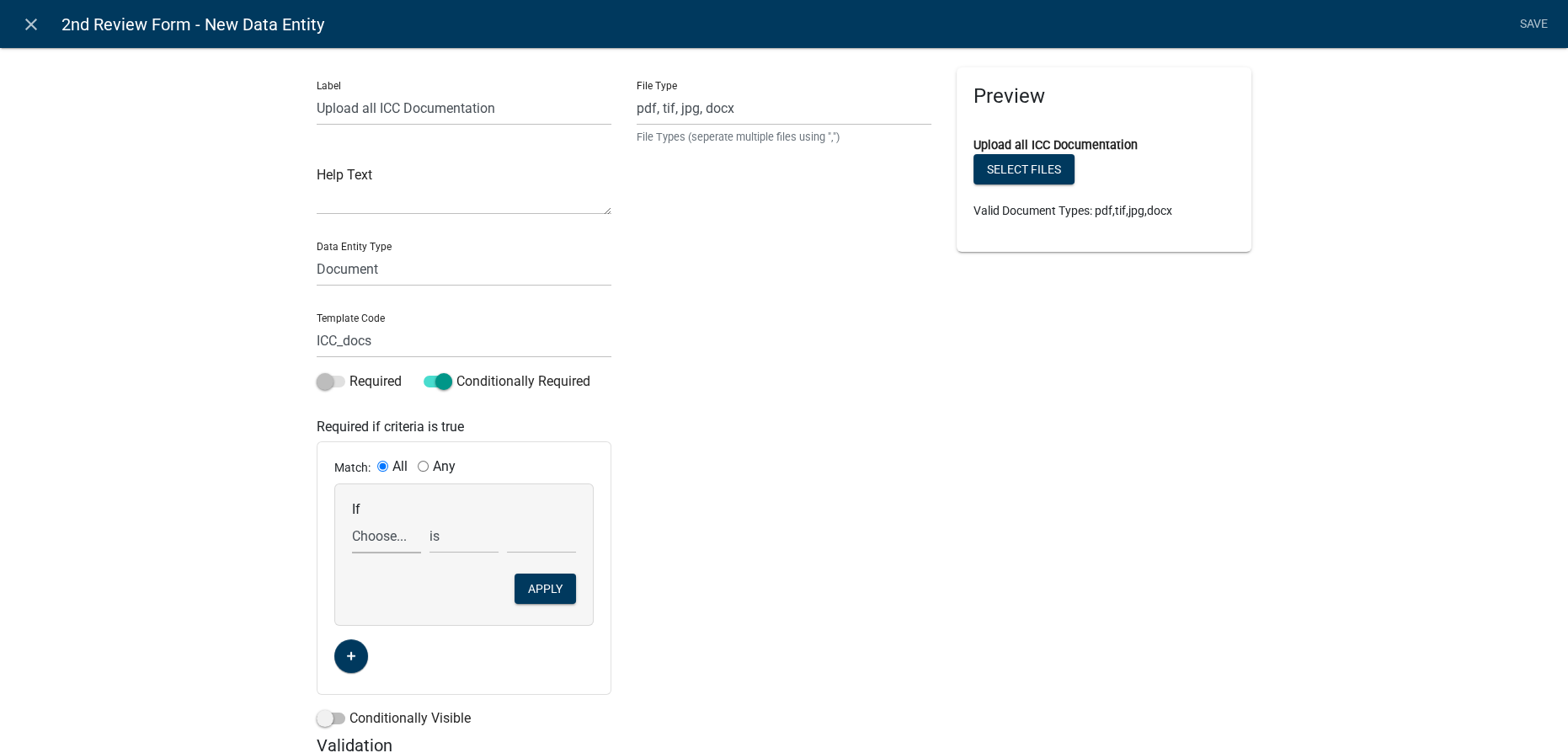 select on "69: fdpicc" 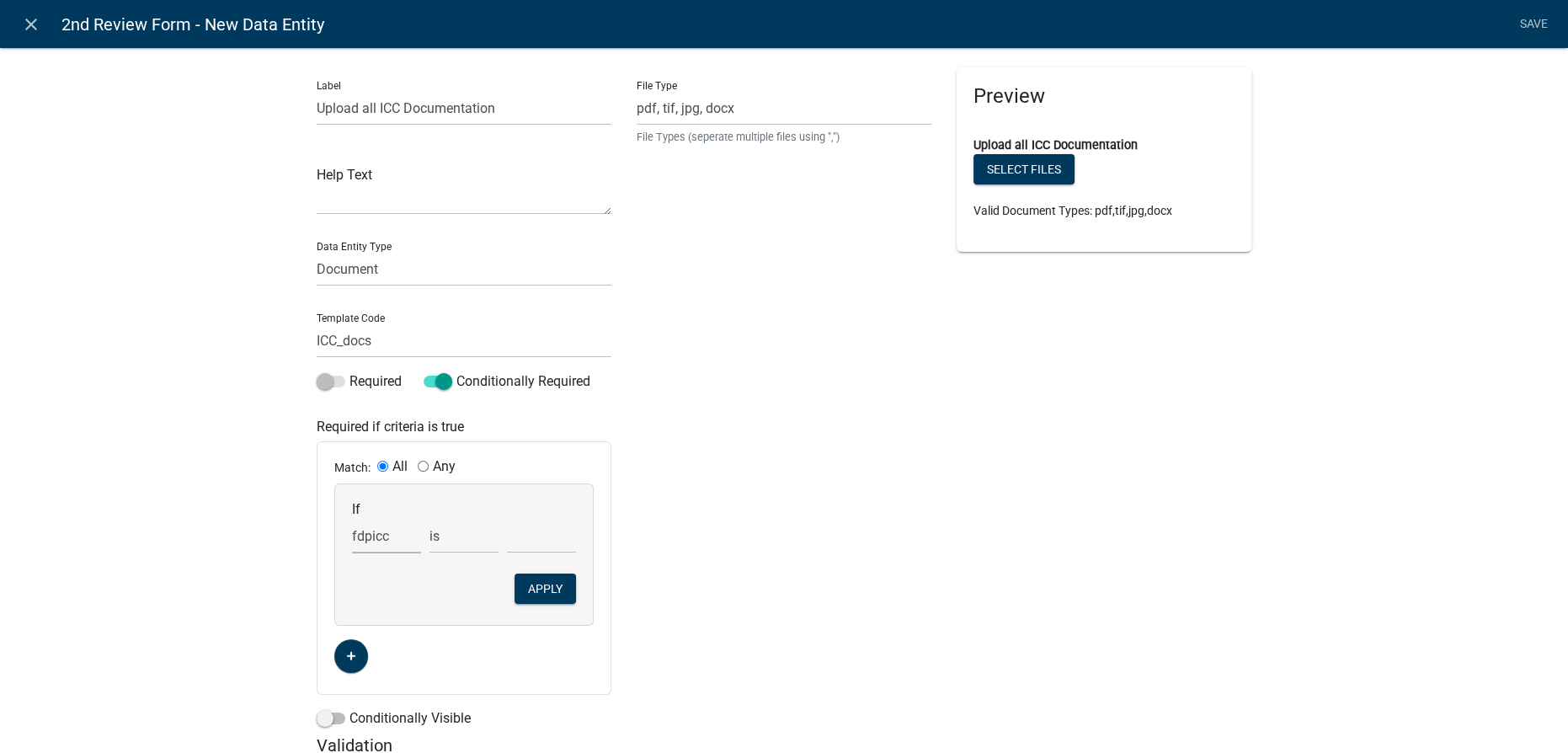 click on "Choose...   additional_email_notice   Age_of_home   all_docs_provided   ALL_FEE_RECIPIENTS   app_printed_name   app_seawall_description   APPLICANT_CITY   APPLICANT_EMAIL_ADDRESS   APPLICANT_FULL_NAME   APPLICANT_PHONE_NUMBER   APPLICANT_STATE   APPLICANT_STREET_ADDRESS   APPLICANT_STREET_ADDRESS_2   APPLICANT_USERNAME   APPLICANT_ZIP   APPLICATION_ID   APPLICATION_NUMBER   APPLICATION_STATUS   contractor_name_fill_in   CreateDate   CURRENT_ACTIVITY   CURRENT_YEAR   extra_keynumbers   fdp_2nd_SFHA_type   fdp_extra_parcel_ids   fdp_idnr_floodwaypermit   FDP_Other_docs   fdp400accdetail   fdp400accelectricity   fdp400accopen   fdp400accopenex   fdp400accpic   fdp400accsecure   fdpaccbldgsize   fdpalterlocation   fdpappcitystzip   fdpappemail   fdpapplicantadd   FDPapplicantfirstname   fdpapplicantlastname   fdpapplicantphone   fdpapplicationdate   fdpappsig   fdpcomnumber   fdpcurrentuse   fdpcurrentvalue   fdpcurrentvaluehow   fdpdamage   fdpdemoerosionplan   fdpdemofill   fdpdemoformatted   fdpdevdetail" at bounding box center [387, 536] 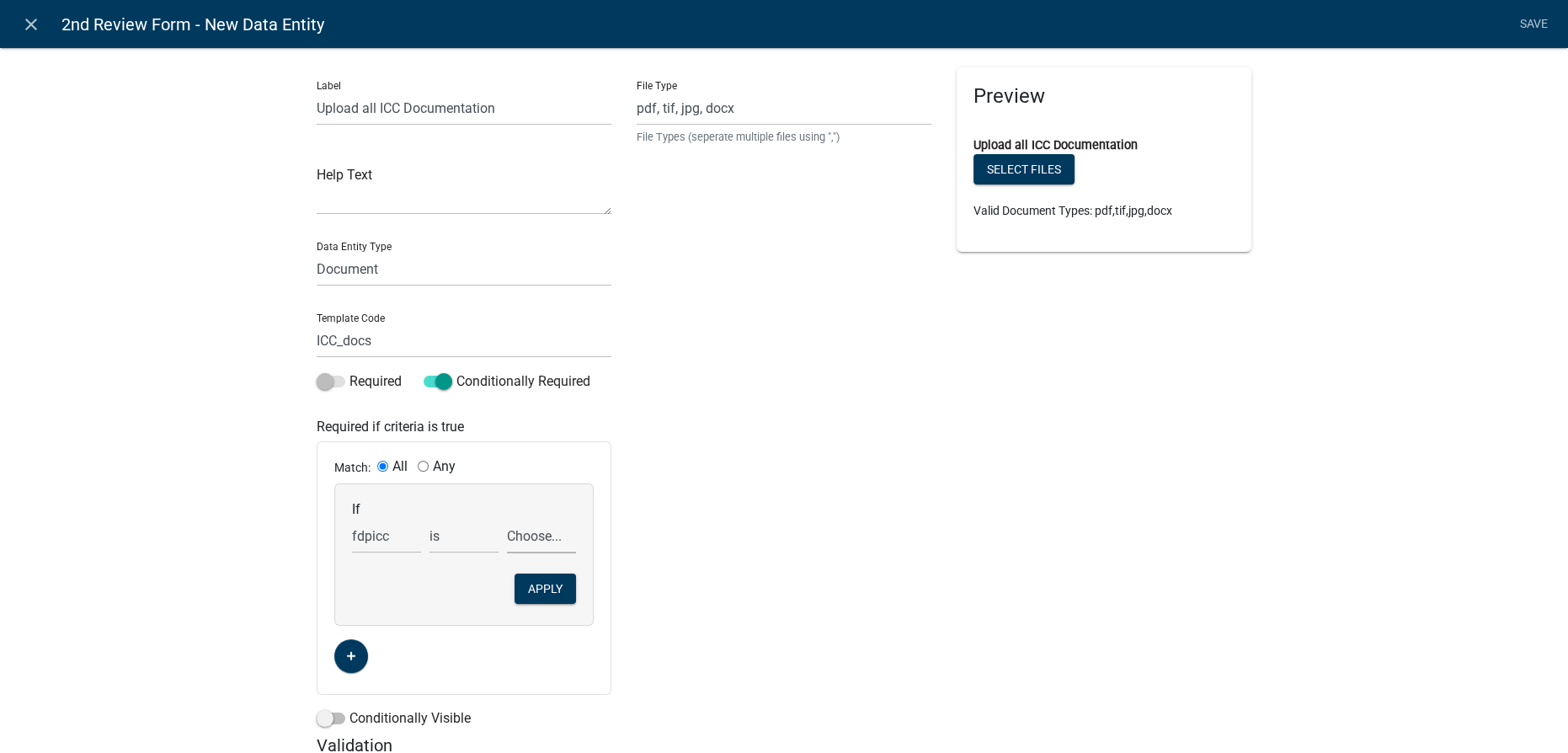 select on "2: Yes" 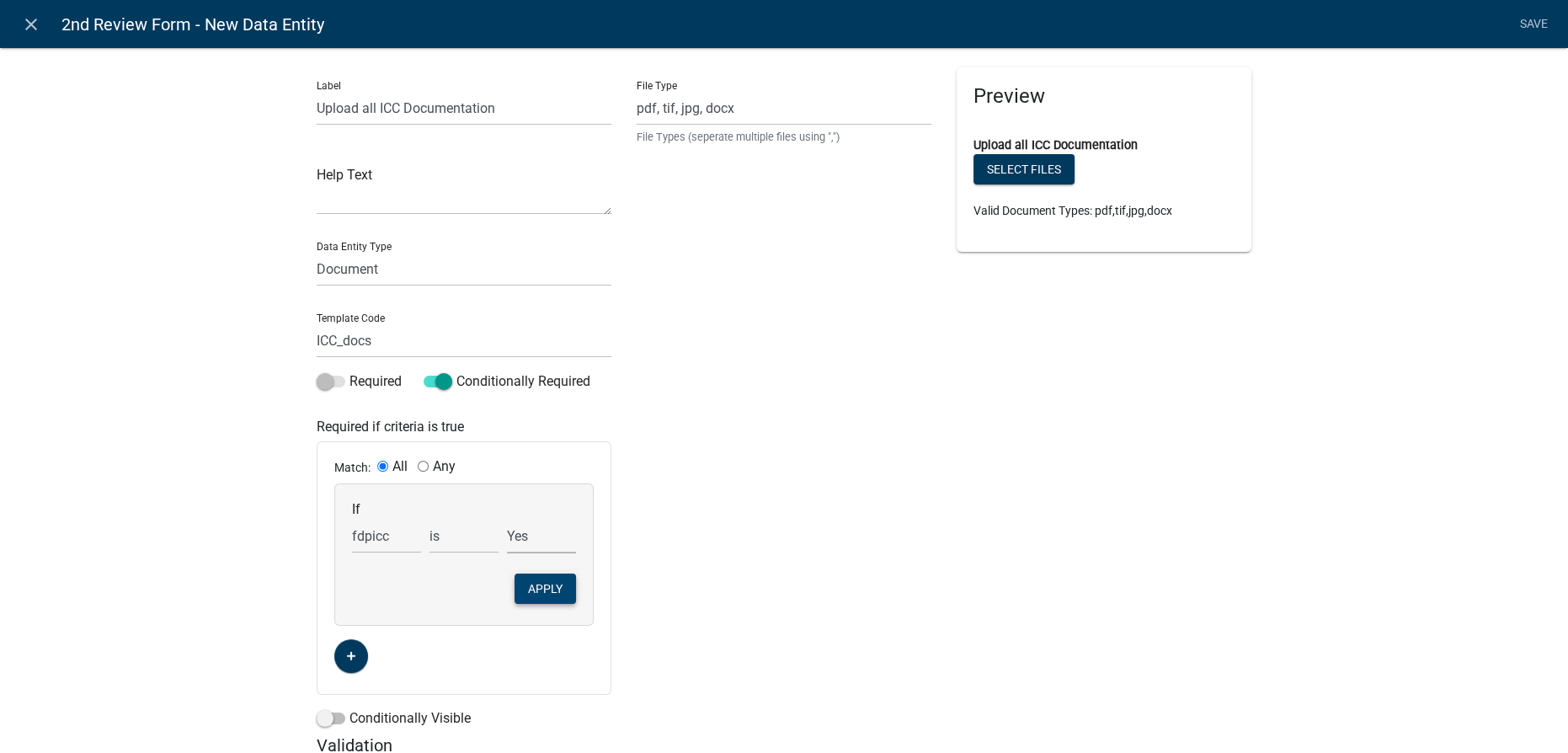 click on "Apply" 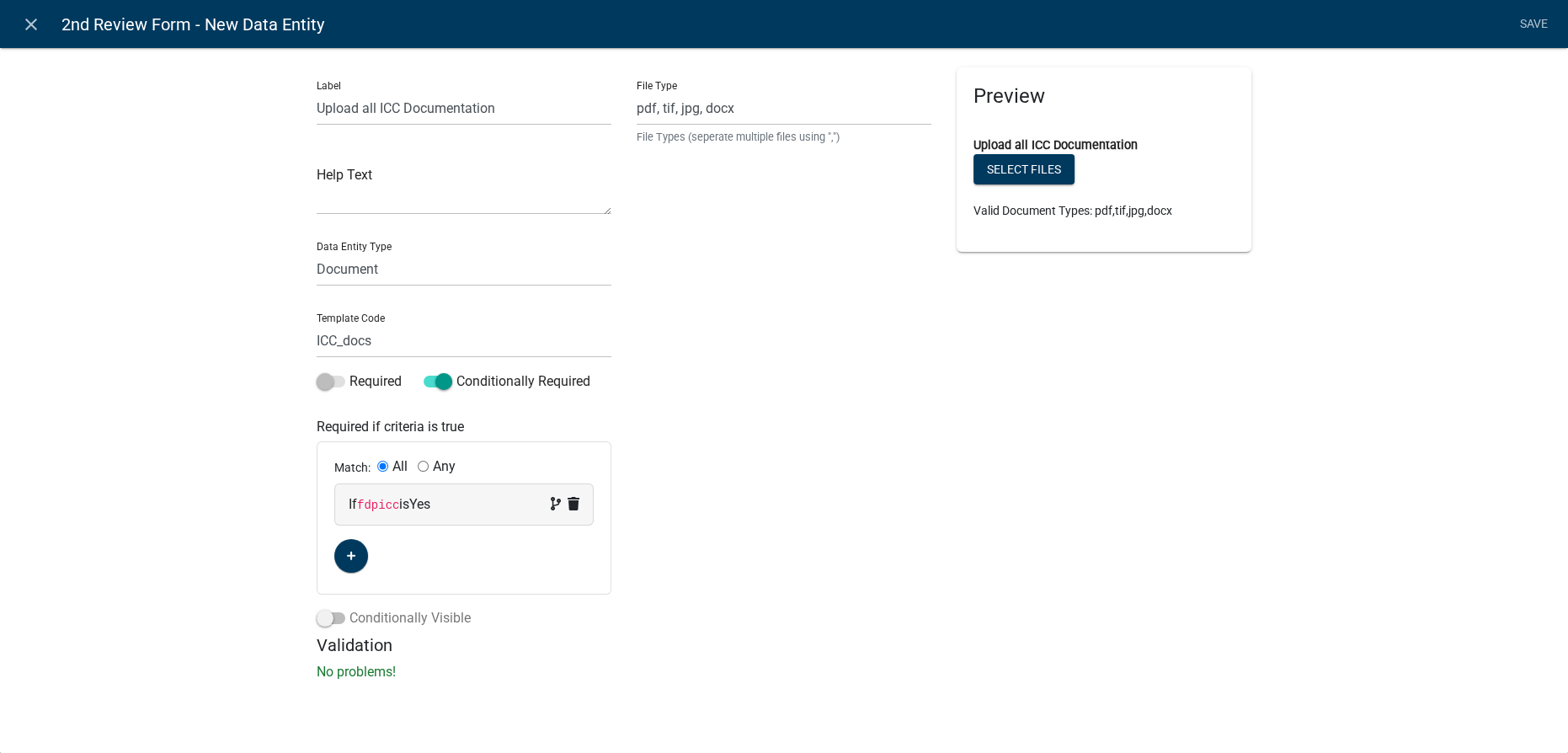 click on "Conditionally Visible" 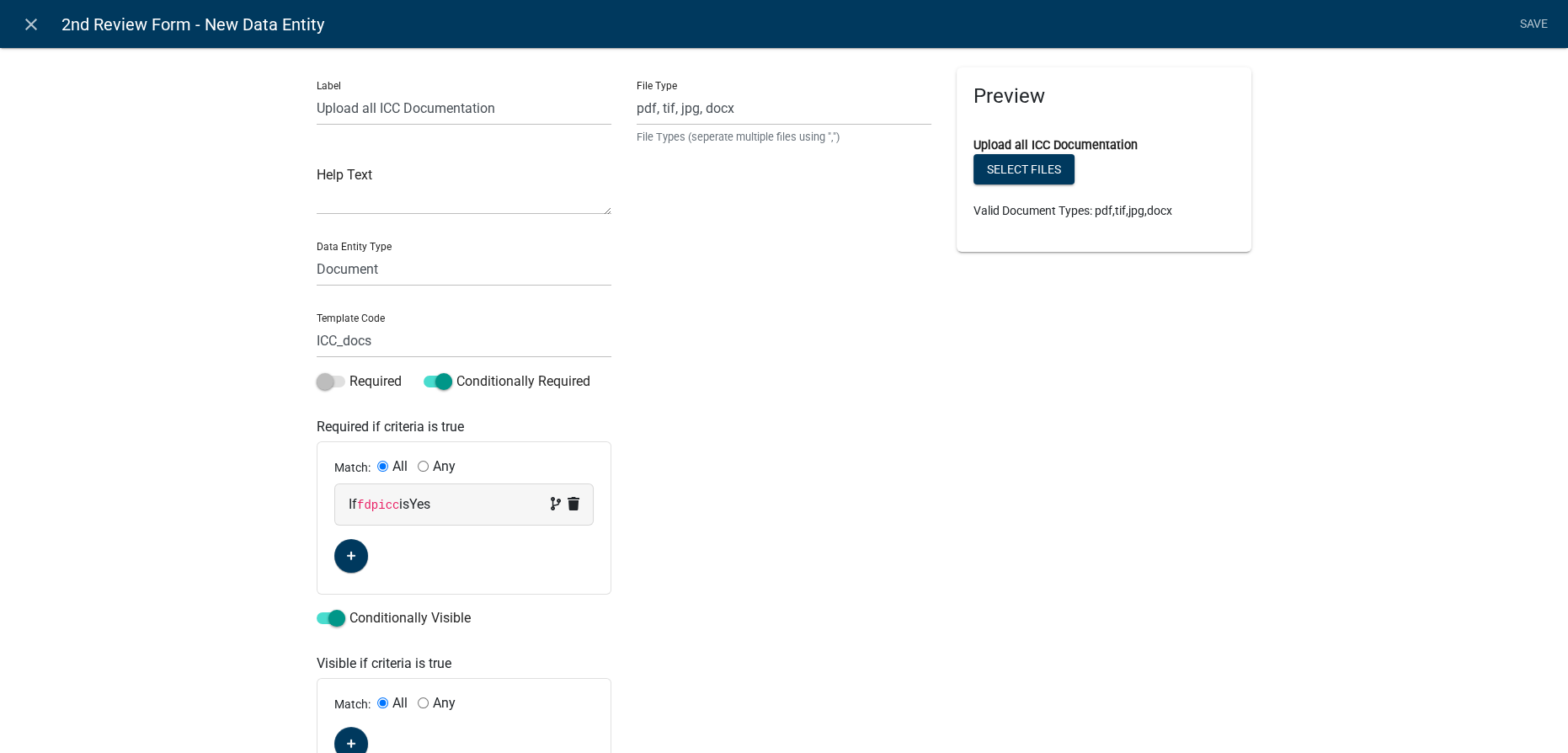 scroll, scrollTop: 146, scrollLeft: 0, axis: vertical 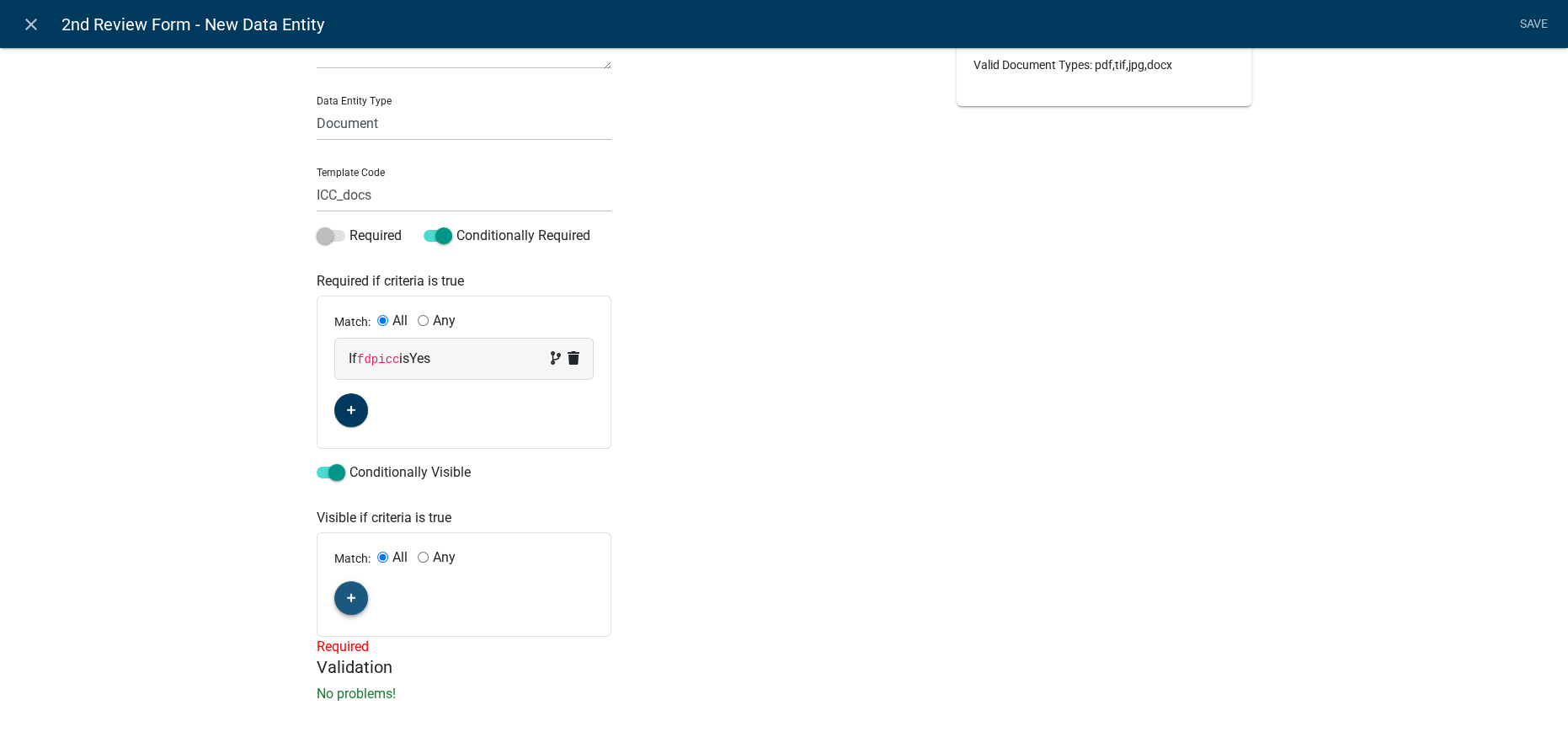 click 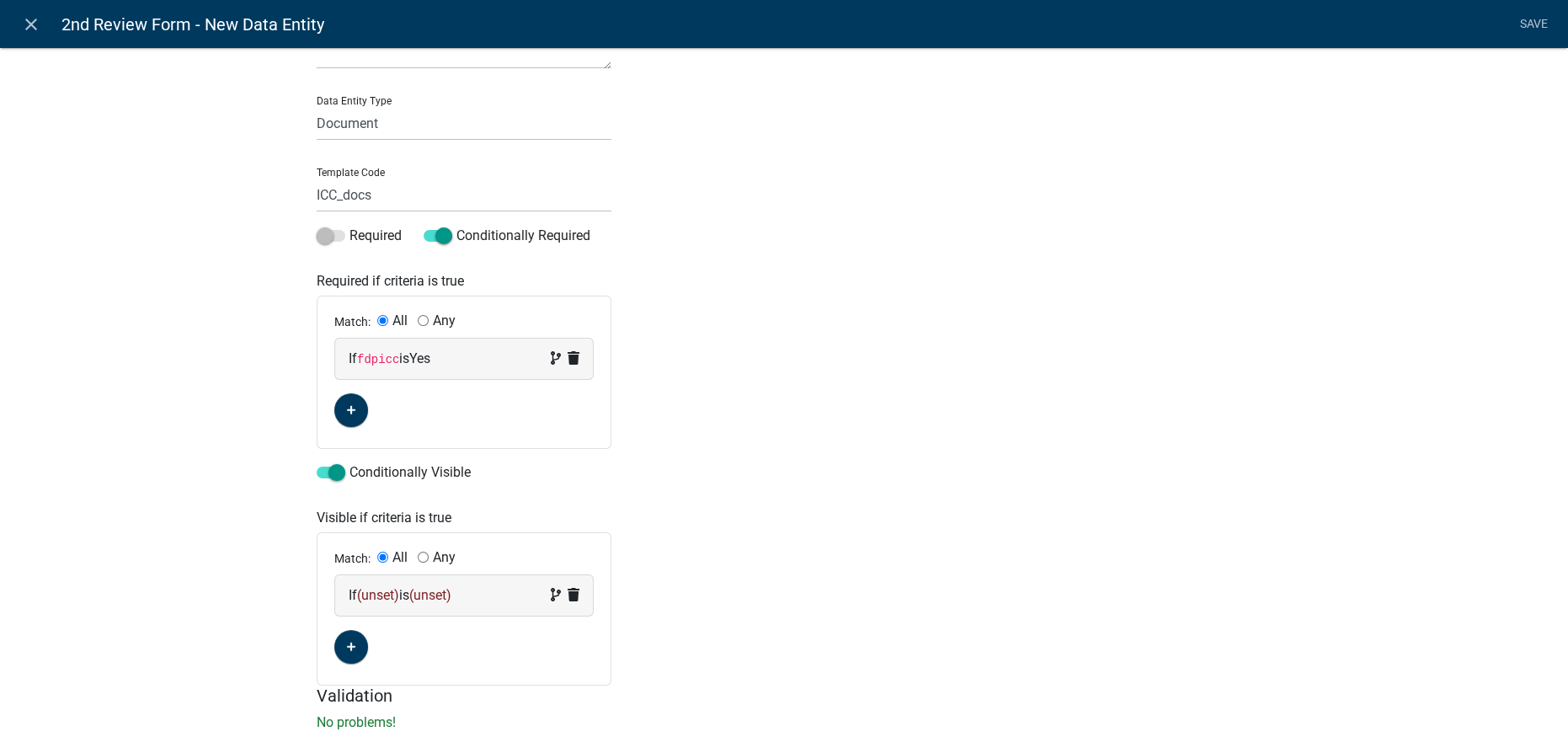 click on "(unset)" 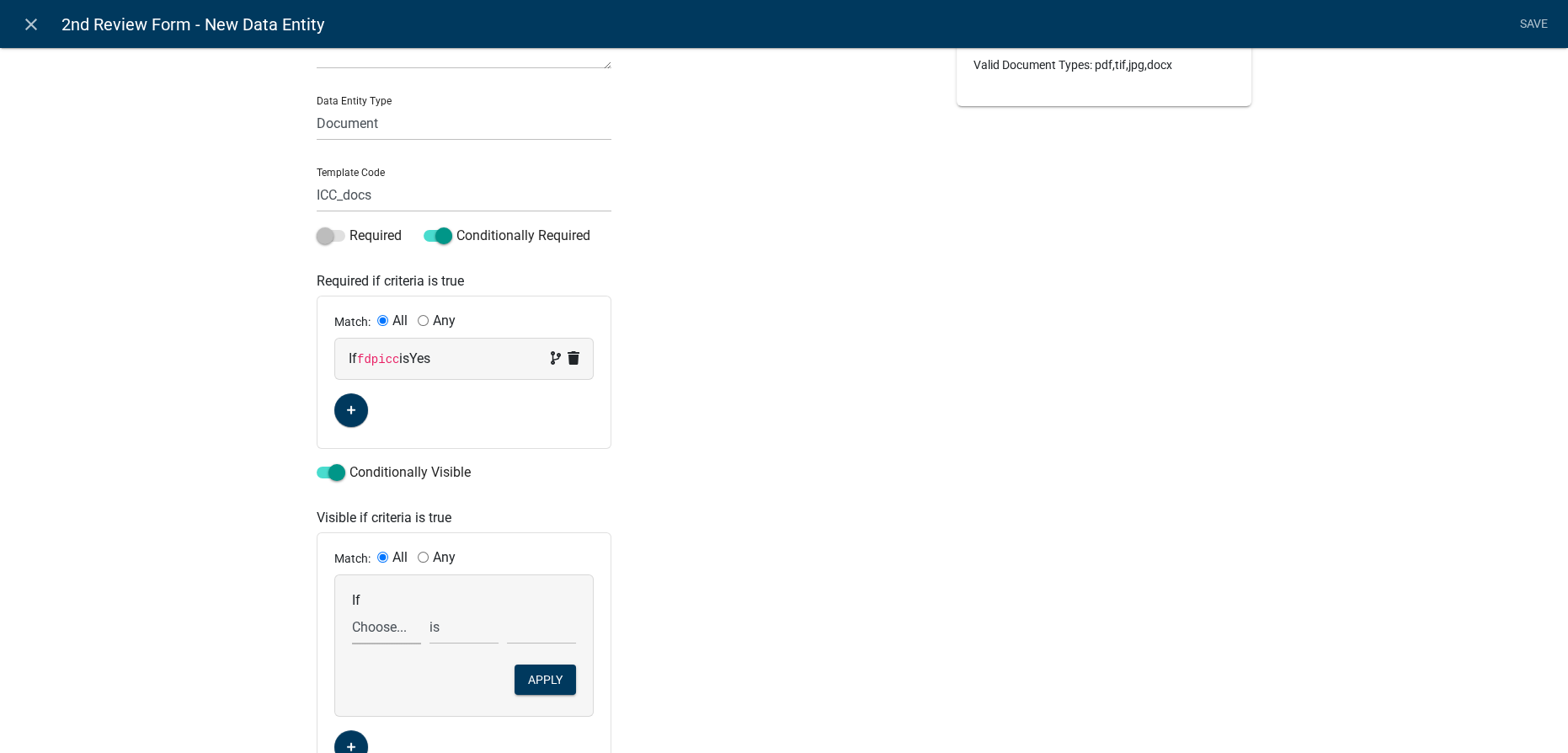 click on "Choose...   additional_email_notice   Age_of_home   all_docs_provided   ALL_FEE_RECIPIENTS   app_printed_name   app_seawall_description   APPLICANT_CITY   APPLICANT_EMAIL_ADDRESS   APPLICANT_FULL_NAME   APPLICANT_PHONE_NUMBER   APPLICANT_STATE   APPLICANT_STREET_ADDRESS   APPLICANT_STREET_ADDRESS_2   APPLICANT_USERNAME   APPLICANT_ZIP   APPLICATION_ID   APPLICATION_NUMBER   APPLICATION_STATUS   contractor_name_fill_in   CreateDate   CURRENT_ACTIVITY   CURRENT_YEAR   extra_keynumbers   fdp_2nd_SFHA_type   fdp_extra_parcel_ids   fdp_idnr_floodwaypermit   FDP_Other_docs   fdp400accdetail   fdp400accelectricity   fdp400accopen   fdp400accopenex   fdp400accpic   fdp400accsecure   fdpaccbldgsize   fdpalterlocation   fdpappcitystzip   fdpappemail   fdpapplicantadd   FDPapplicantfirstname   fdpapplicantlastname   fdpapplicantphone   fdpapplicationdate   fdpappsig   fdpcomnumber   fdpcurrentuse   fdpcurrentvalue   fdpcurrentvaluehow   fdpdamage   fdpdemoerosionplan   fdpdemofill   fdpdemoformatted   fdpdevdetail" at bounding box center [387, 627] 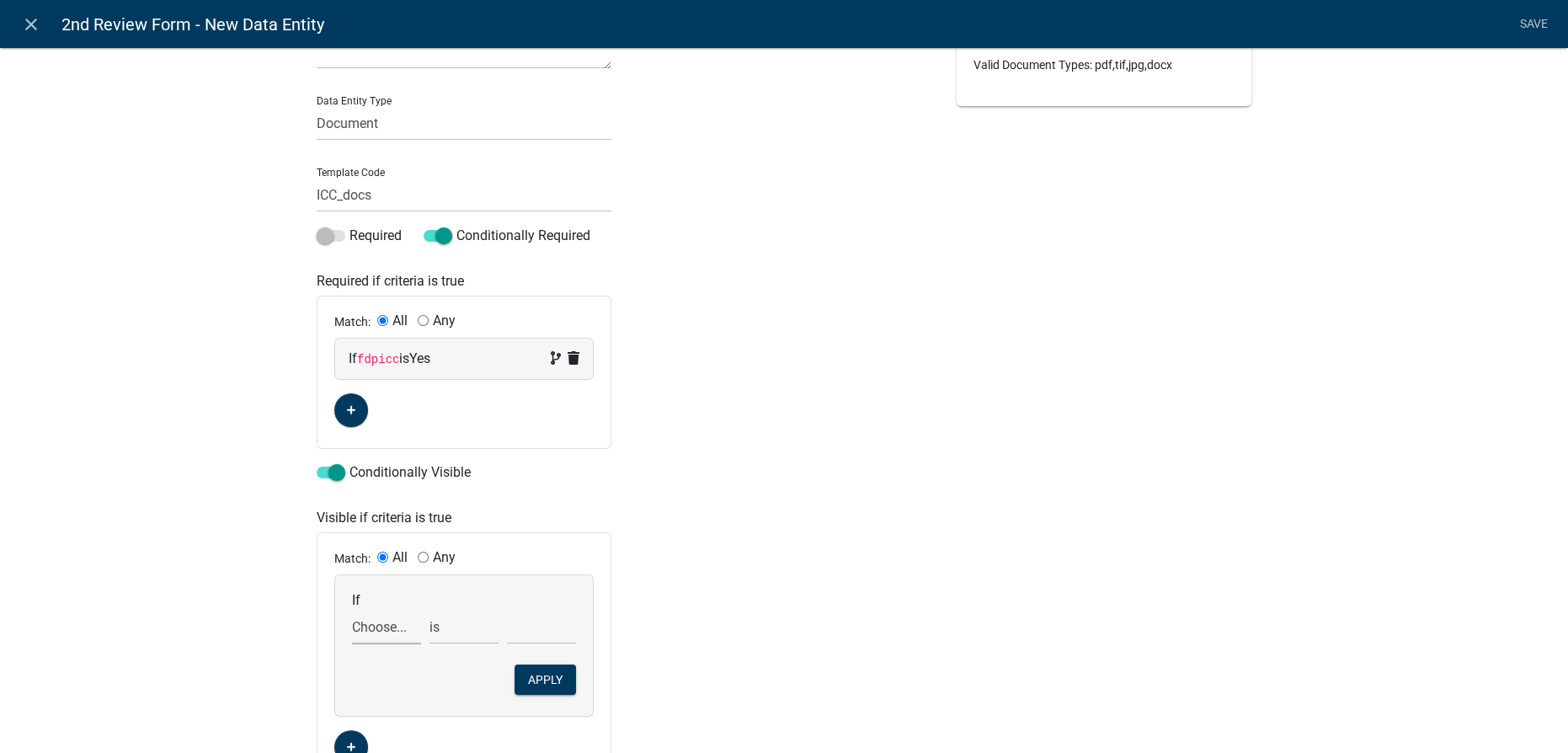 select on "69: fdpicc" 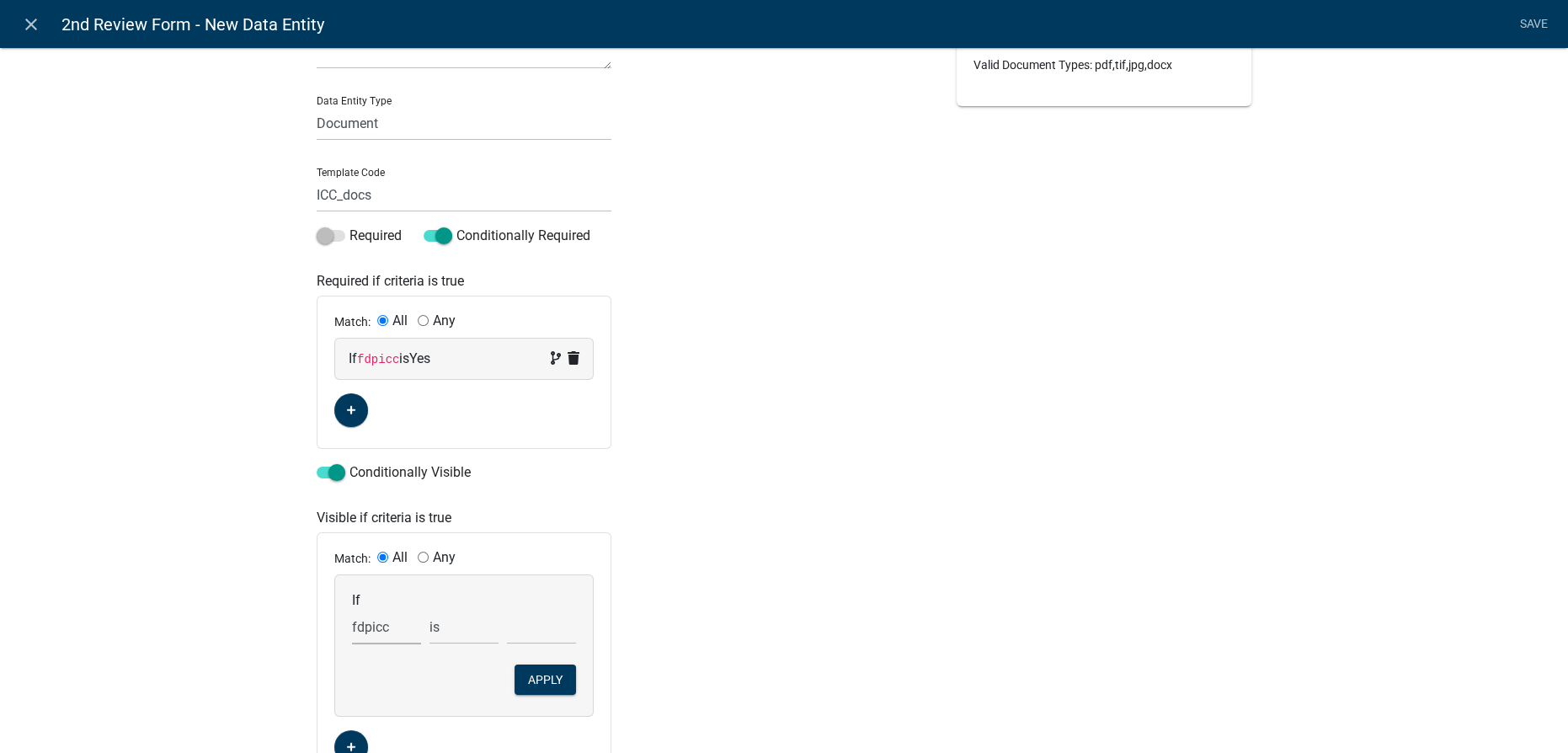 click on "Choose...   additional_email_notice   Age_of_home   all_docs_provided   ALL_FEE_RECIPIENTS   app_printed_name   app_seawall_description   APPLICANT_CITY   APPLICANT_EMAIL_ADDRESS   APPLICANT_FULL_NAME   APPLICANT_PHONE_NUMBER   APPLICANT_STATE   APPLICANT_STREET_ADDRESS   APPLICANT_STREET_ADDRESS_2   APPLICANT_USERNAME   APPLICANT_ZIP   APPLICATION_ID   APPLICATION_NUMBER   APPLICATION_STATUS   contractor_name_fill_in   CreateDate   CURRENT_ACTIVITY   CURRENT_YEAR   extra_keynumbers   fdp_2nd_SFHA_type   fdp_extra_parcel_ids   fdp_idnr_floodwaypermit   FDP_Other_docs   fdp400accdetail   fdp400accelectricity   fdp400accopen   fdp400accopenex   fdp400accpic   fdp400accsecure   fdpaccbldgsize   fdpalterlocation   fdpappcitystzip   fdpappemail   fdpapplicantadd   FDPapplicantfirstname   fdpapplicantlastname   fdpapplicantphone   fdpapplicationdate   fdpappsig   fdpcomnumber   fdpcurrentuse   fdpcurrentvalue   fdpcurrentvaluehow   fdpdamage   fdpdemoerosionplan   fdpdemofill   fdpdemoformatted   fdpdevdetail" at bounding box center (387, 627) 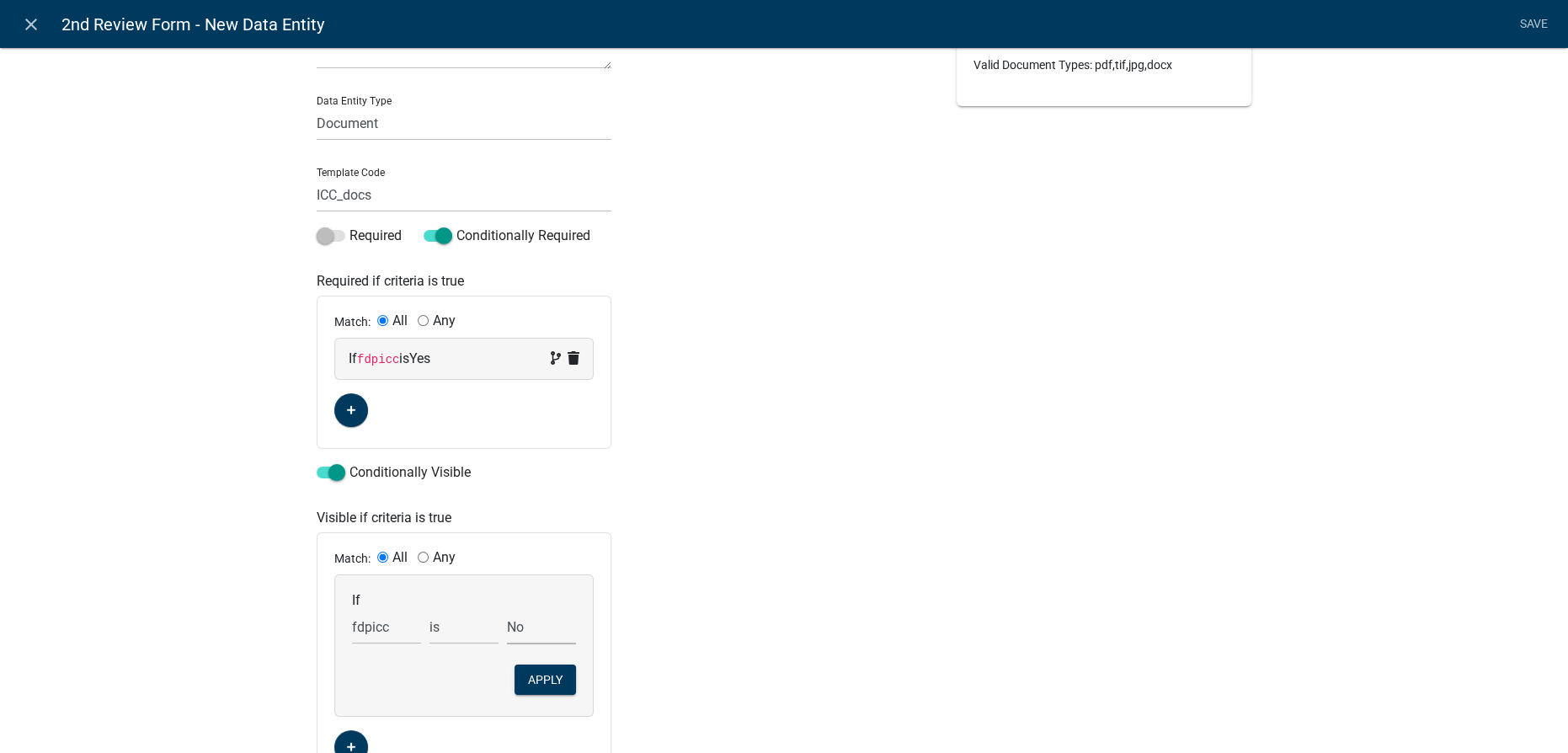 select on "2: Yes" 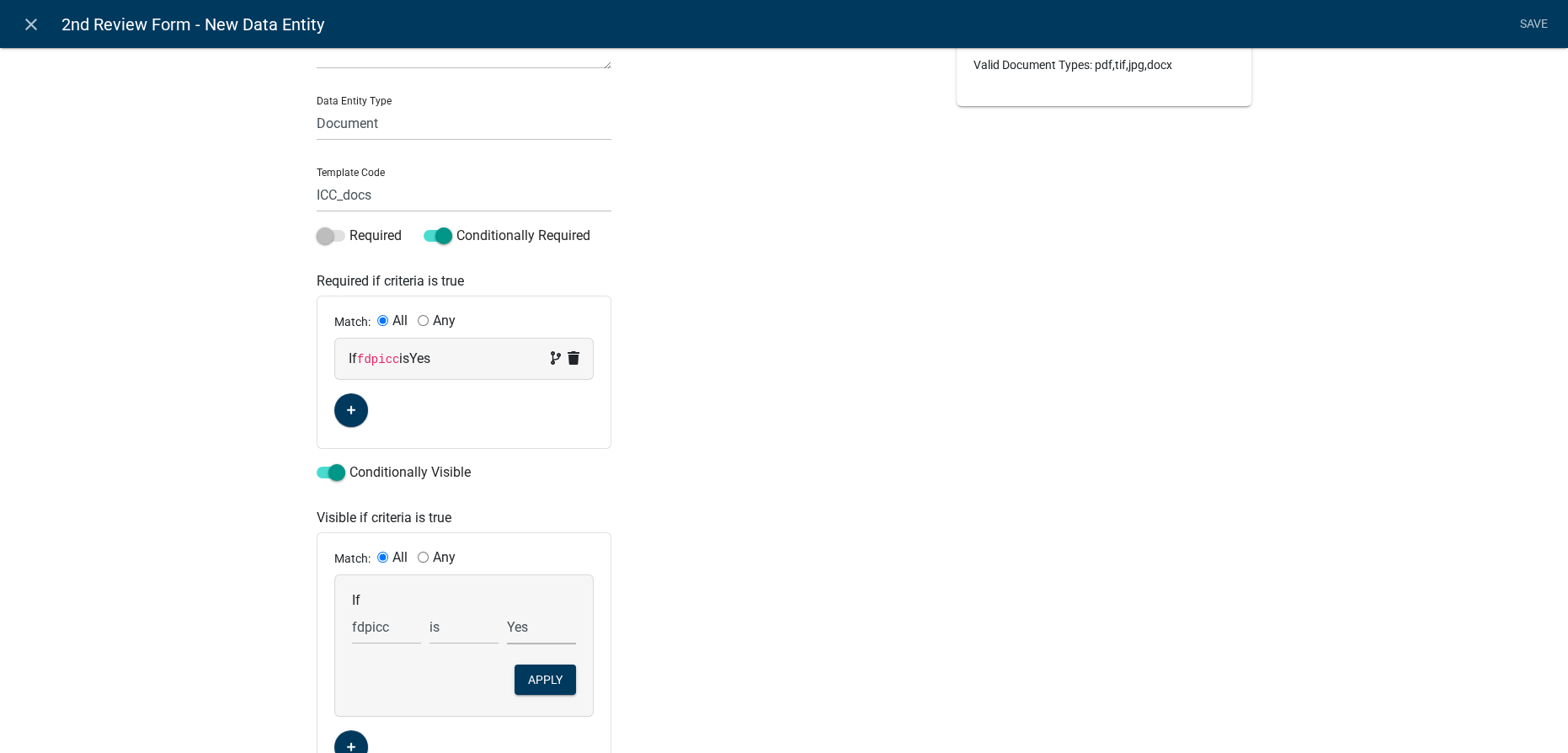 click on "No   Yes" at bounding box center (541, 627) 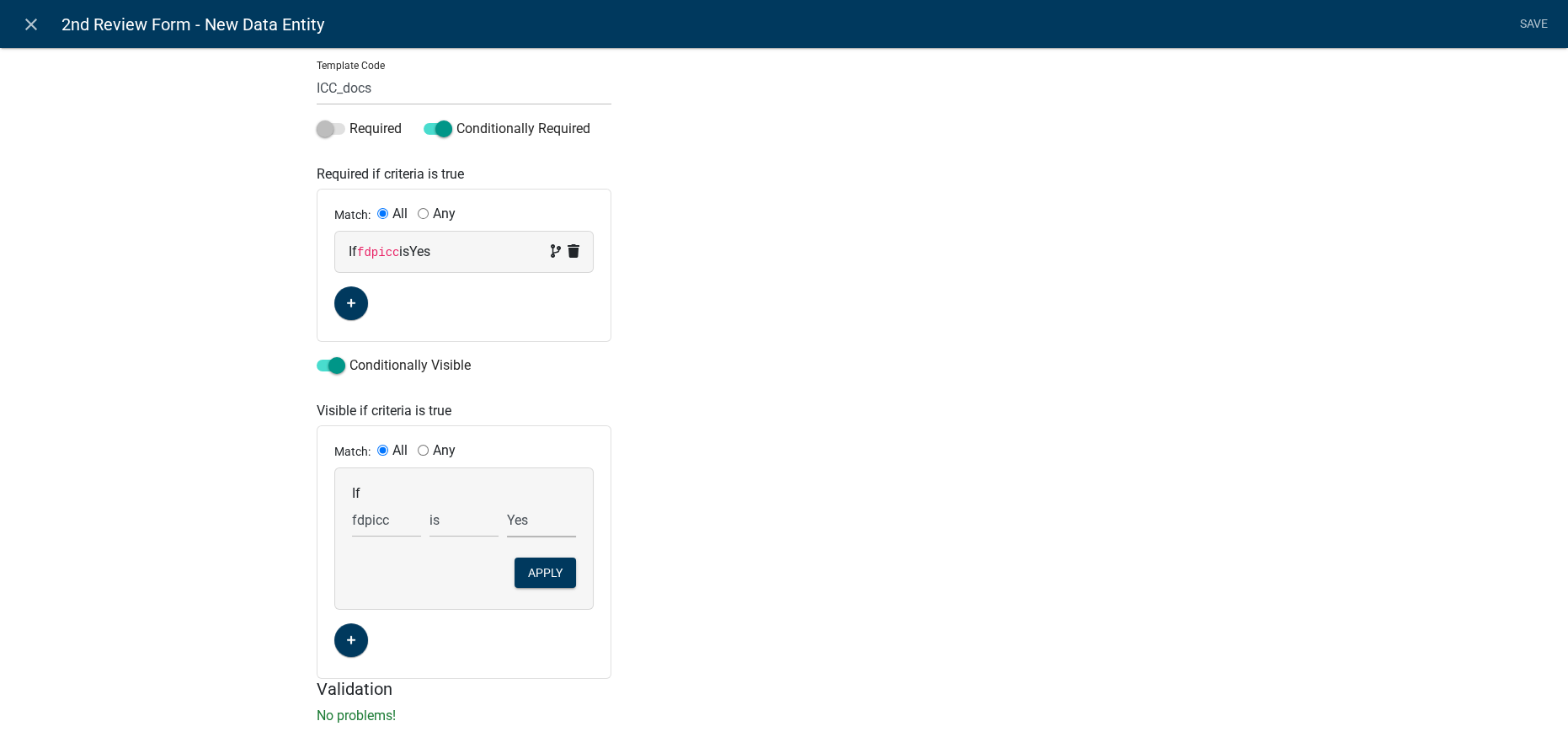 scroll, scrollTop: 275, scrollLeft: 0, axis: vertical 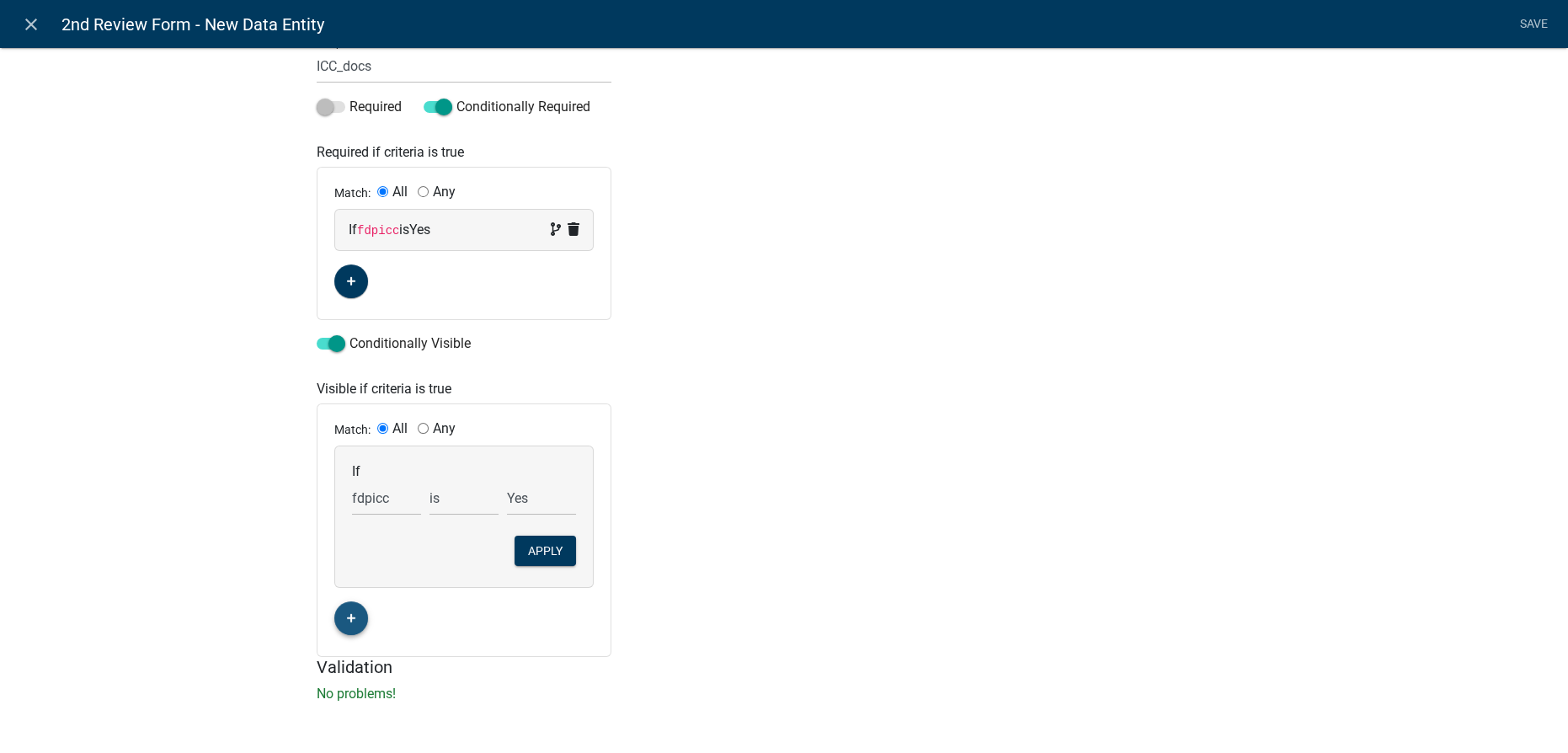 click 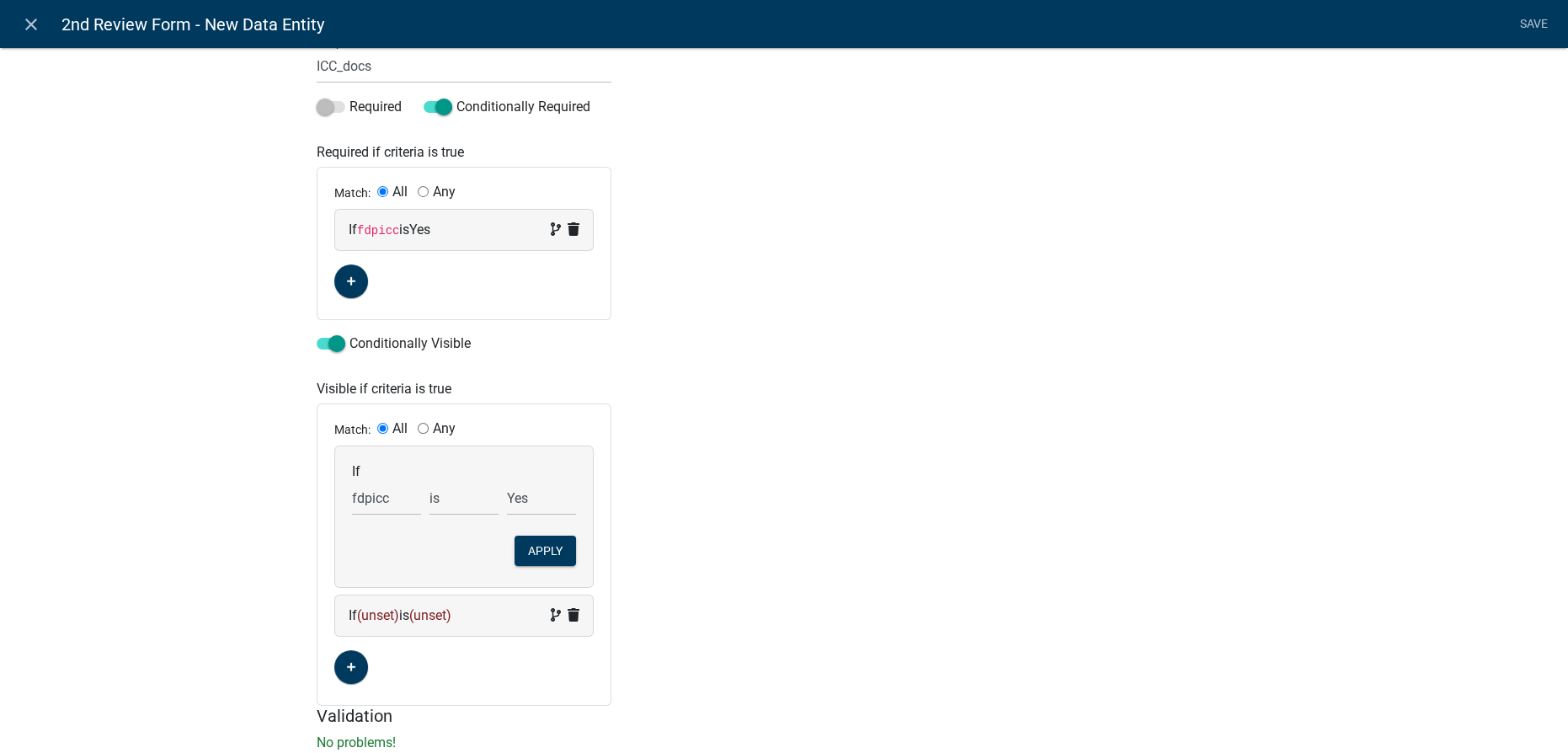 click on "If  (unset)  is  (unset)" 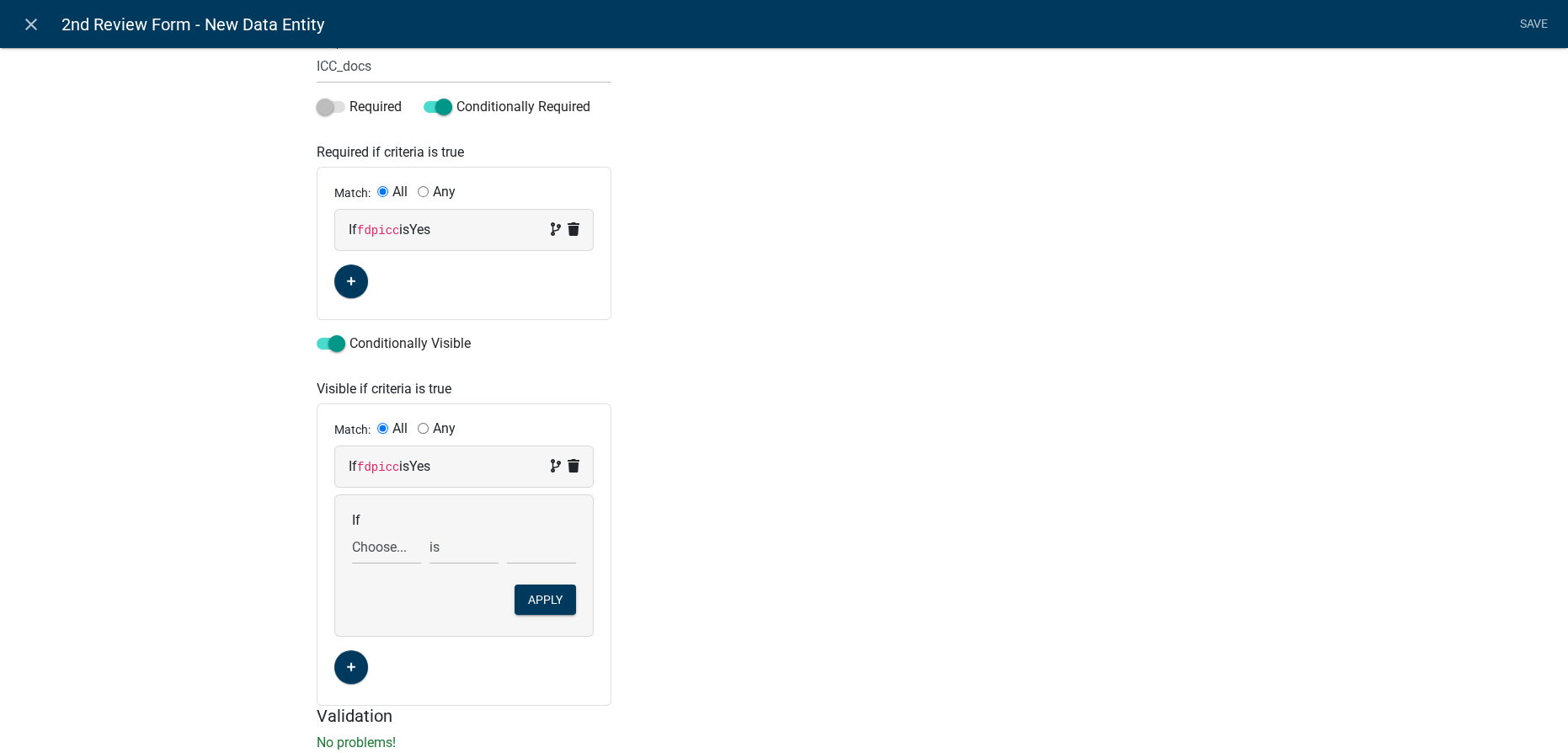 click on "File Type pdf, tif, jpg, docx  File Types (seperate multiple files using ",")" 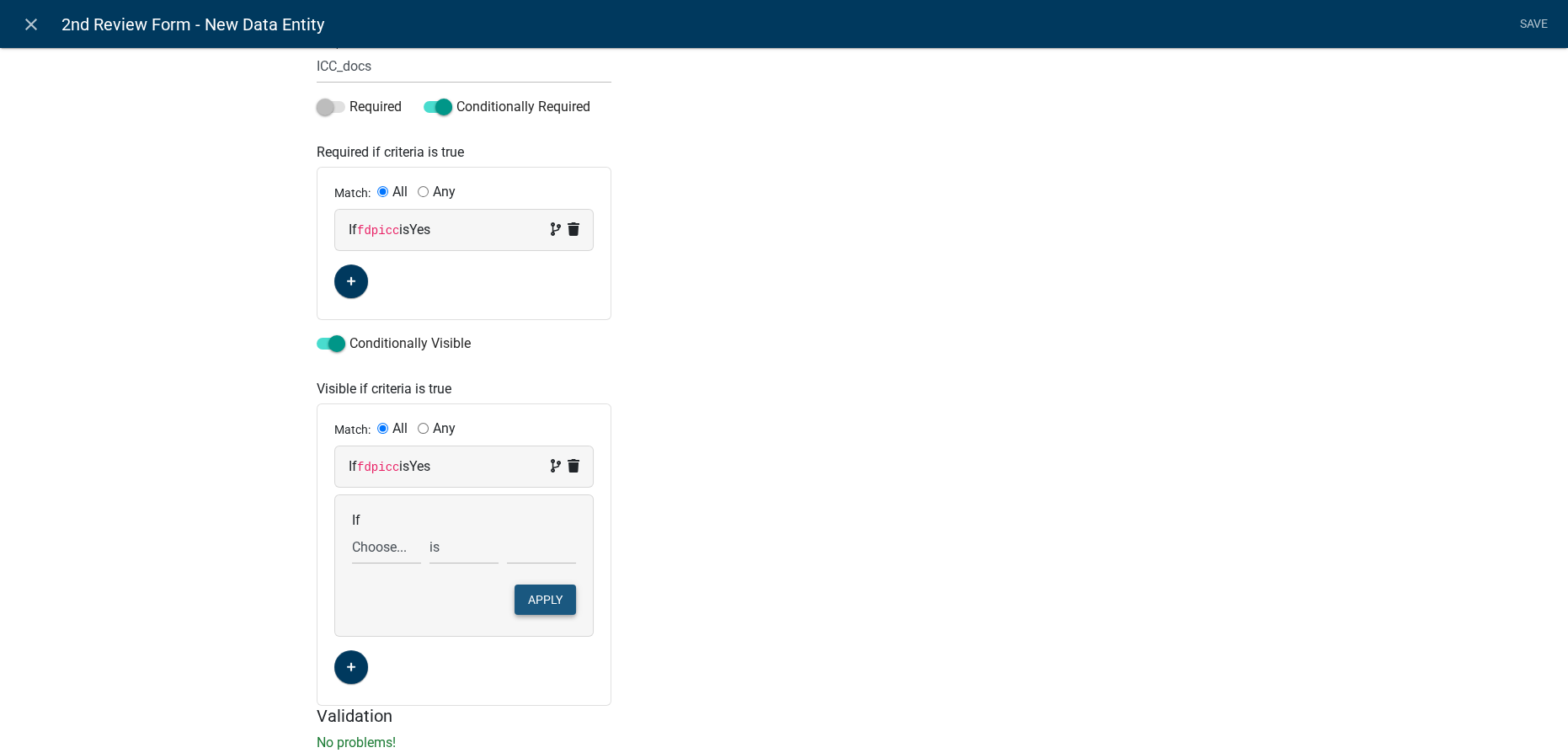 click on "Apply" 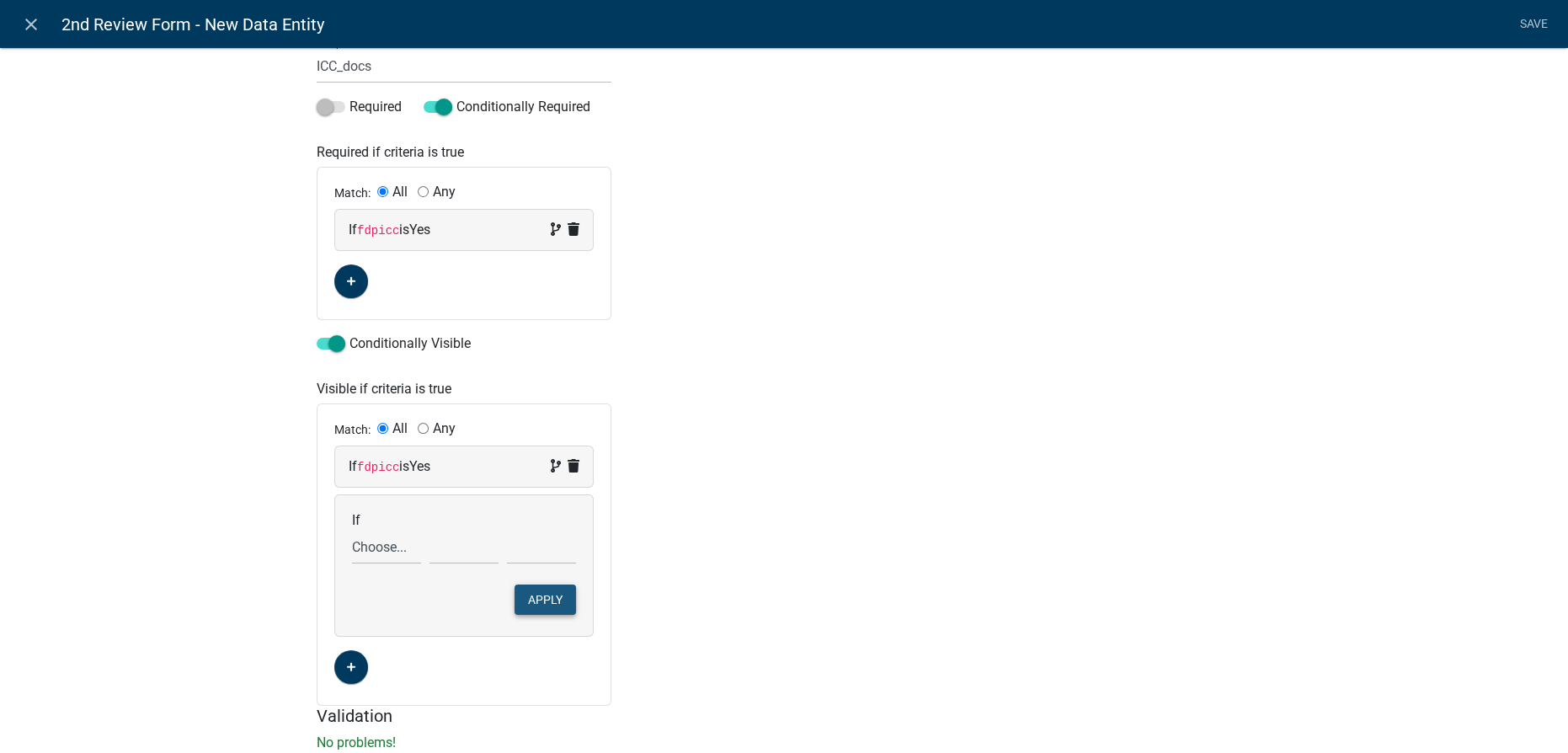 scroll, scrollTop: 222, scrollLeft: 0, axis: vertical 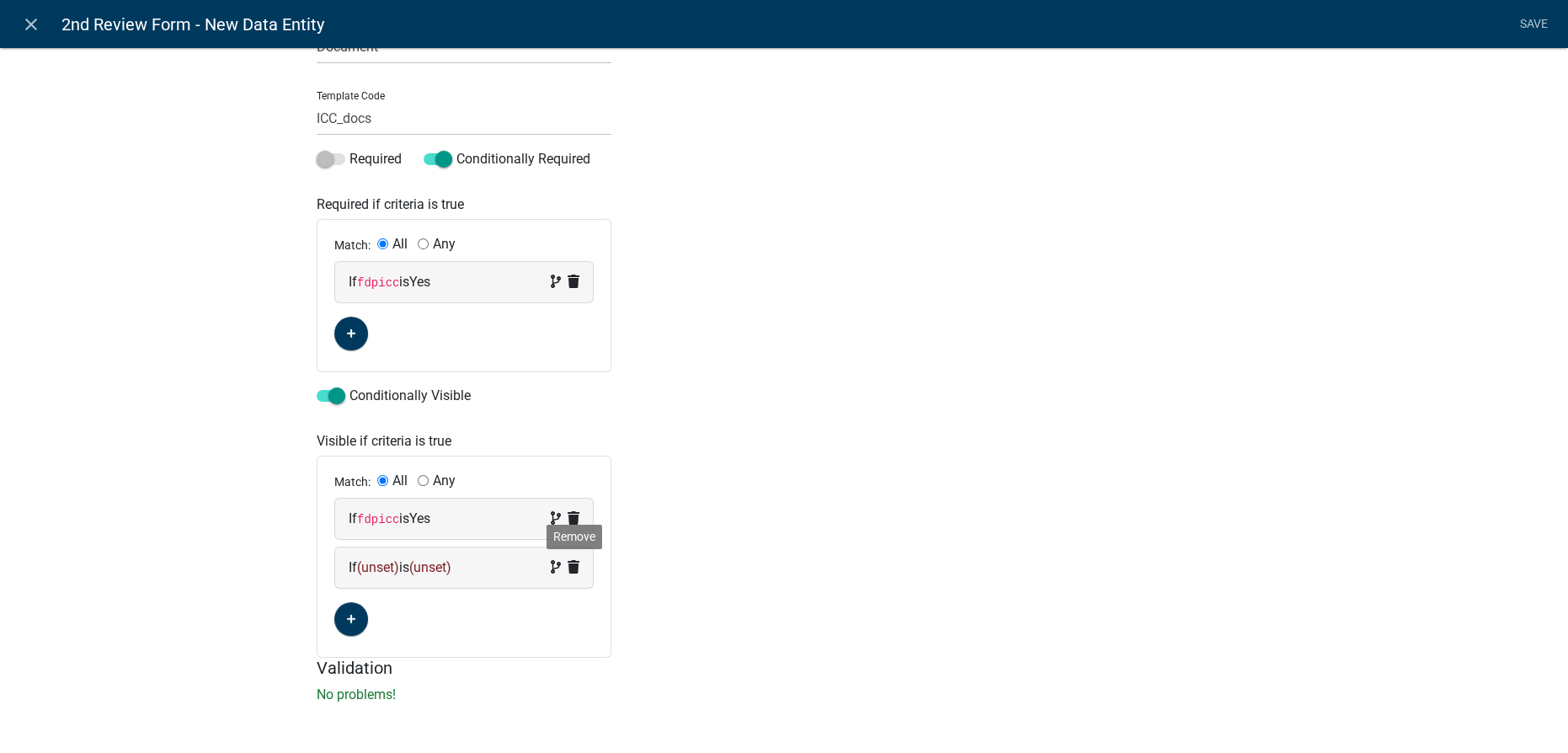 click 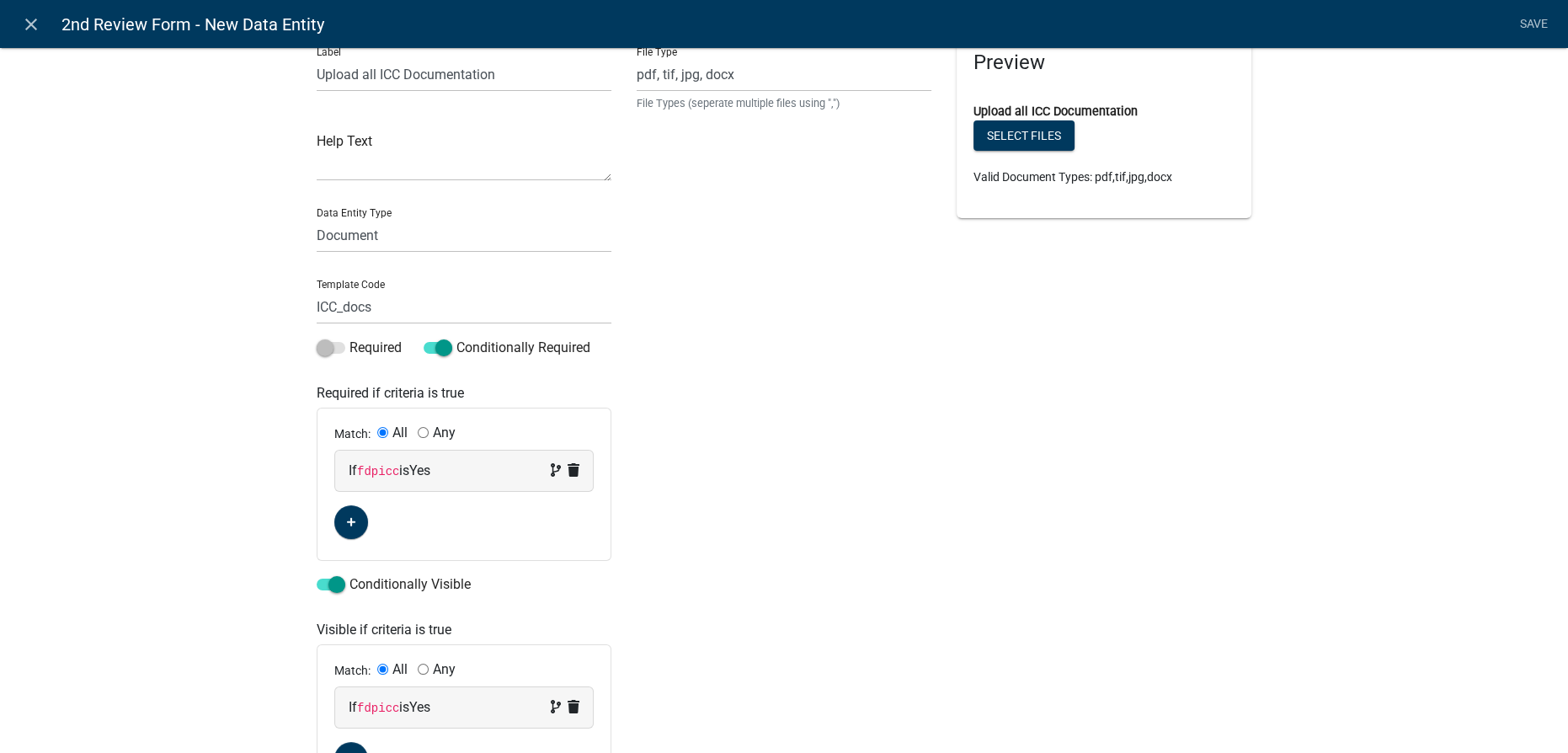 scroll, scrollTop: 0, scrollLeft: 0, axis: both 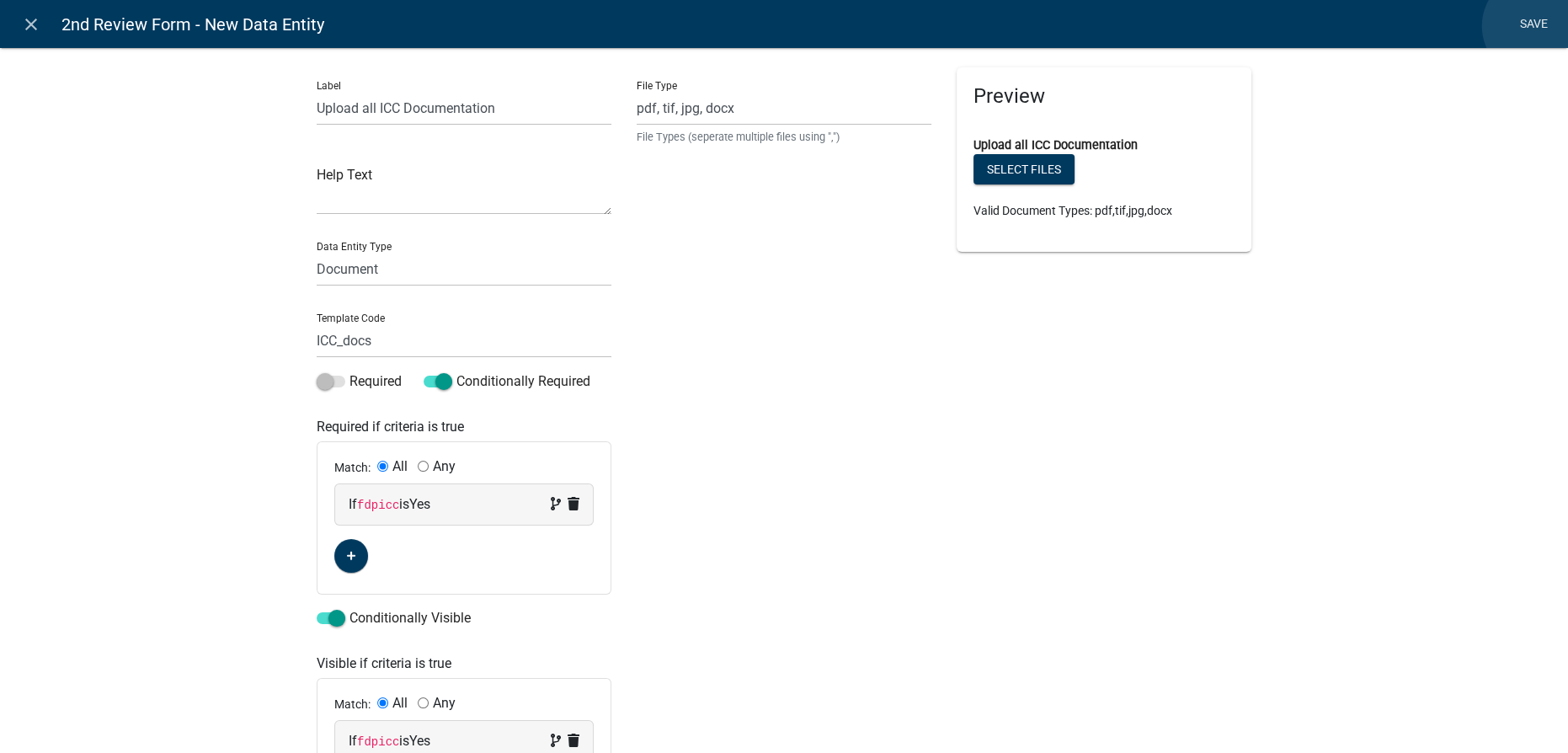 click on "Save" 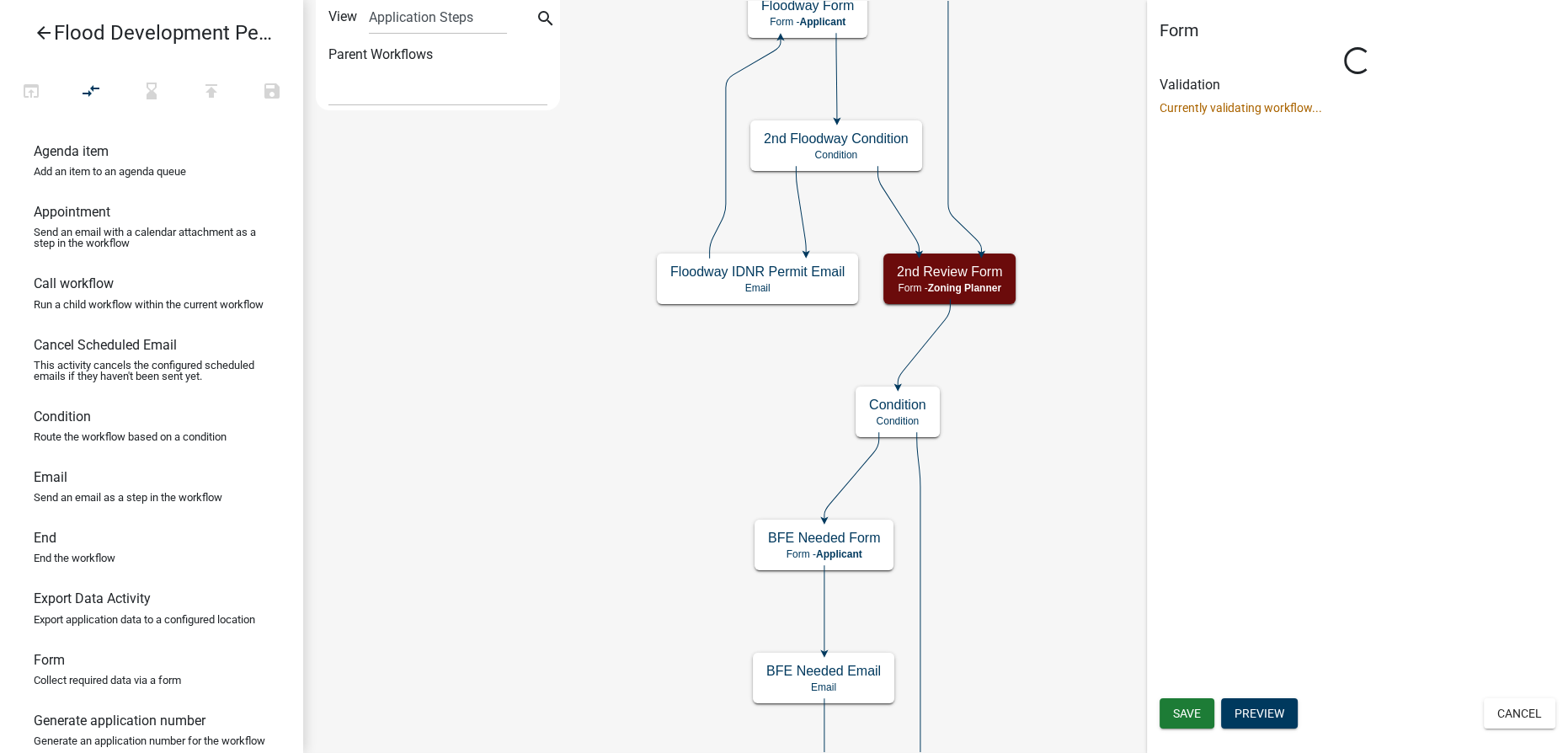 scroll, scrollTop: 0, scrollLeft: 0, axis: both 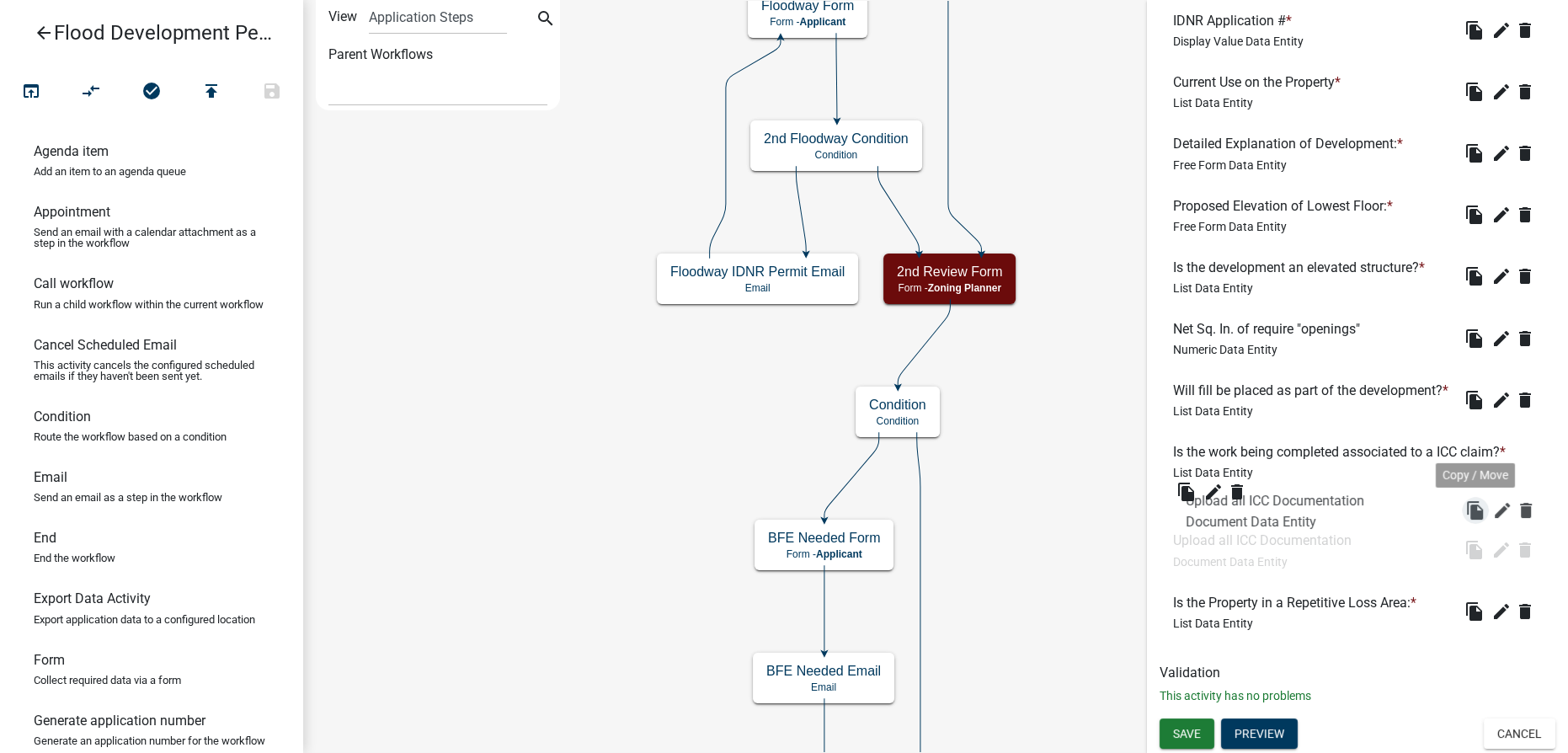 drag, startPoint x: 1464, startPoint y: 612, endPoint x: 1476, endPoint y: 510, distance: 102.70346 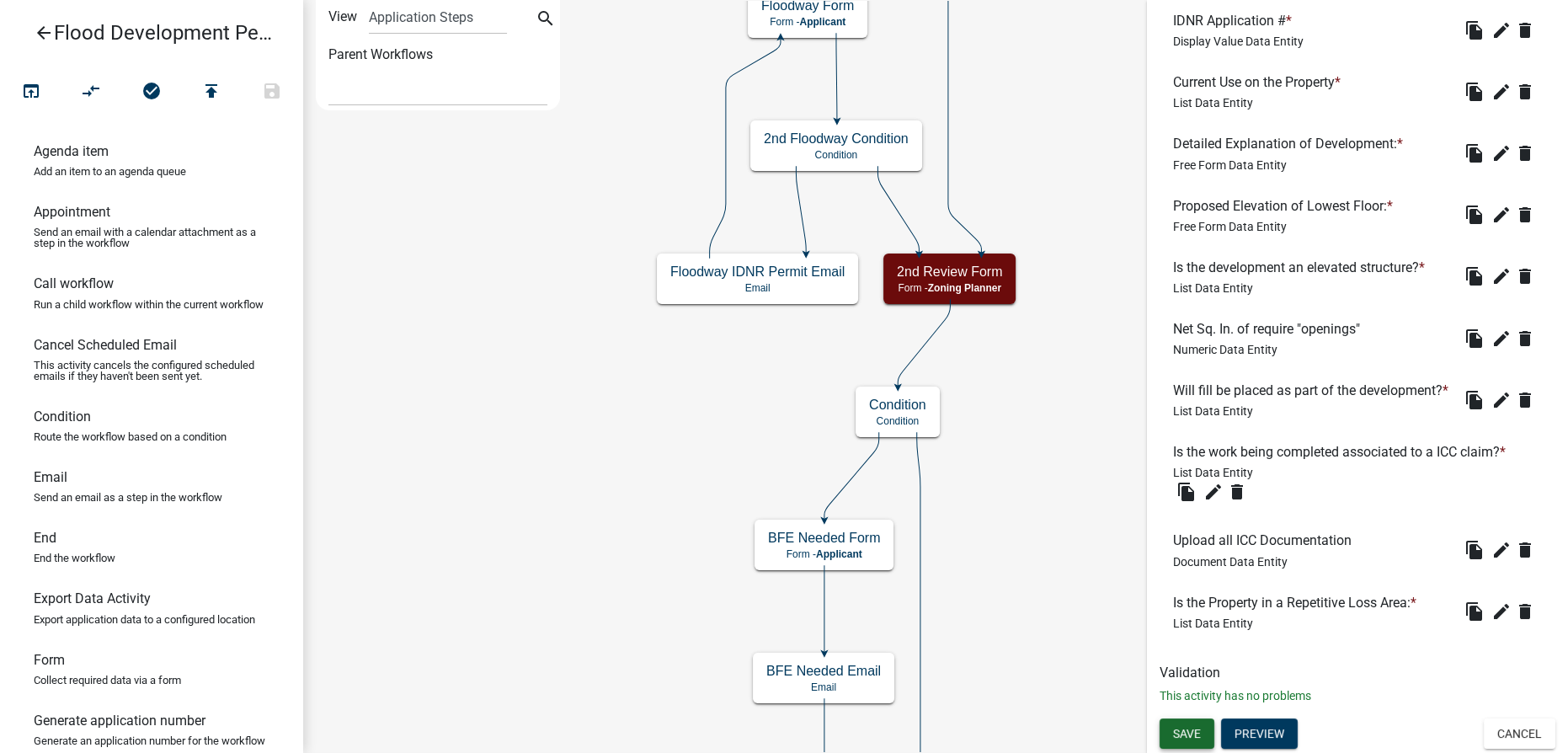 click on "Save" 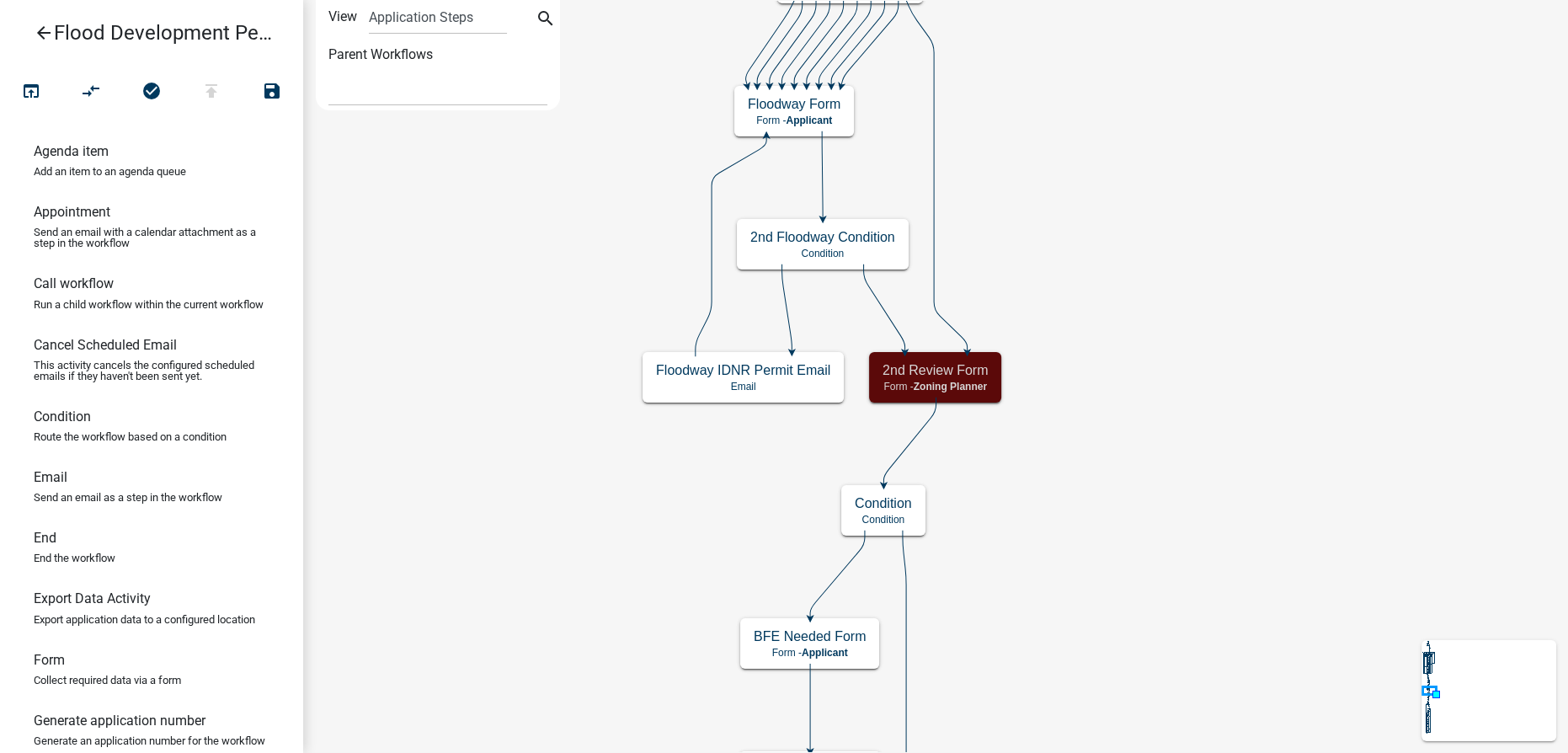 scroll, scrollTop: 0, scrollLeft: 0, axis: both 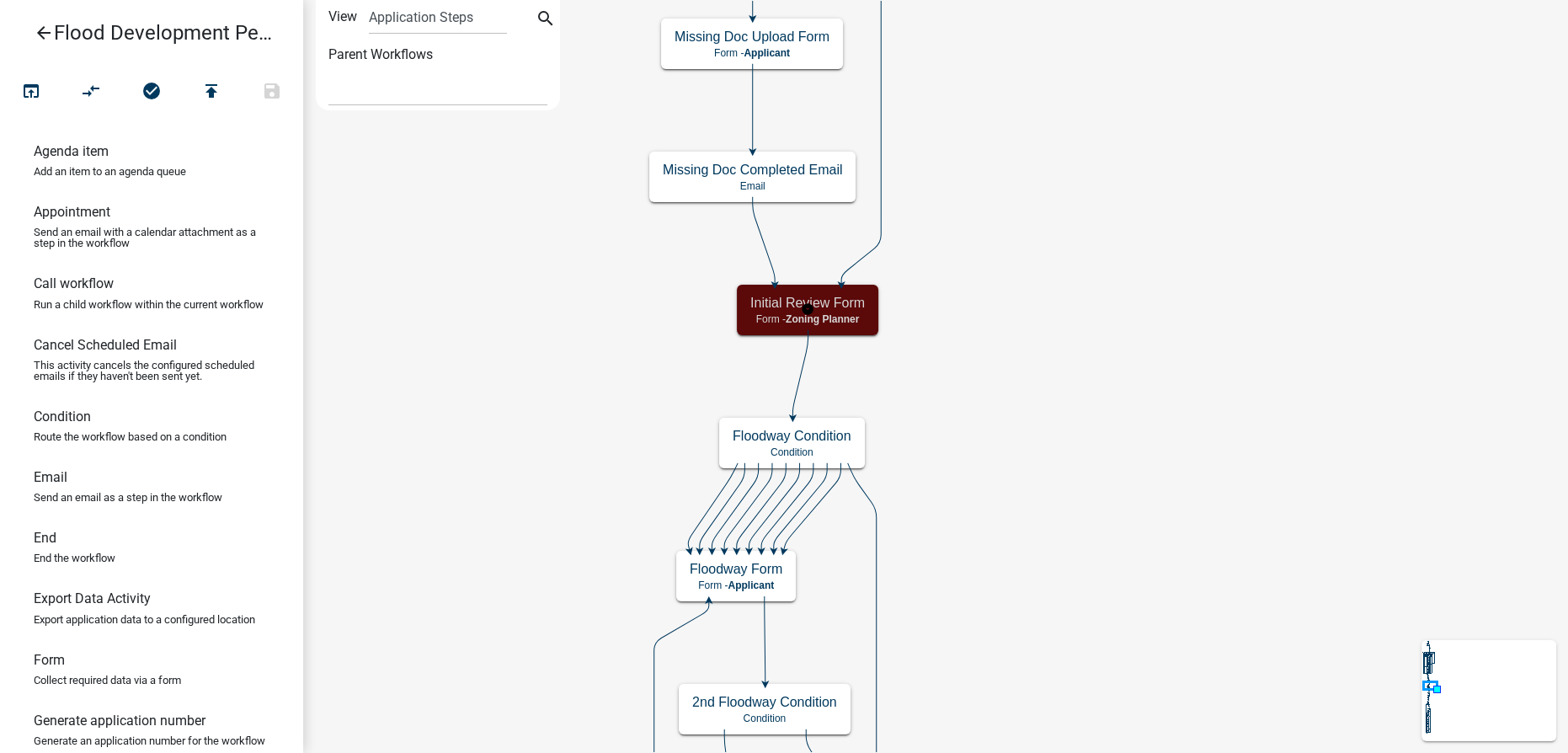 click on "Form -  Zoning Planner" at bounding box center [808, 319] 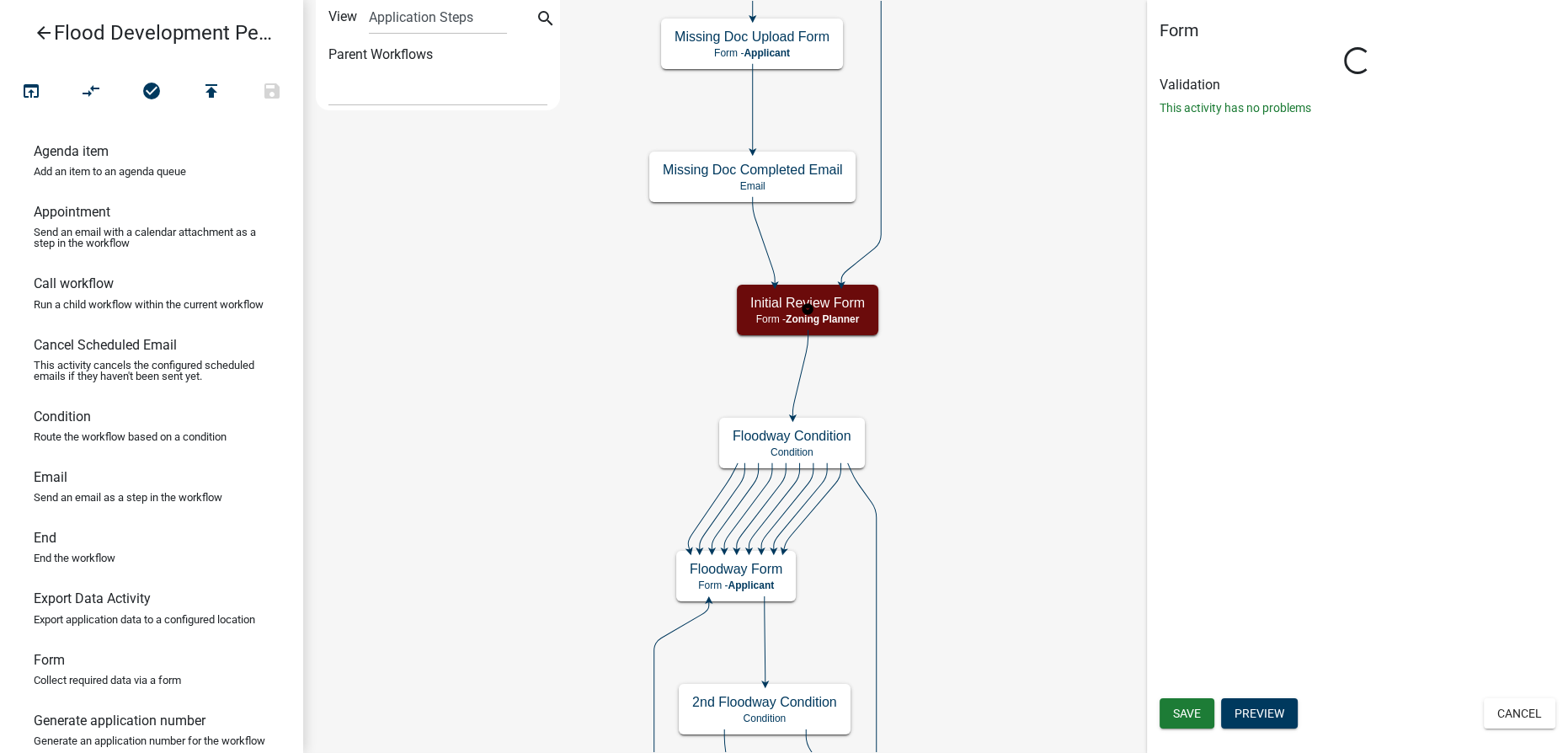 select on "[UUID]" 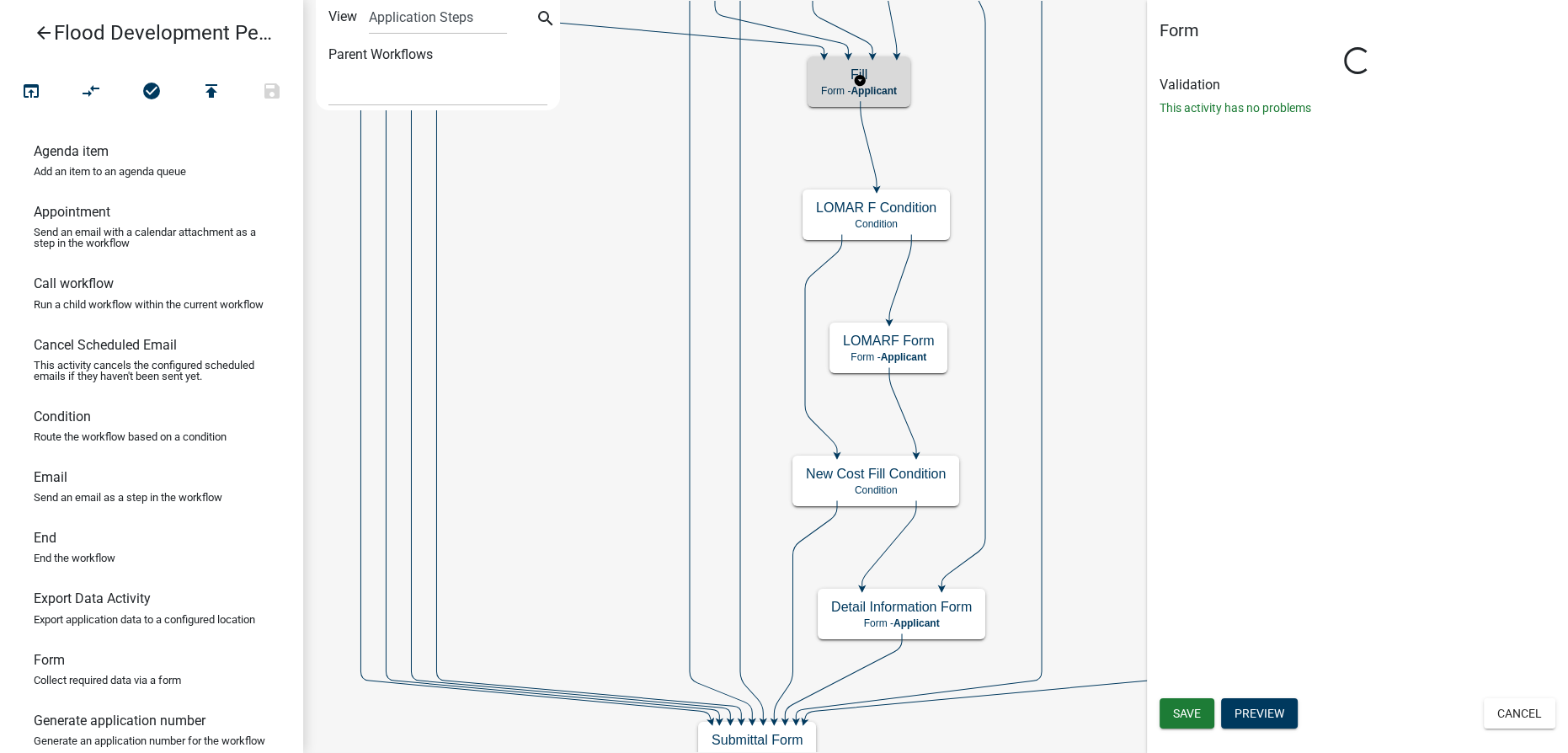 scroll, scrollTop: 0, scrollLeft: 0, axis: both 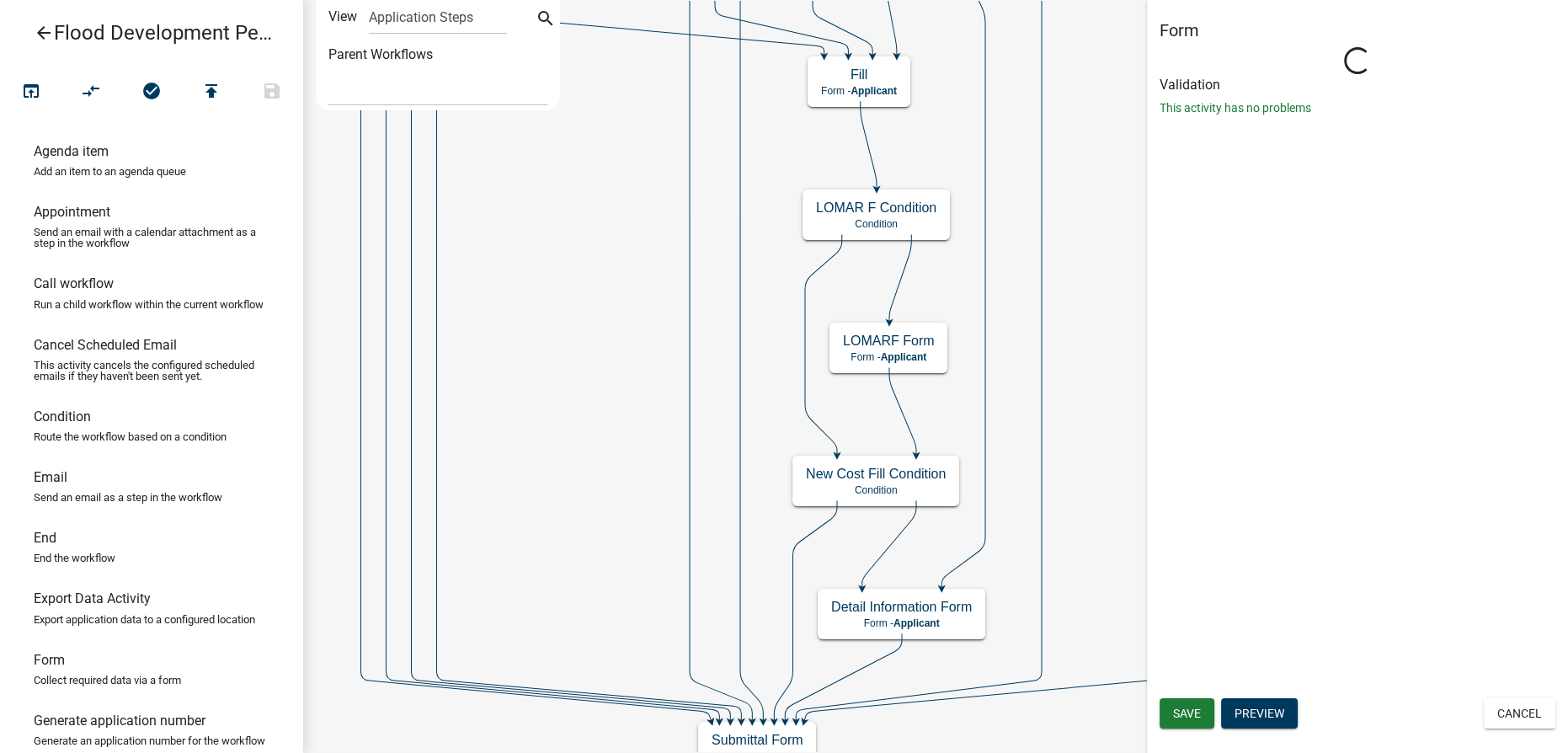 select on "[UUID]" 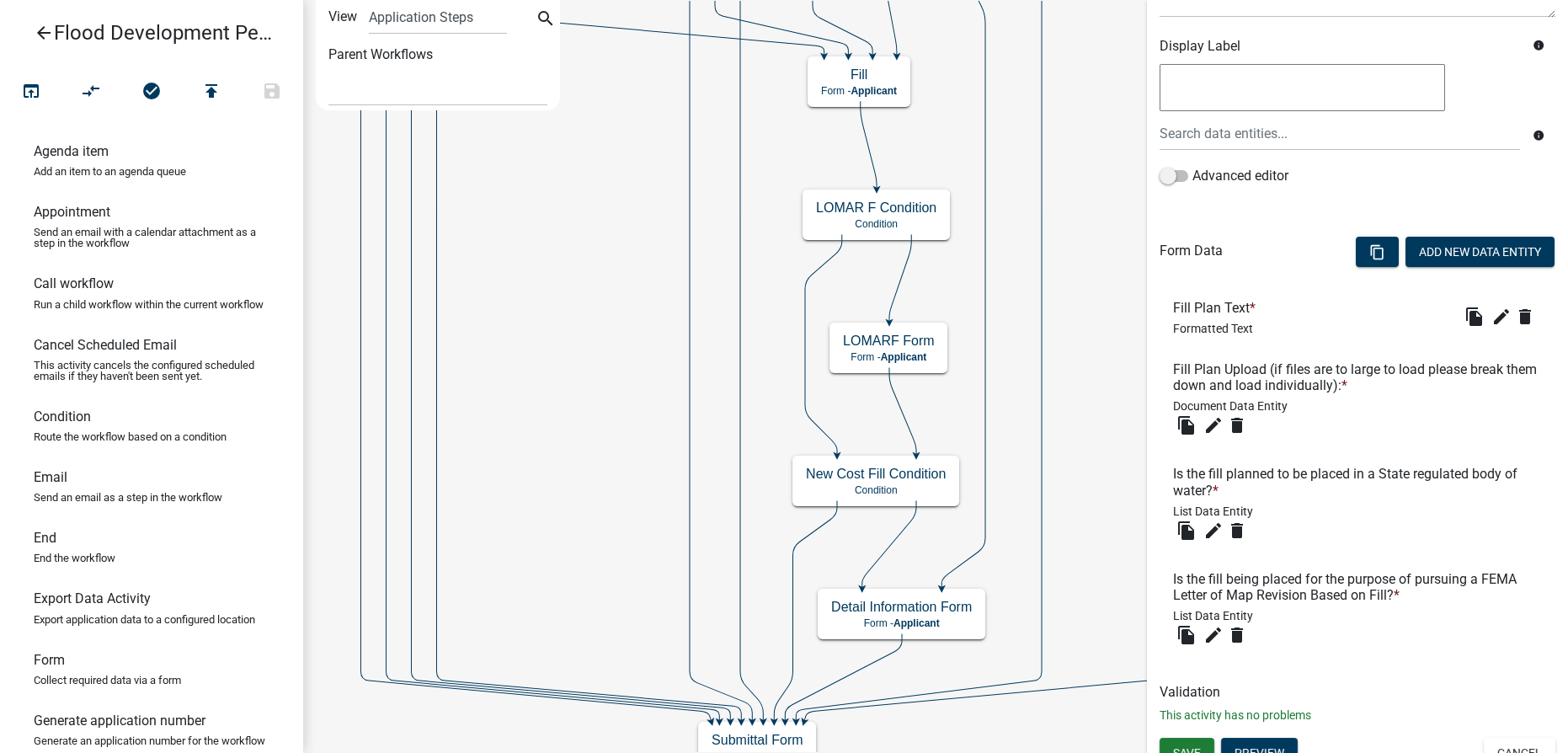 scroll, scrollTop: 295, scrollLeft: 0, axis: vertical 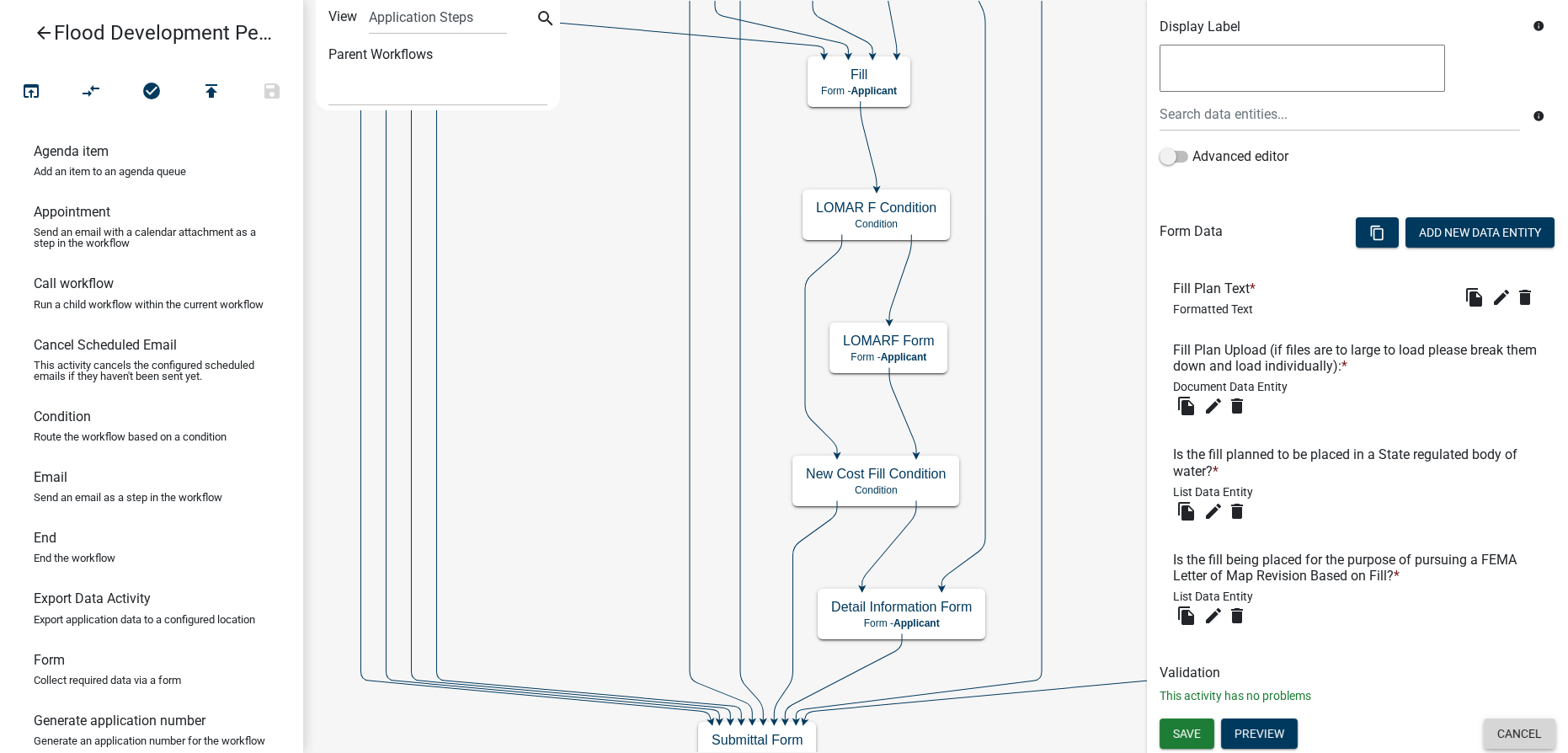 click on "Cancel" 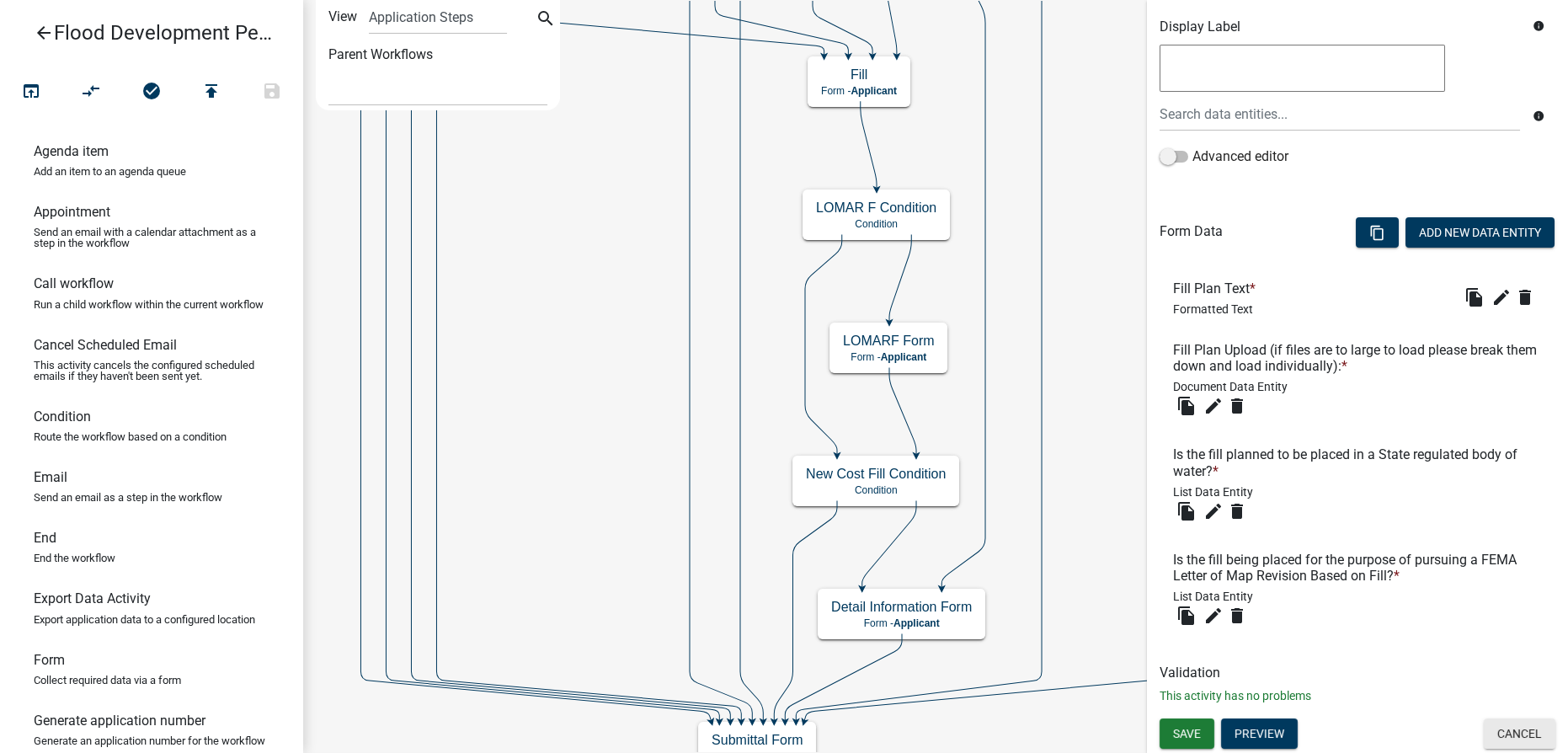 scroll, scrollTop: 0, scrollLeft: 0, axis: both 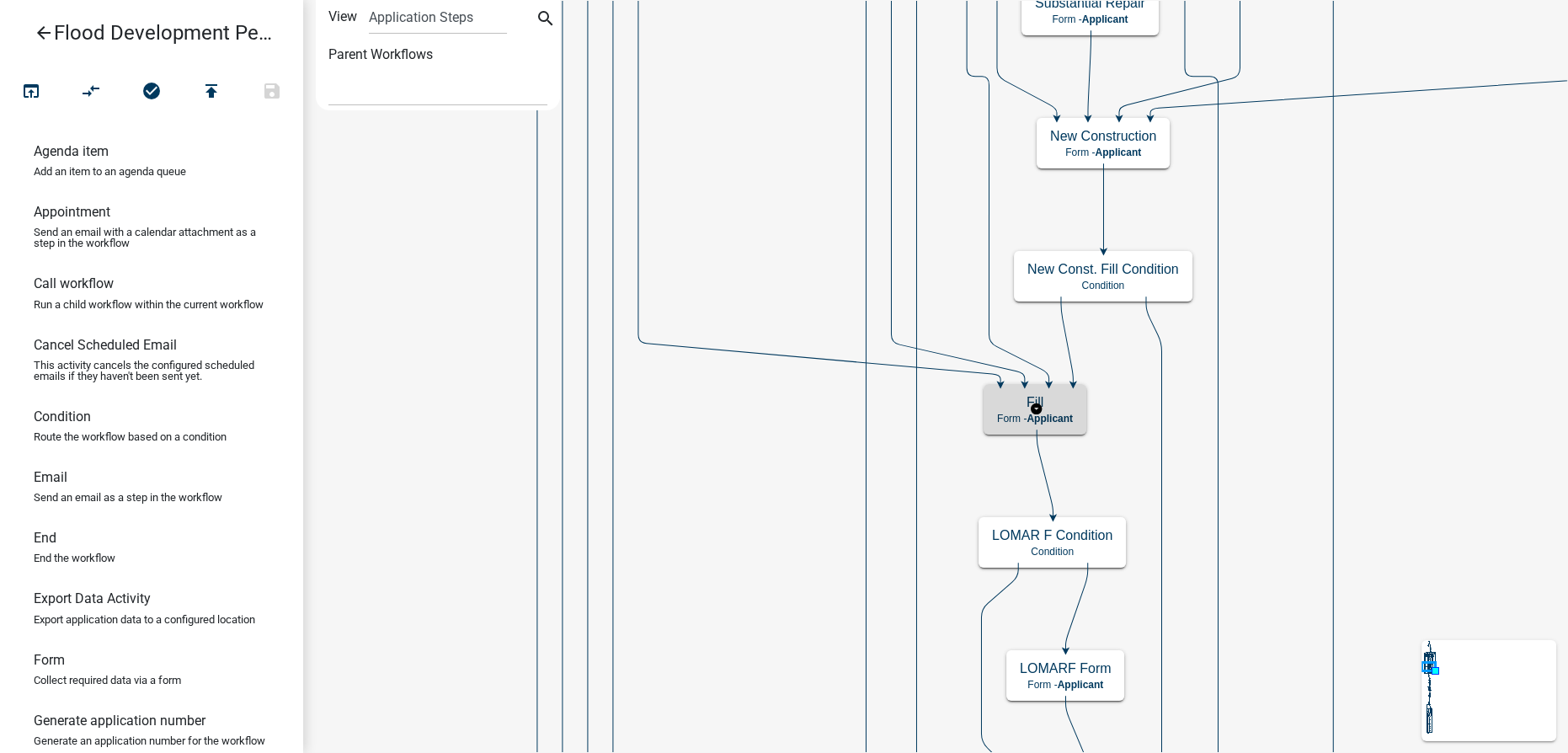 click on "Fill
Form - Applicant" at bounding box center (1035, 409) 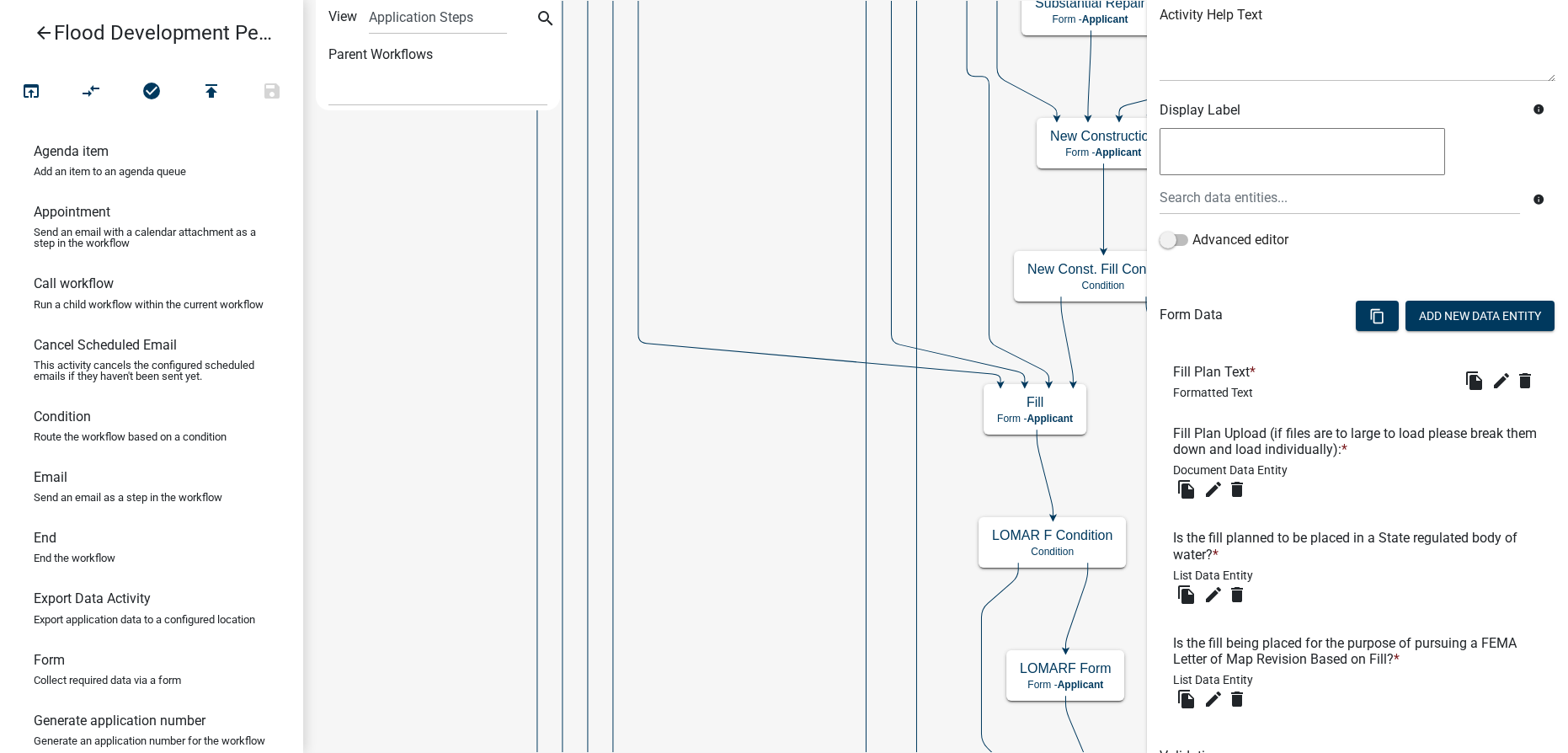 scroll, scrollTop: 229, scrollLeft: 0, axis: vertical 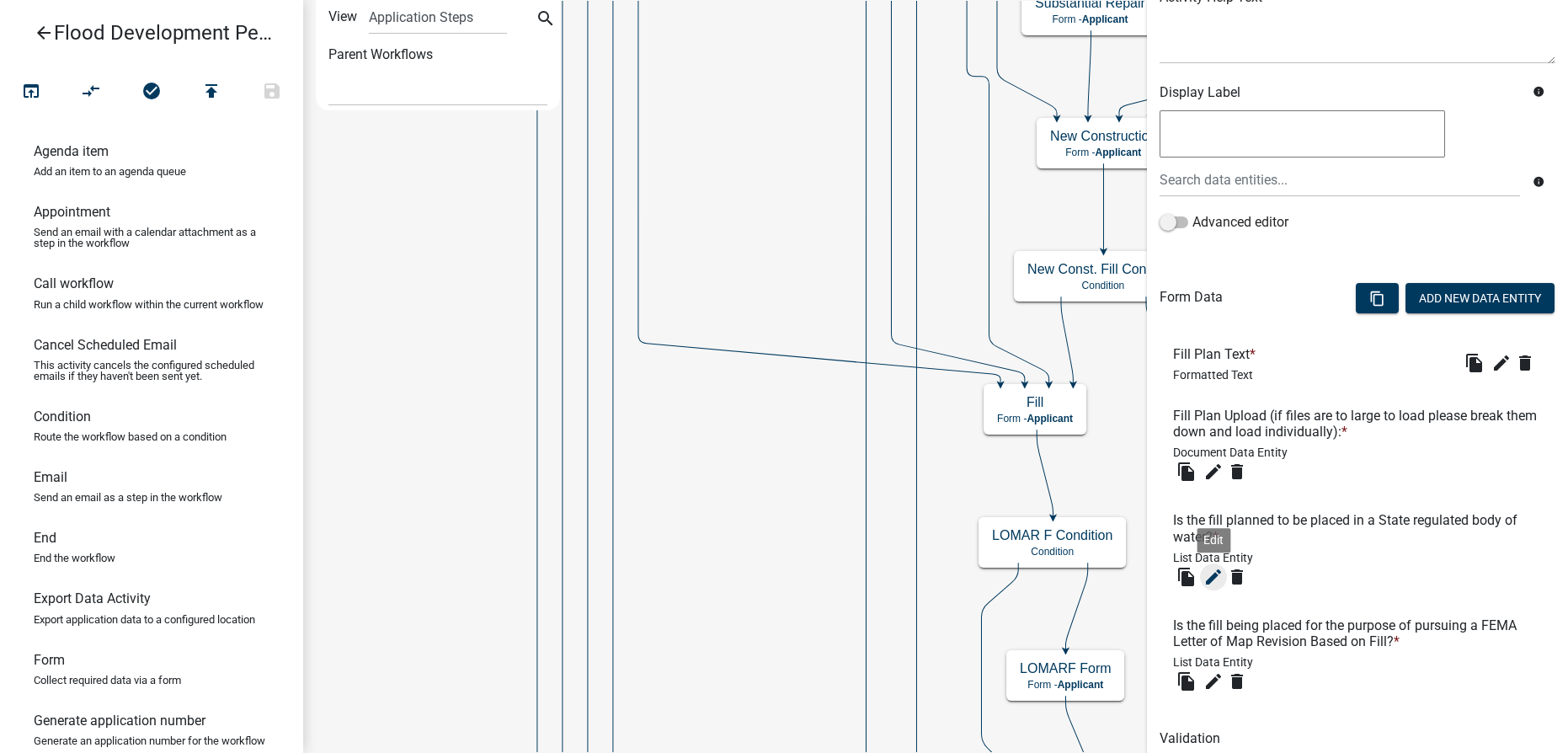 click on "edit" 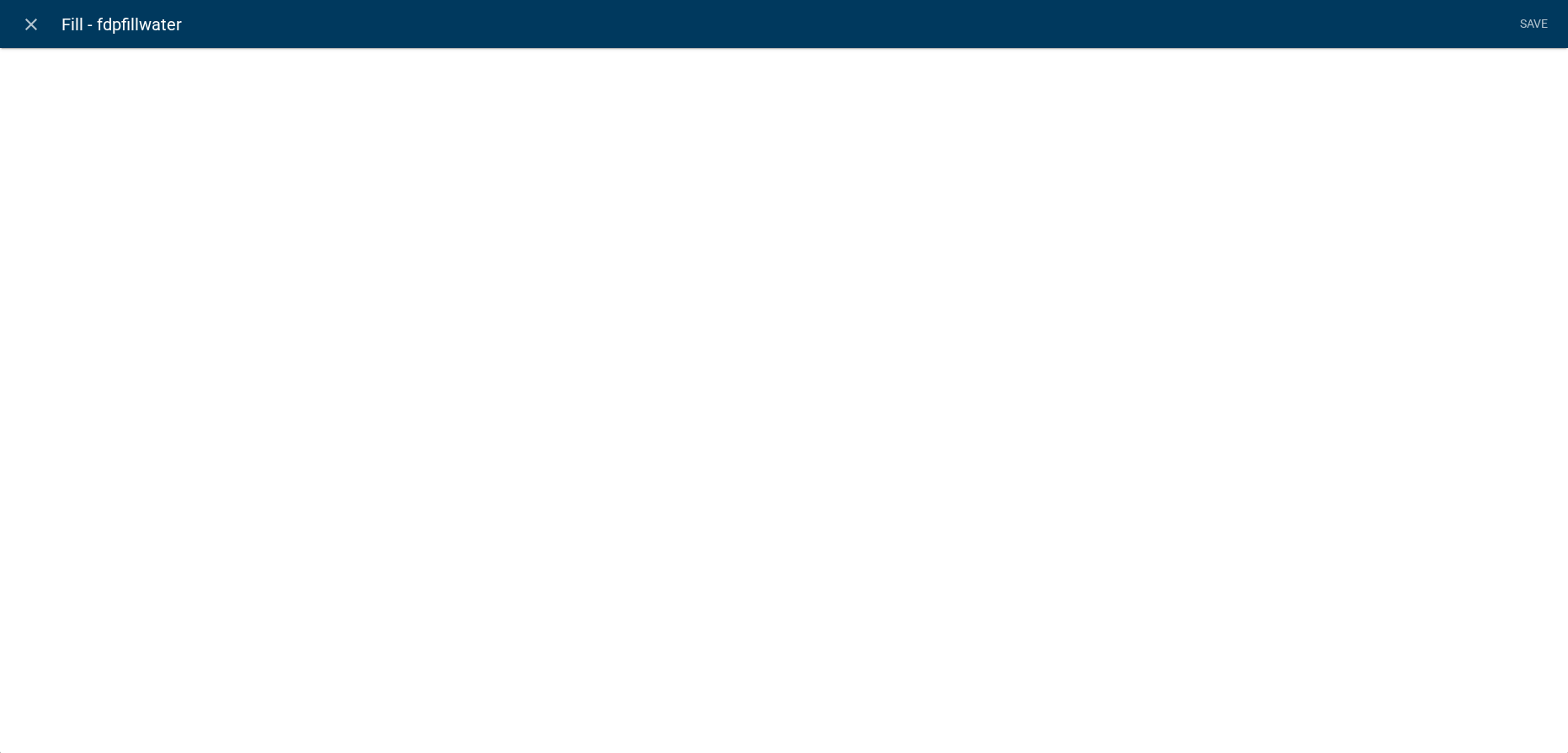 select on "list-data" 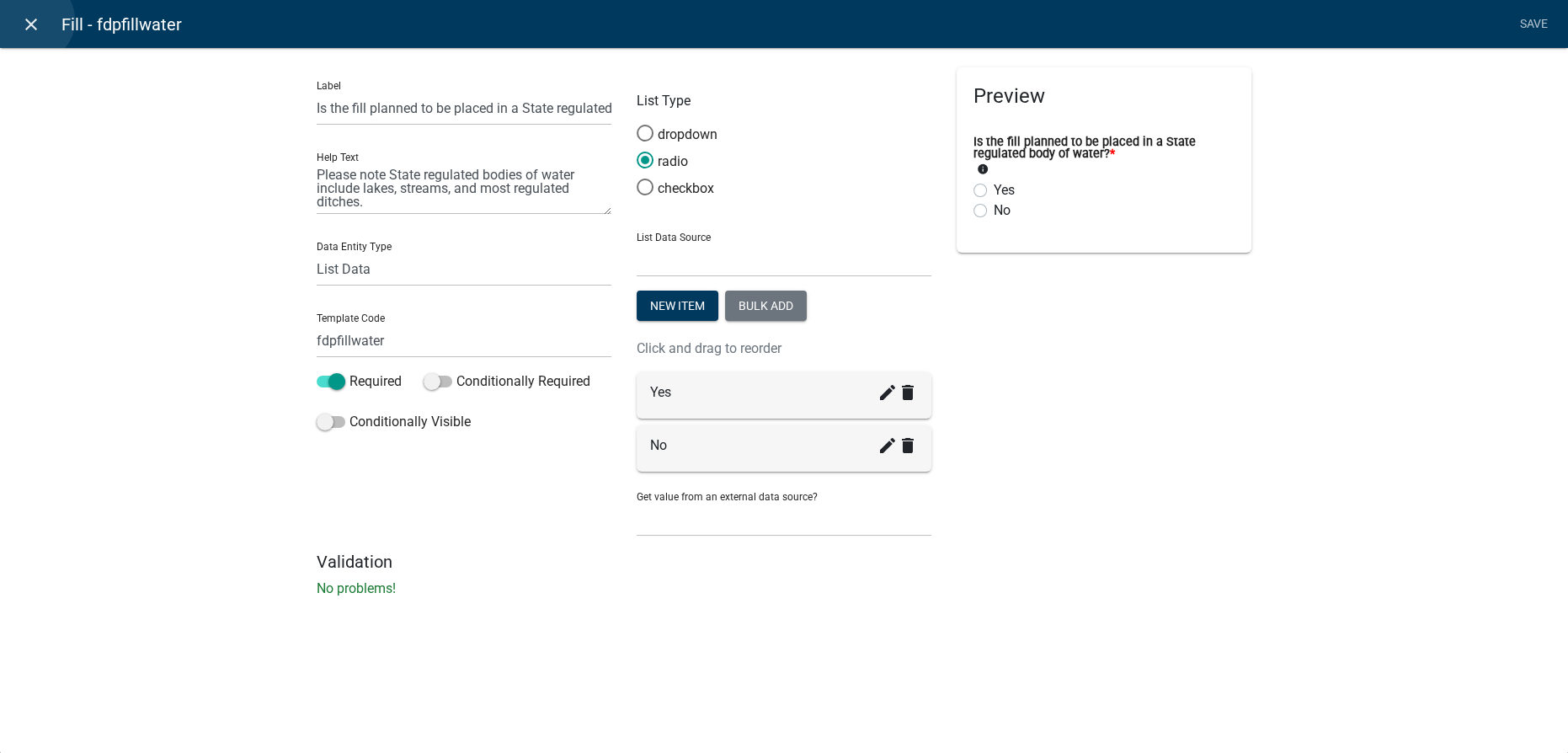 click on "close" 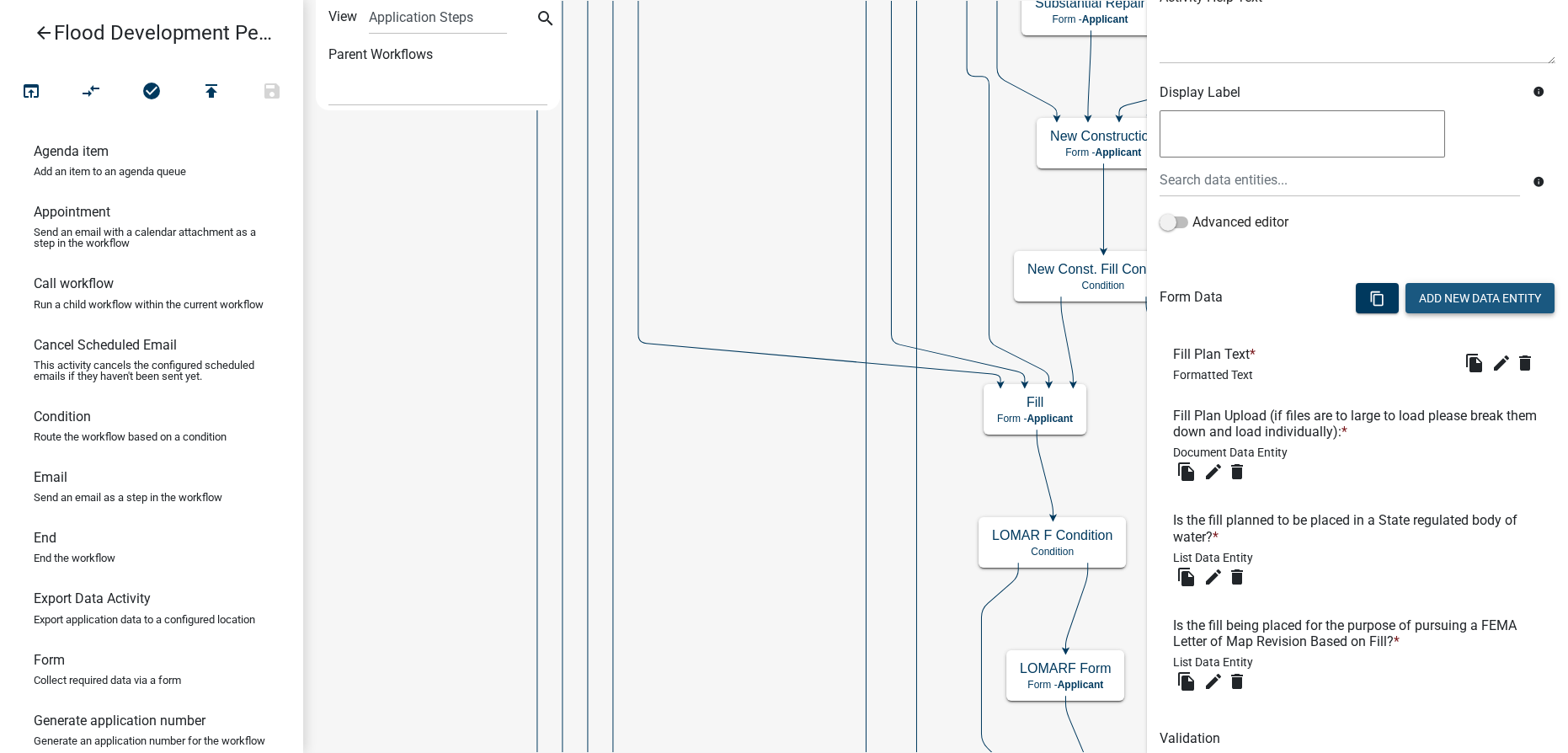 click on "Add New Data Entity" at bounding box center [1480, 298] 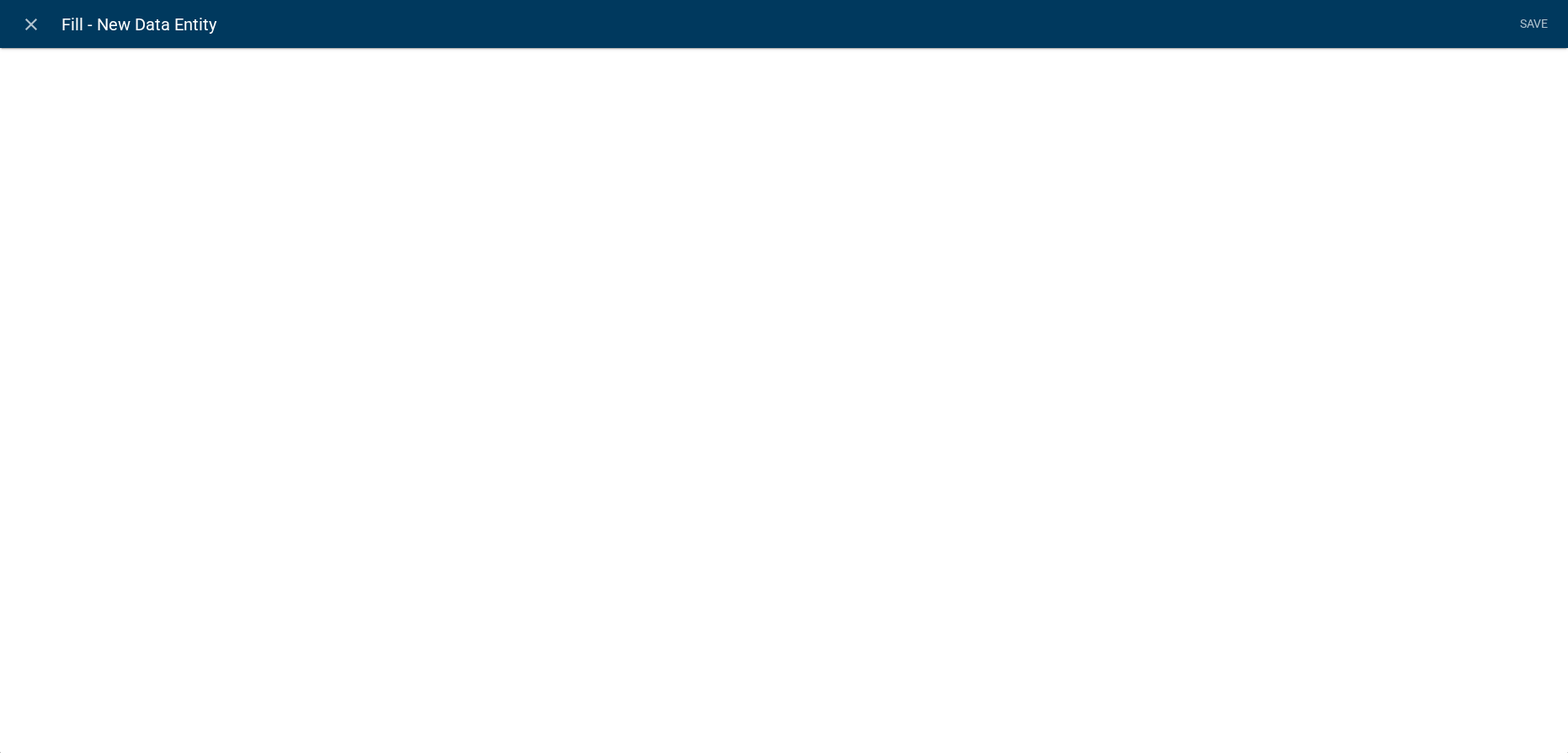 select 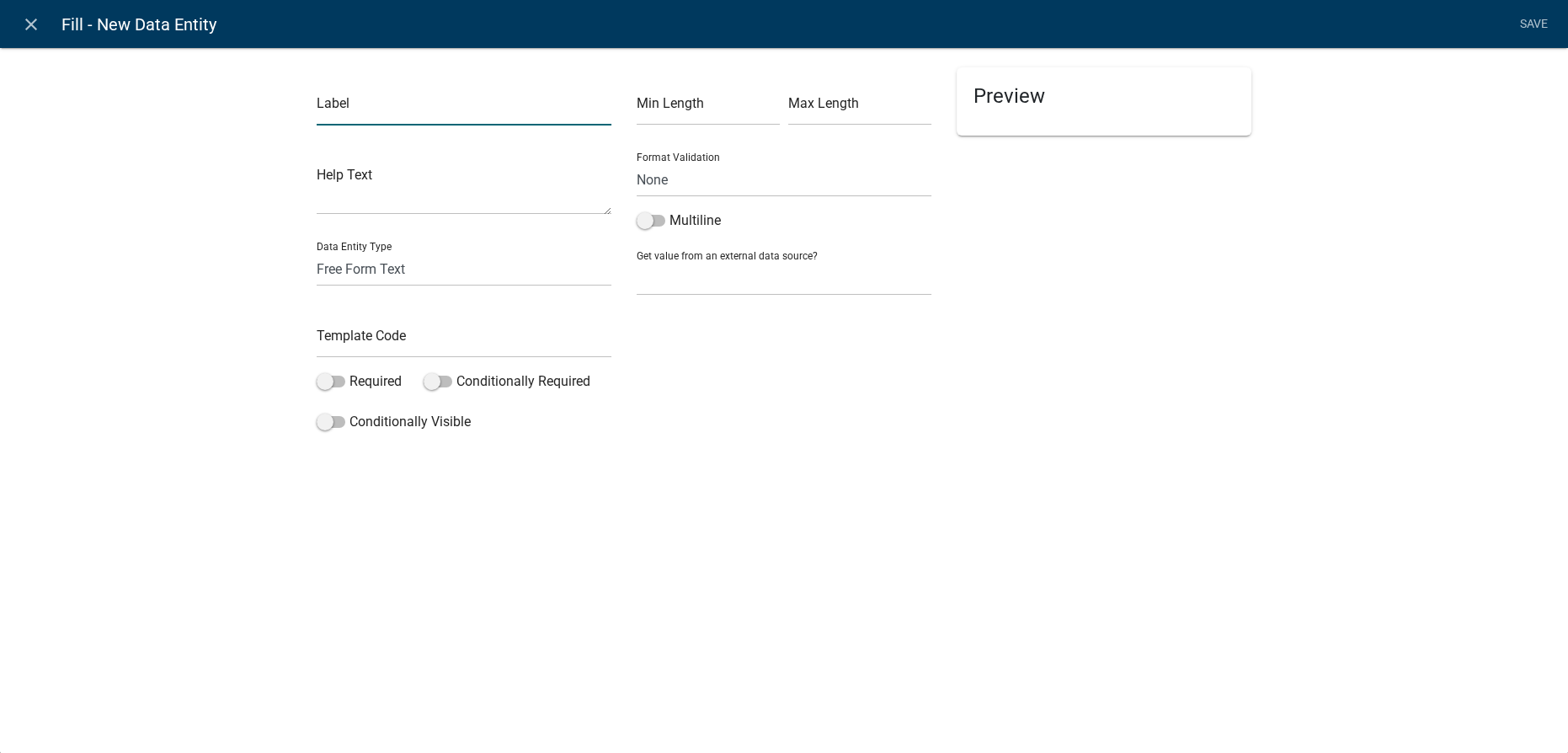 click 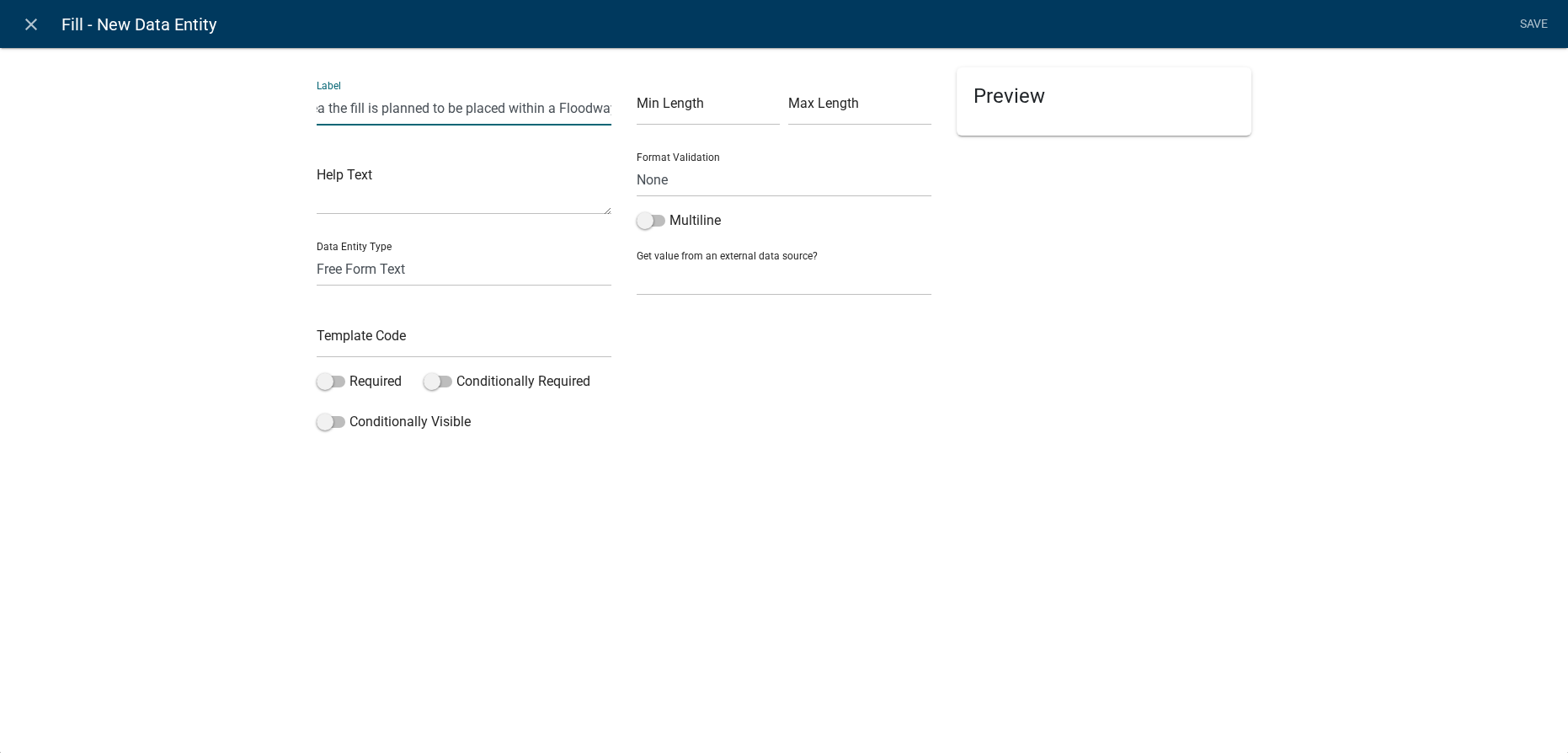 scroll, scrollTop: 0, scrollLeft: 60, axis: horizontal 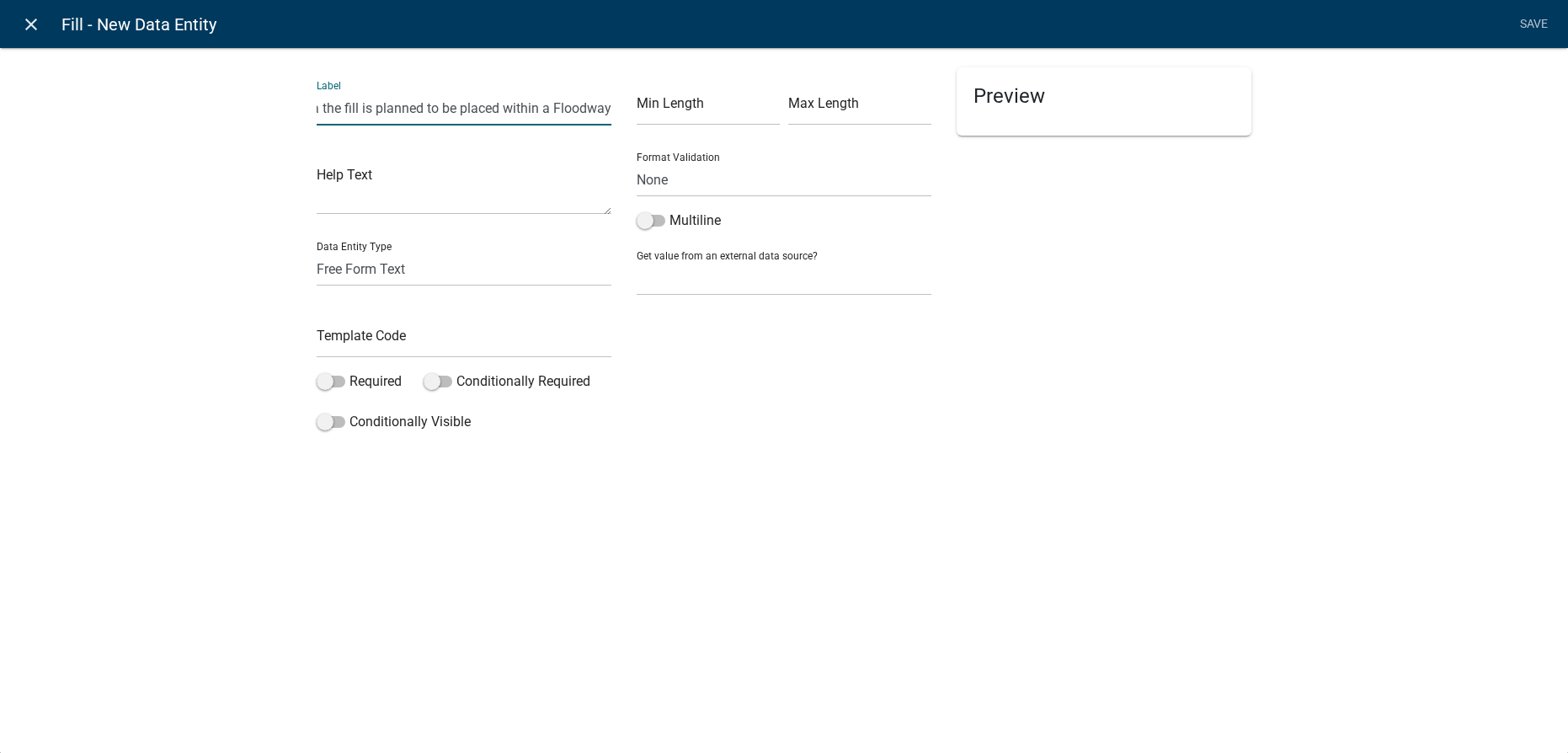 type on "Is the area the fill is planned to be placed within a Floodway" 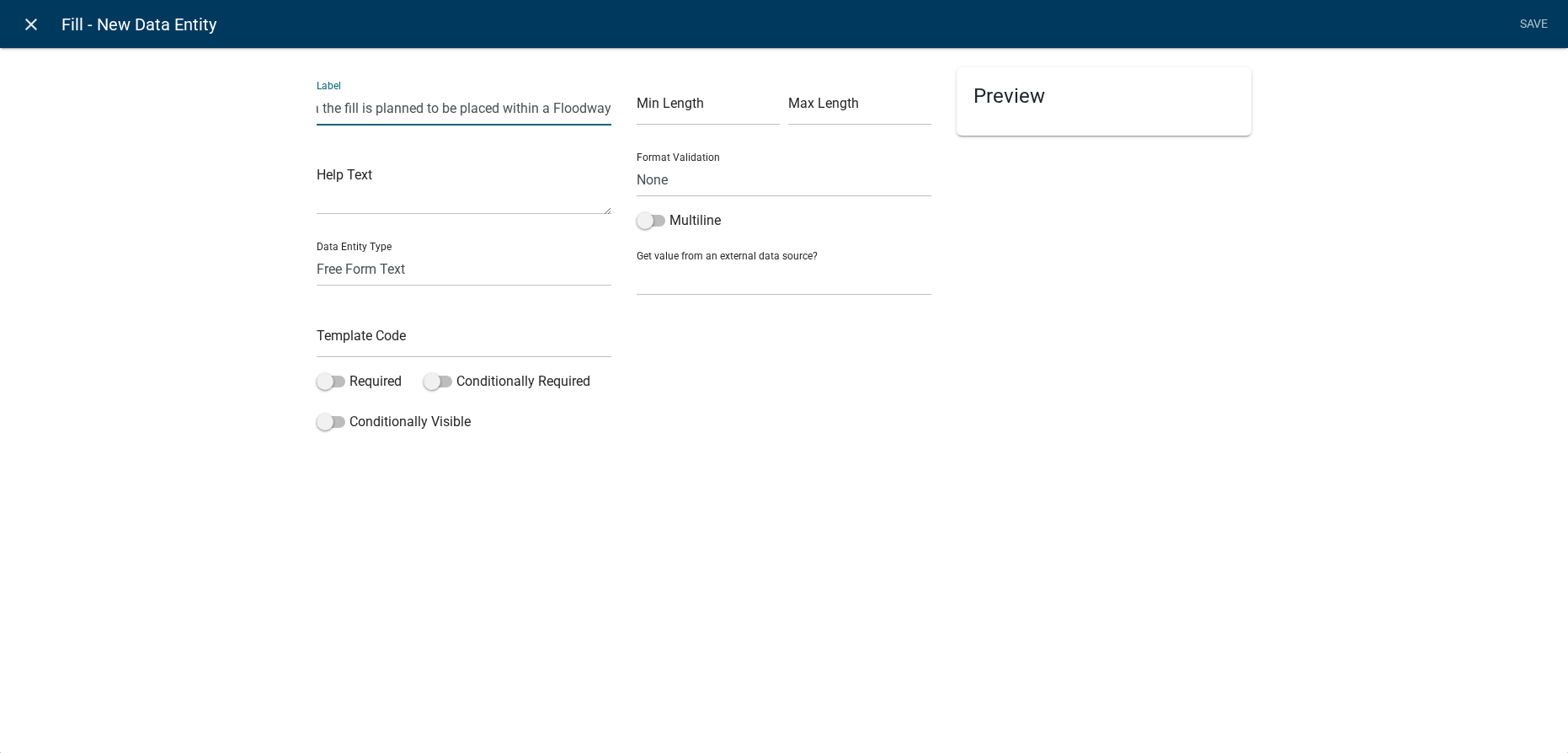 scroll, scrollTop: 0, scrollLeft: 0, axis: both 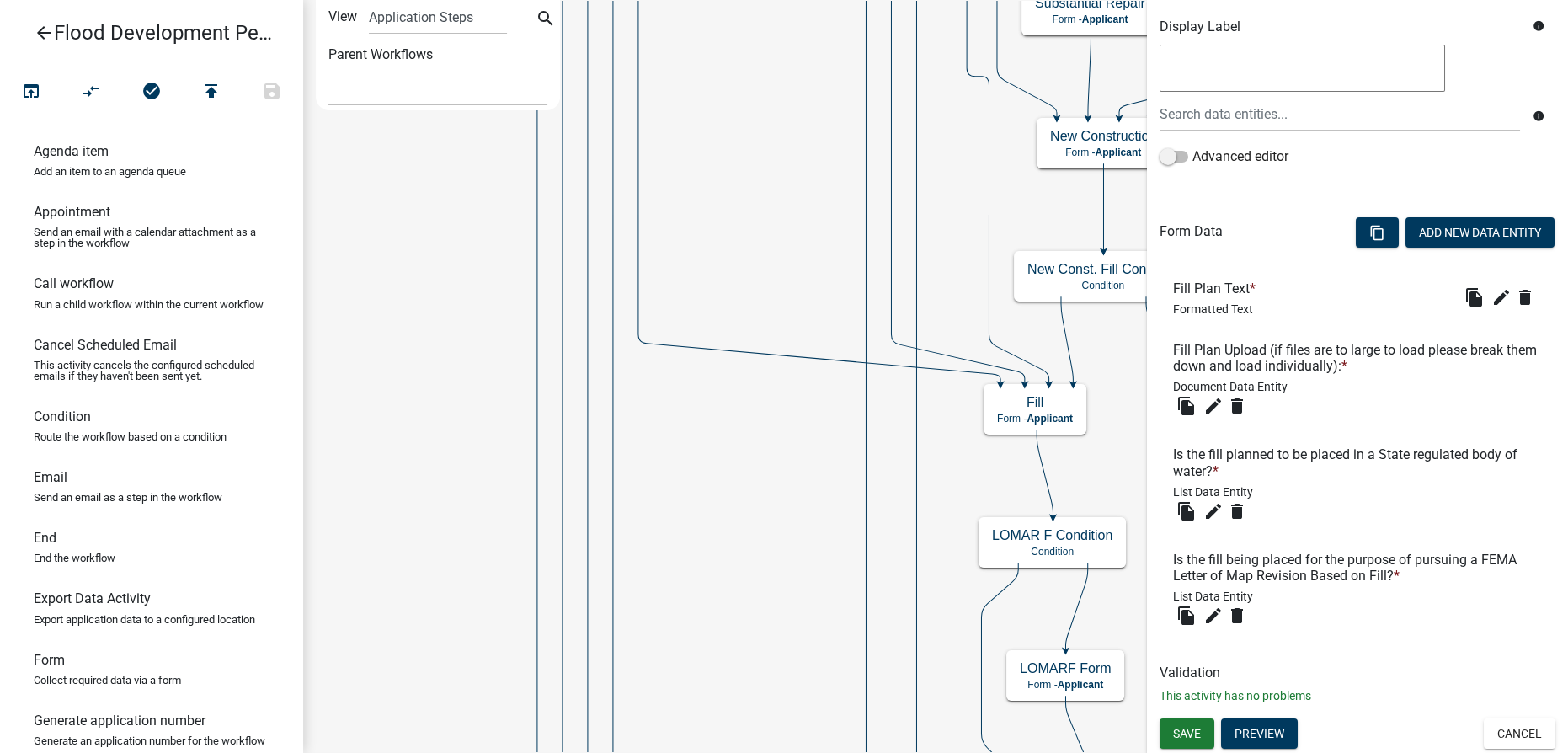 click on "FDP Start
Start -  Applicant
Parcel search
Parcel search -  Applicant
Incorporated or Not
Condition
Require User
Require user
FDP Dev Type Form
Applicant" 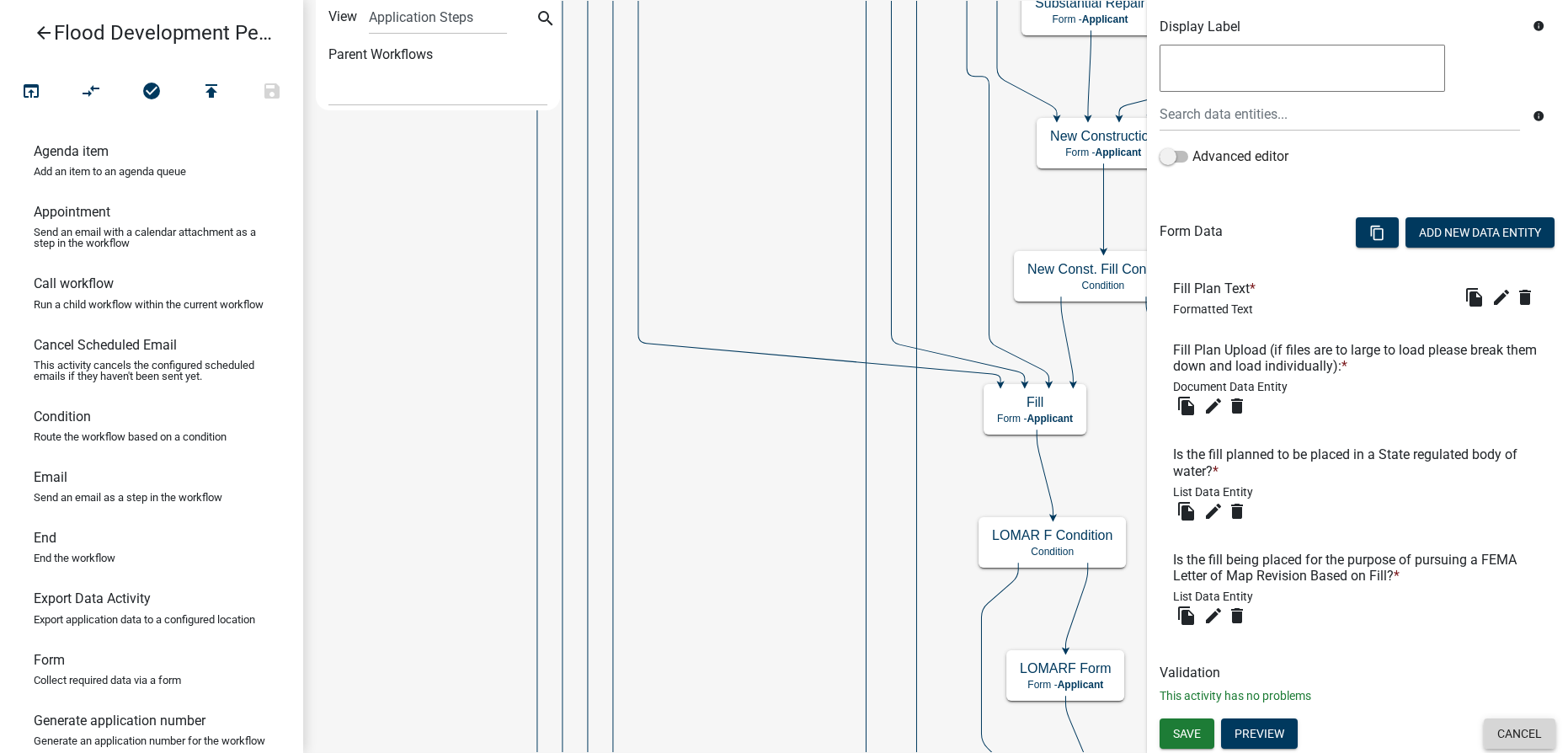 click on "Cancel" 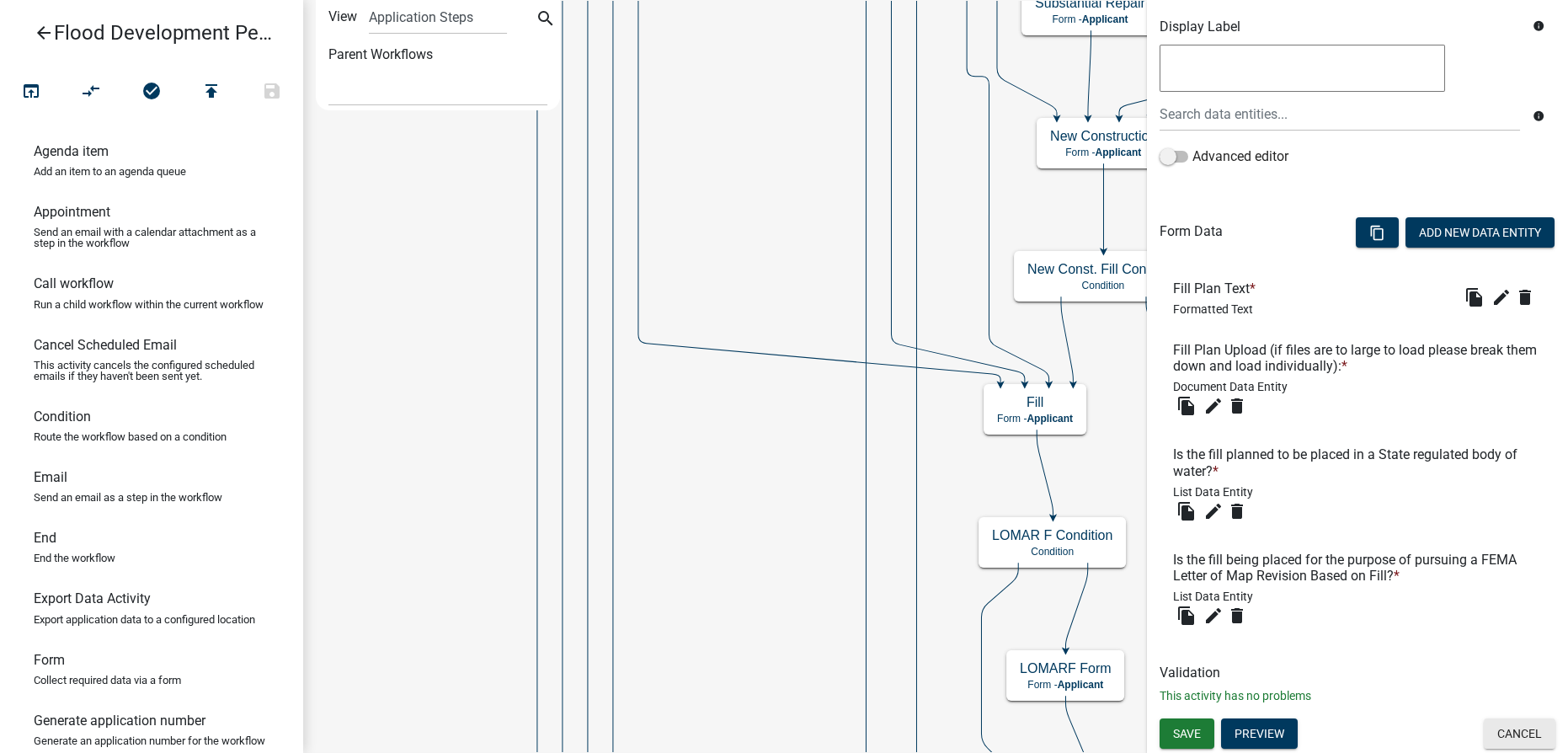 scroll, scrollTop: 0, scrollLeft: 0, axis: both 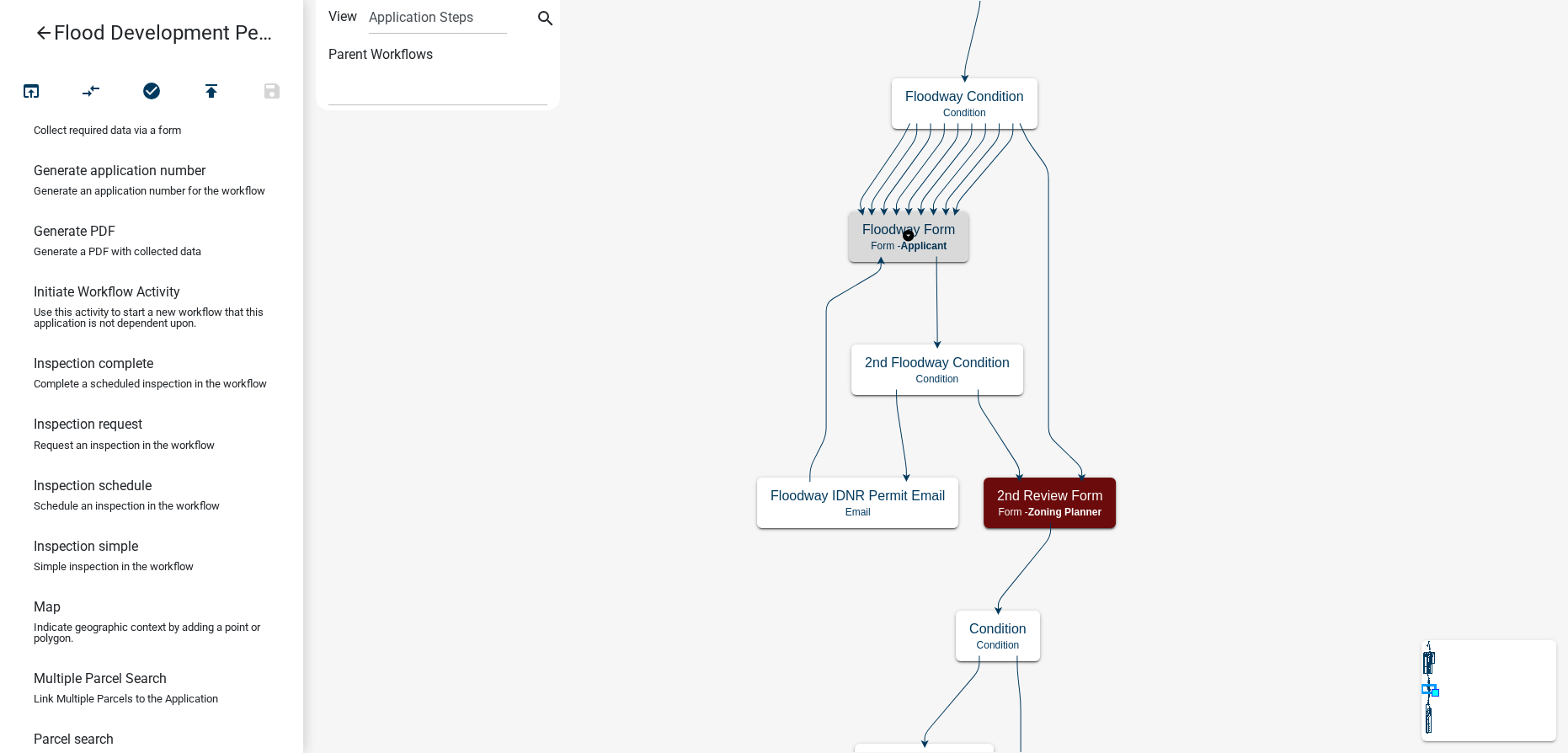 click on "Floodway Form" at bounding box center (909, 229) 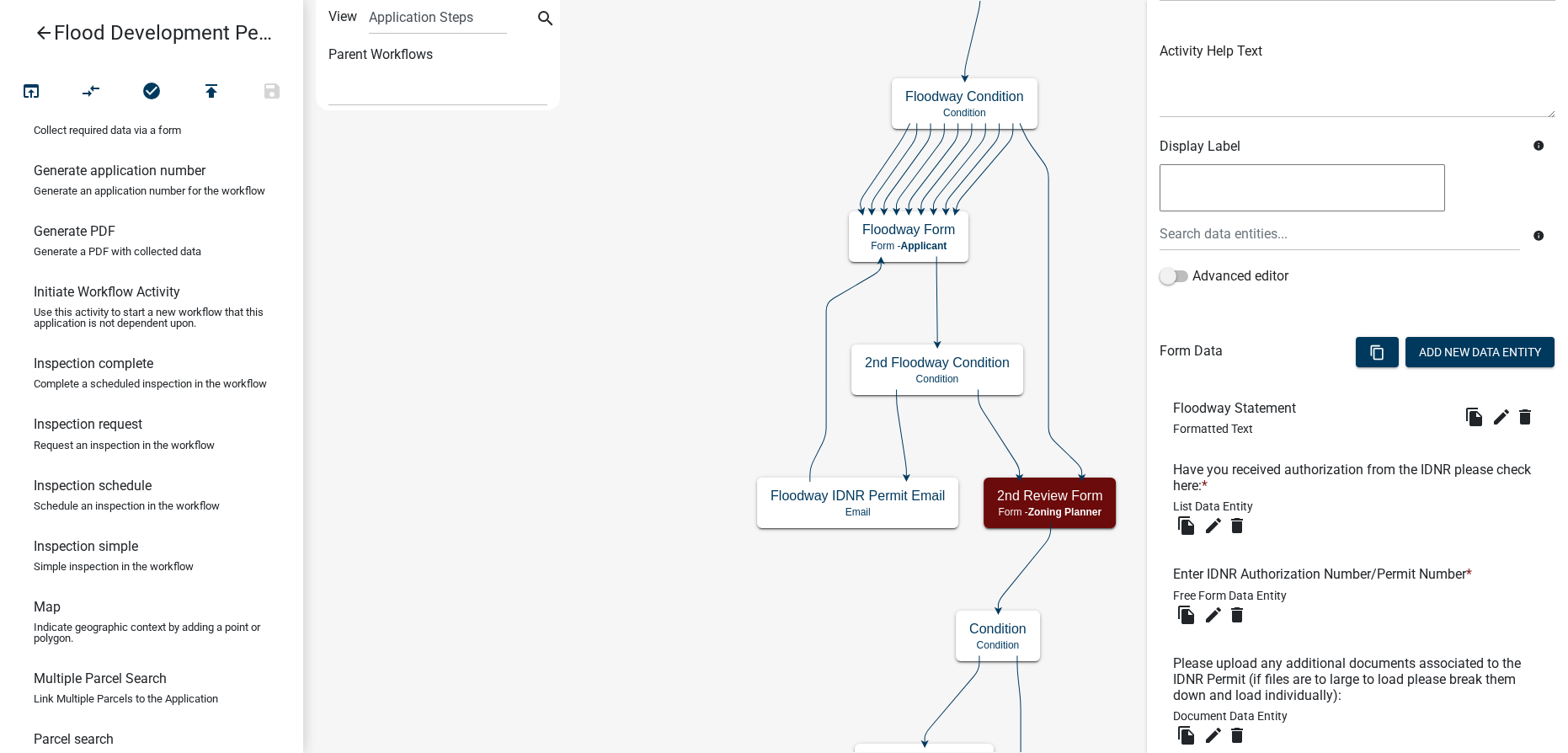scroll, scrollTop: 229, scrollLeft: 0, axis: vertical 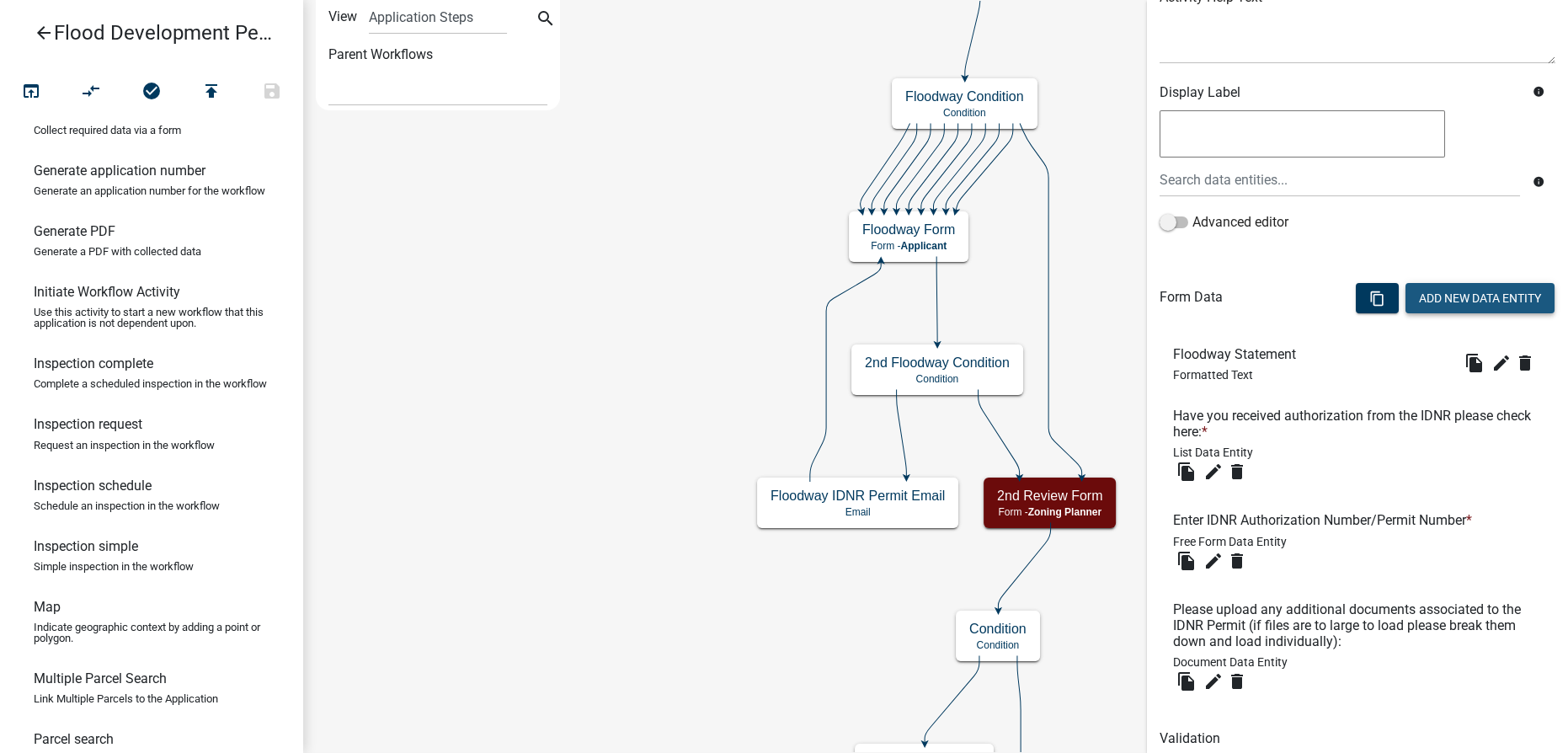 click on "Add New Data Entity" at bounding box center (1480, 298) 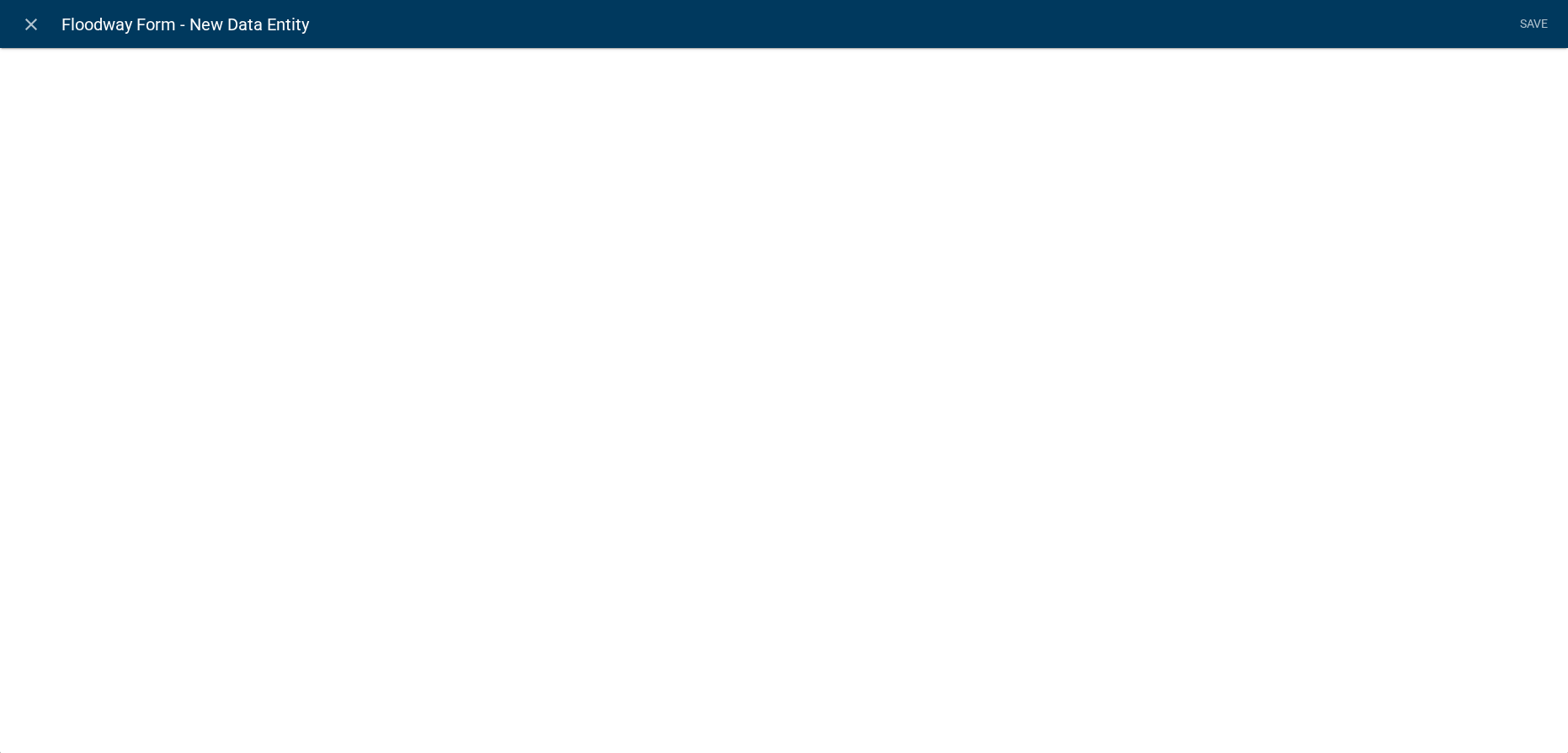 select 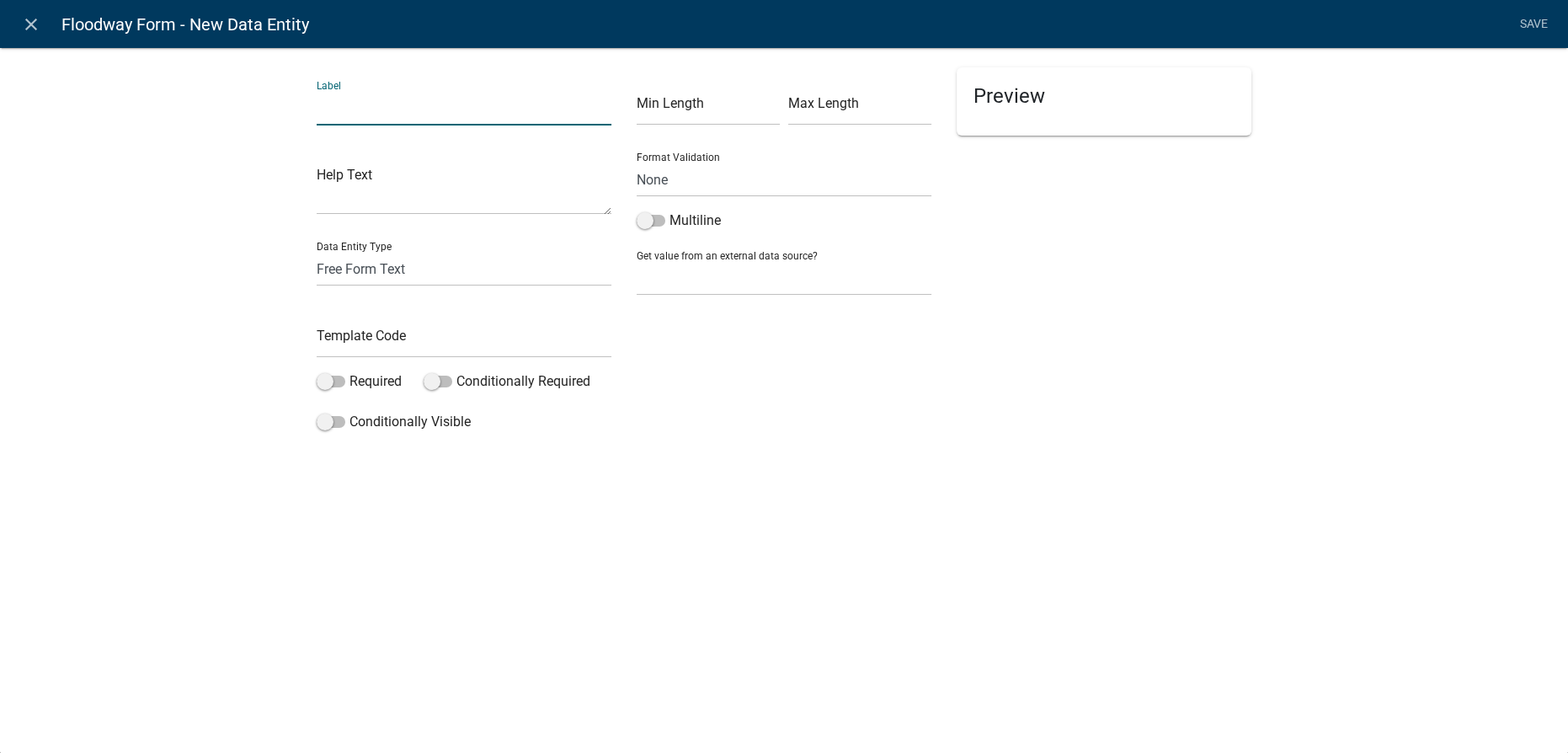 click 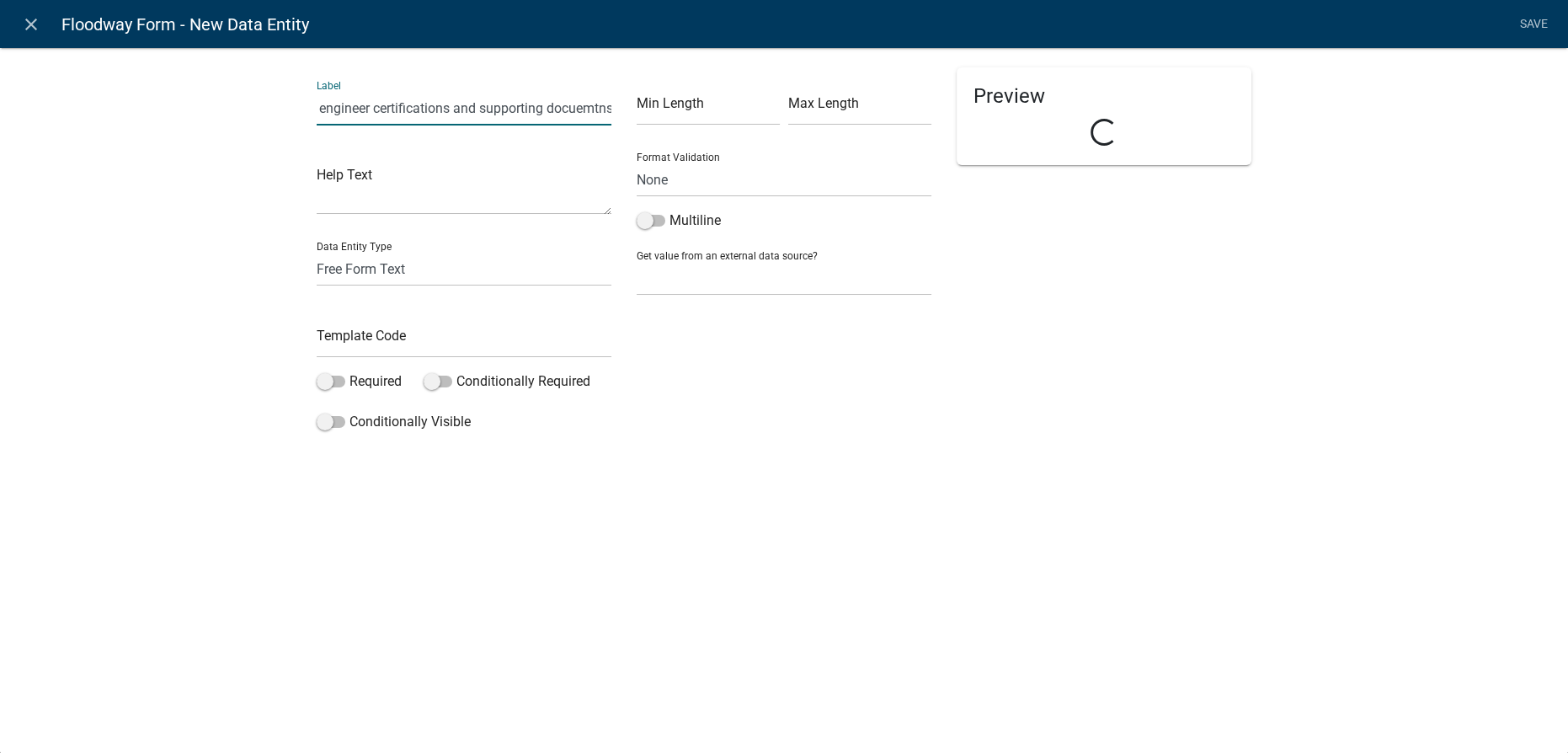 scroll, scrollTop: 0, scrollLeft: 155, axis: horizontal 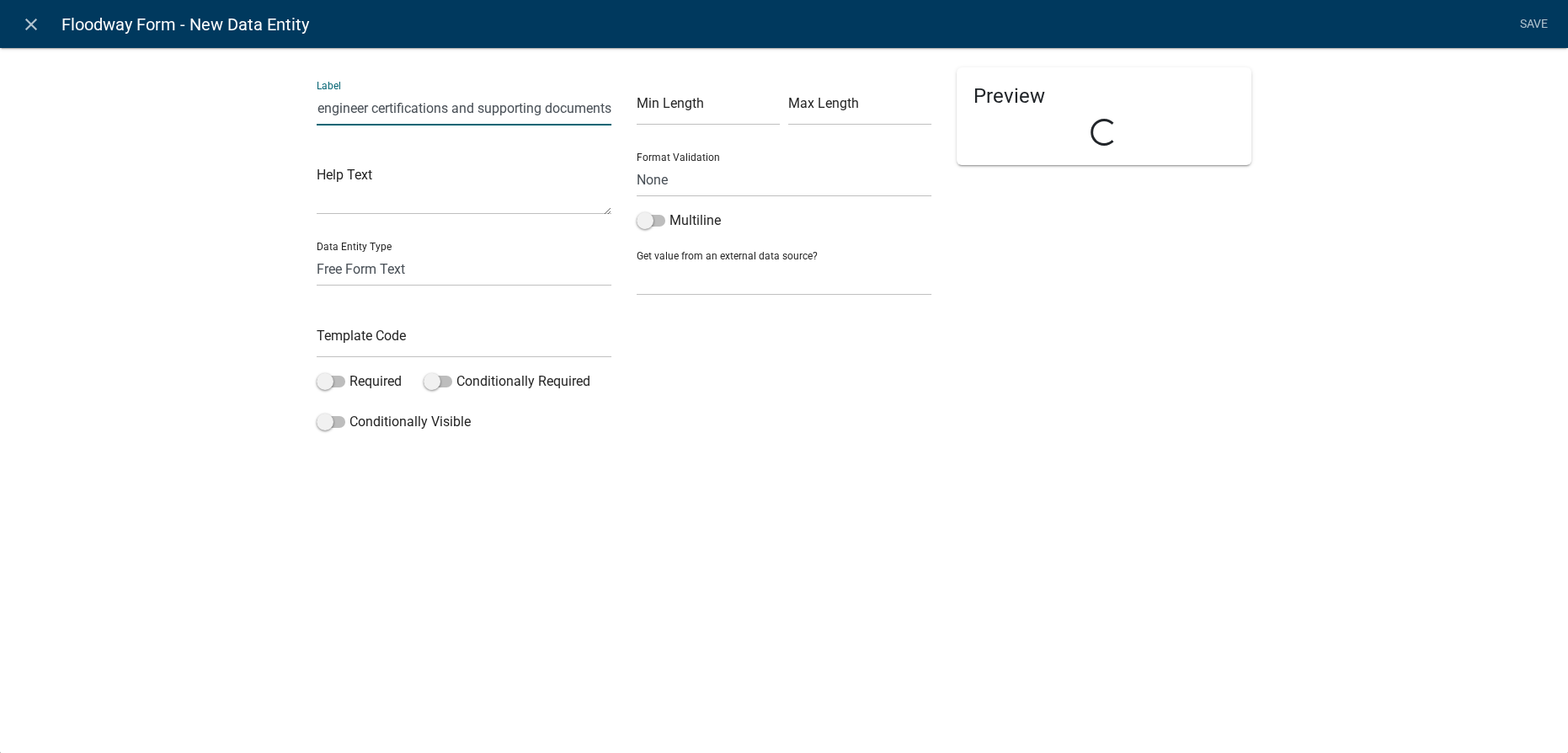 type on "Please provide all no rise engineer certifications and supporting documents" 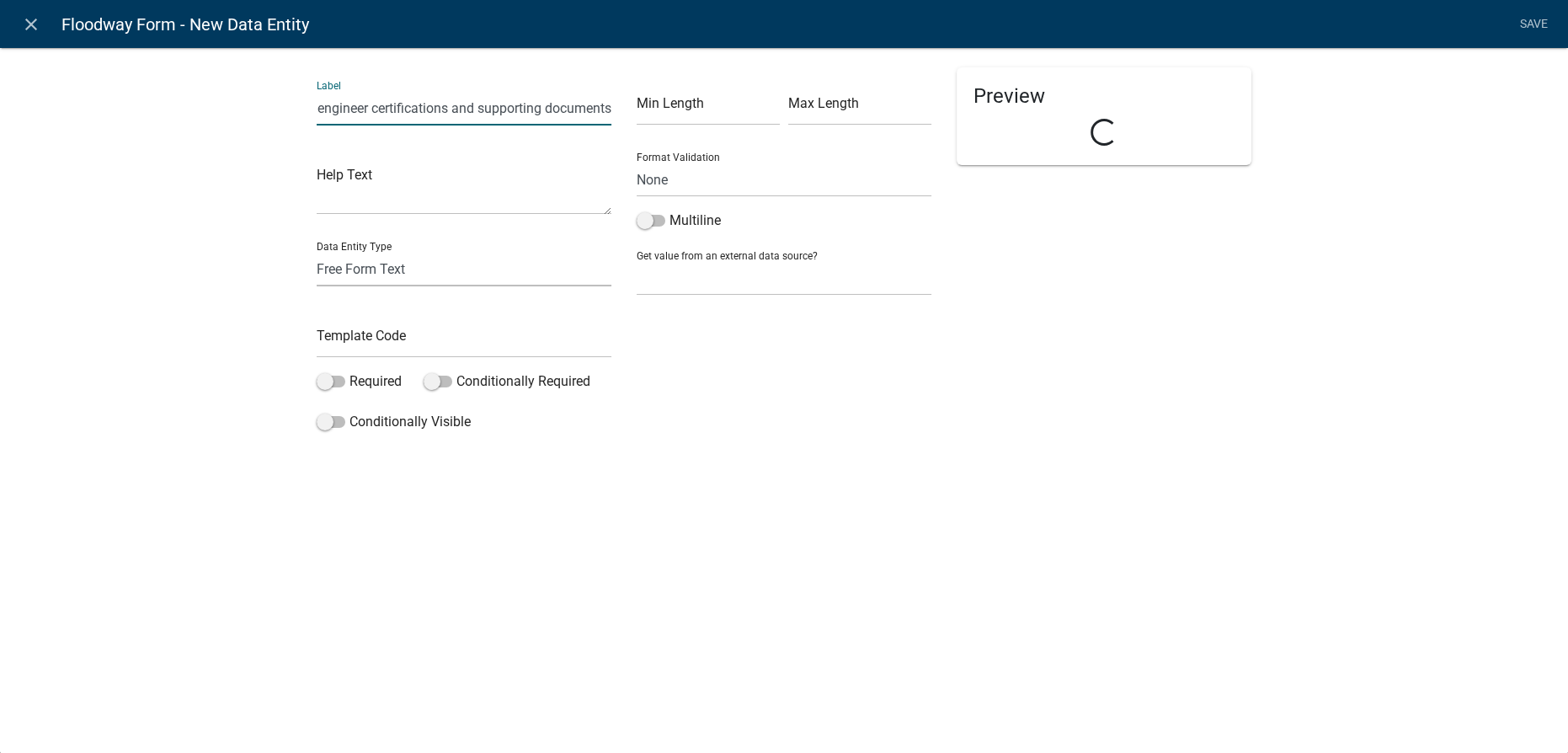 click on "Free Form Text   Document   Display Entity Value   Fee   Numeric Data   Date   Map Sketch Data   List Data   Signature   Formatted Text   Today   Calculated Value   Generate Client Application Number   Contact List   Inspection Document" 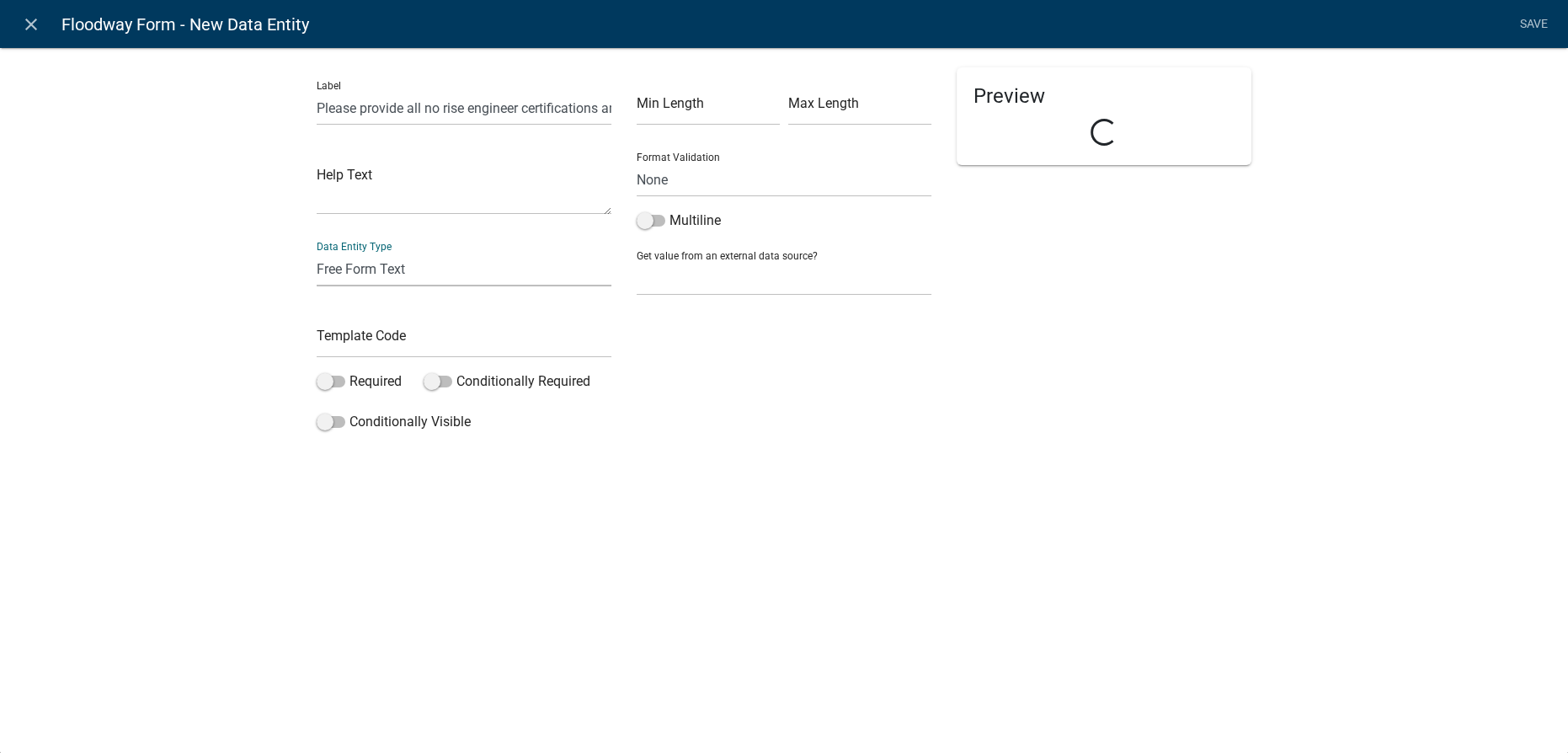select on "document" 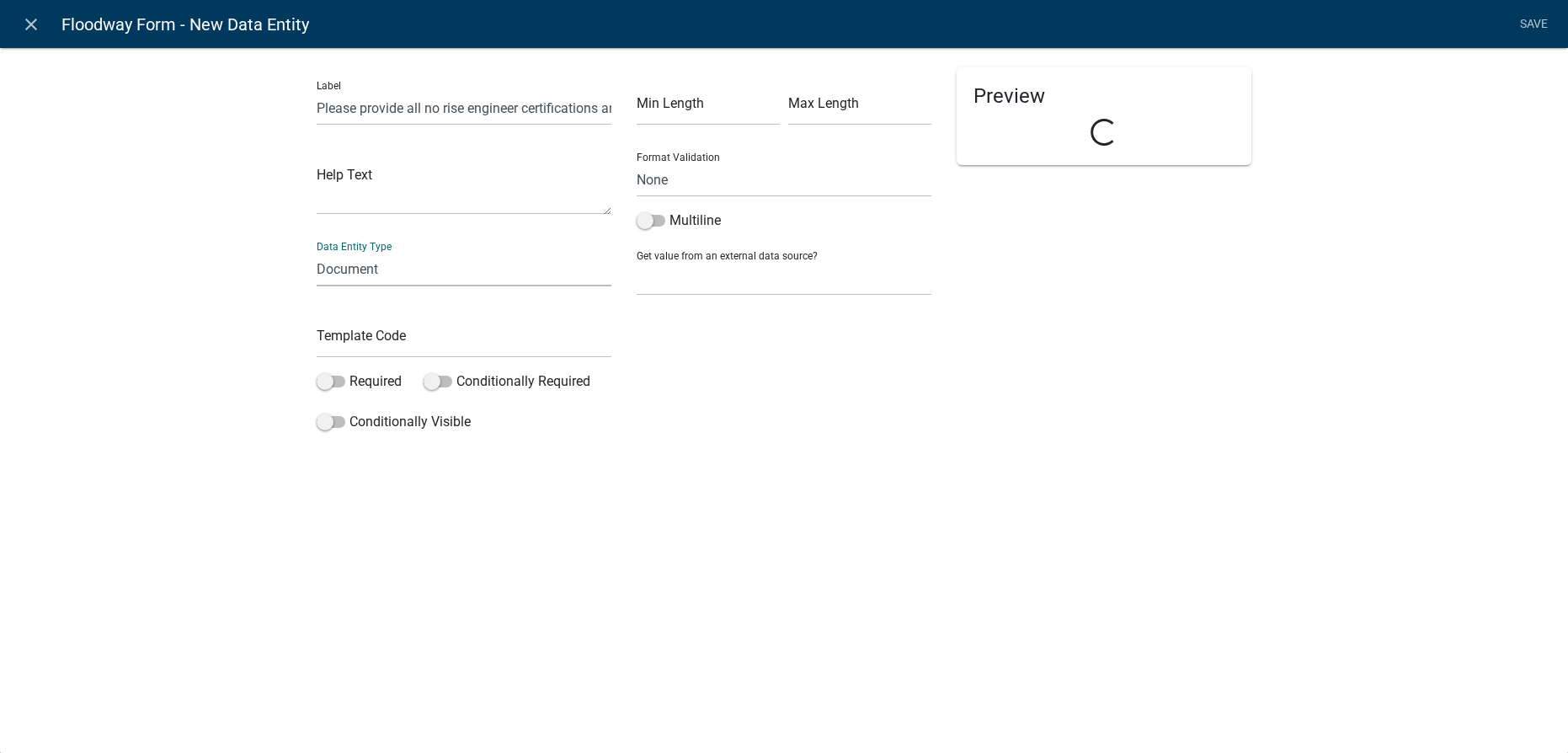 click on "Free Form Text   Document   Display Entity Value   Fee   Numeric Data   Date   Map Sketch Data   List Data   Signature   Formatted Text   Today   Calculated Value   Generate Client Application Number   Contact List   Inspection Document" 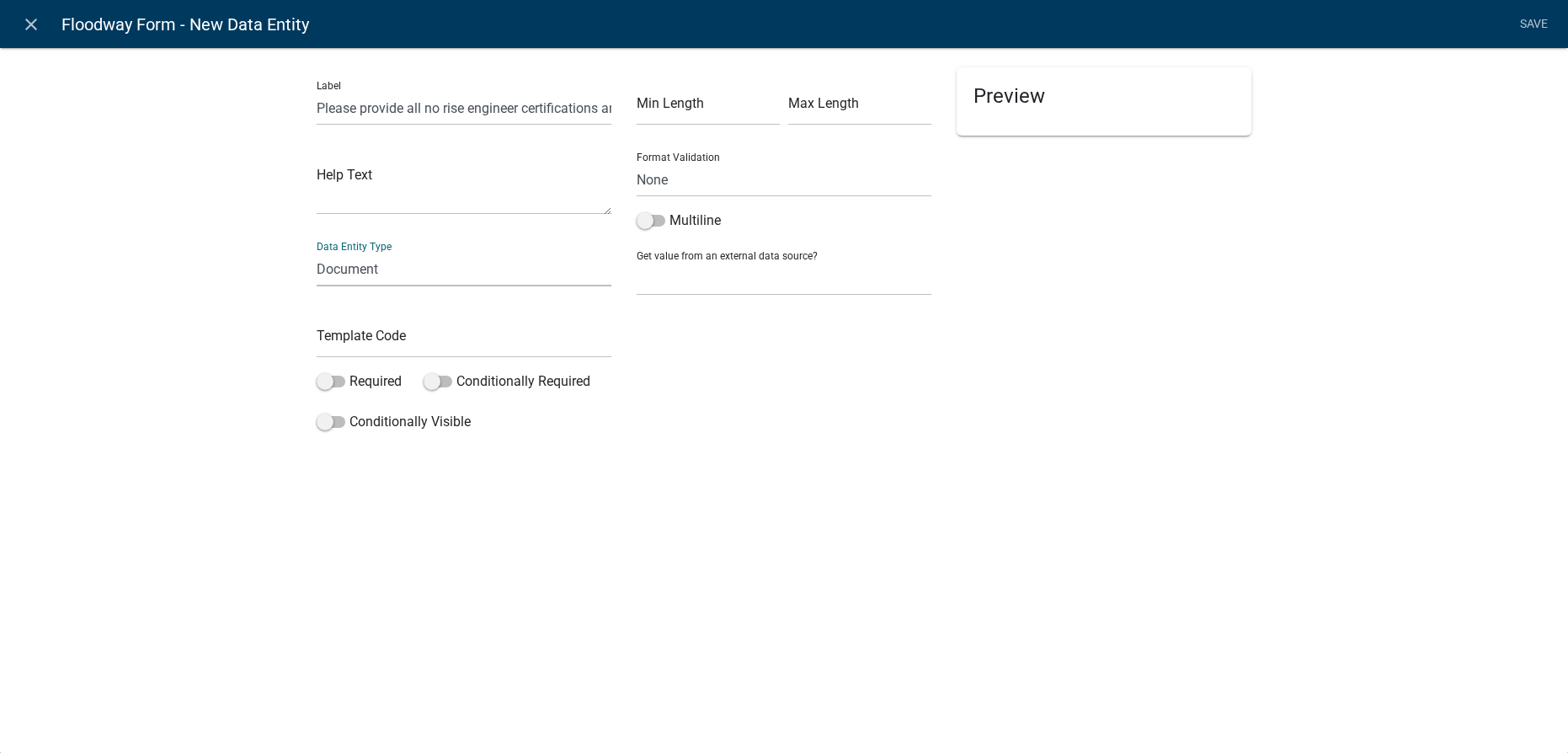 select on "document" 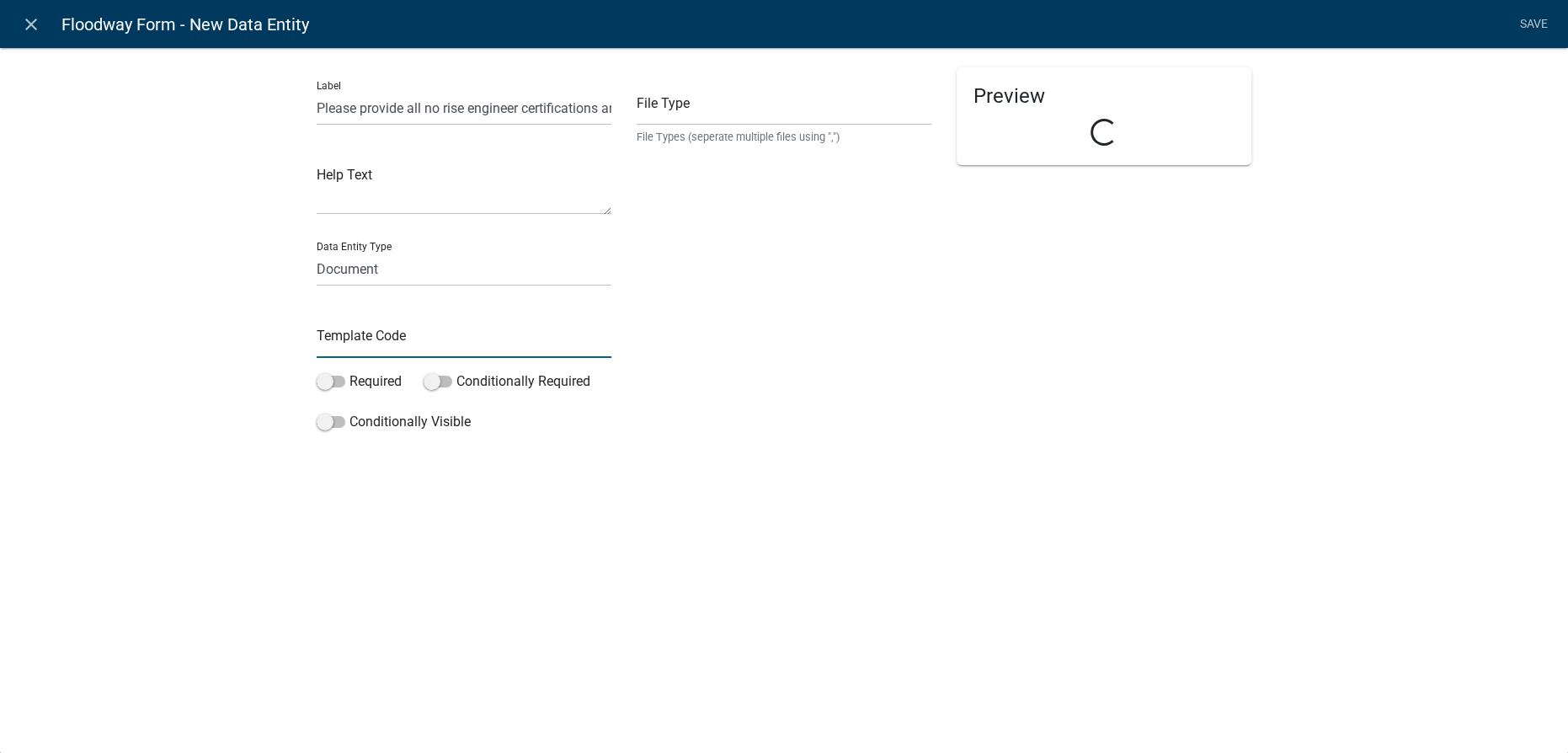 click 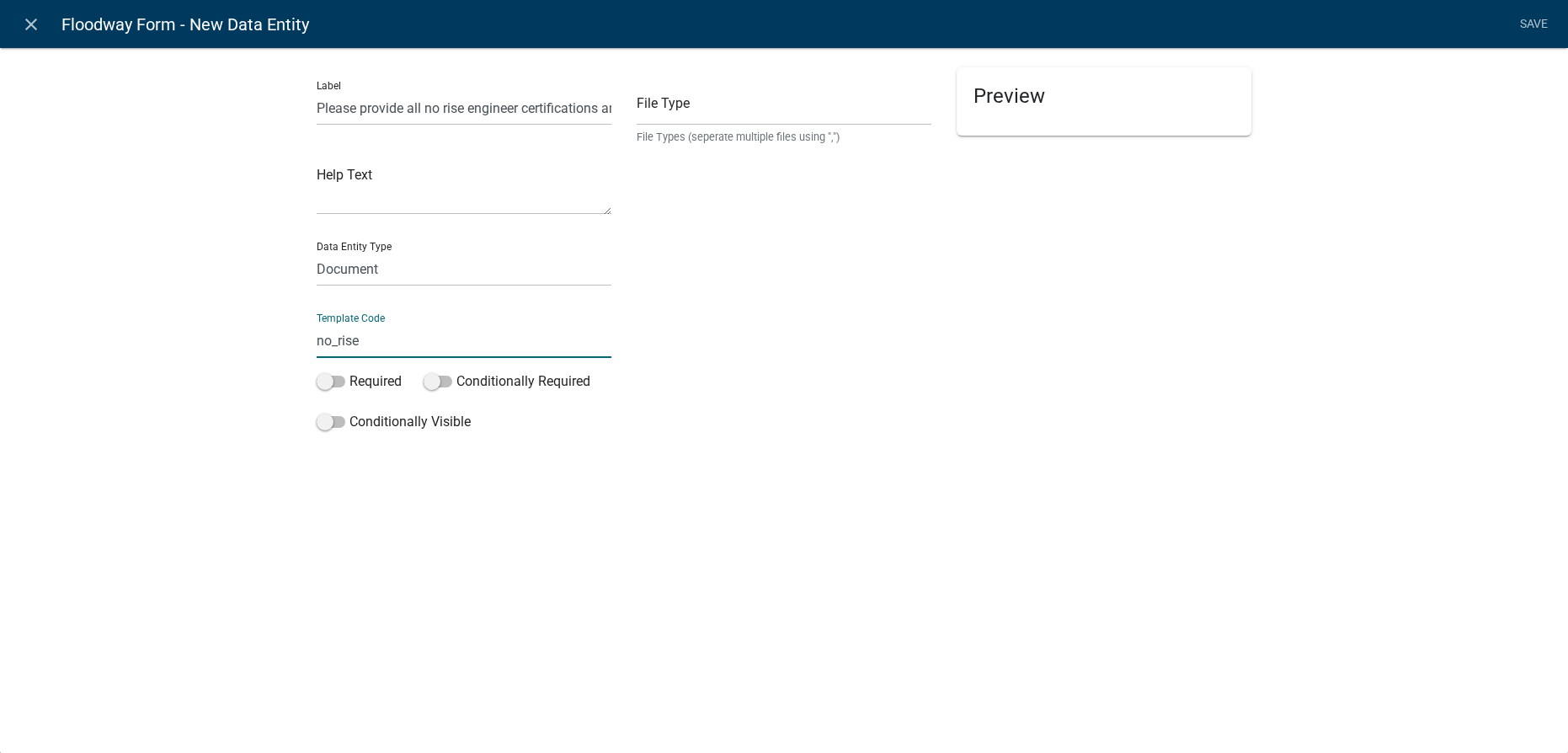 type on "no_rise" 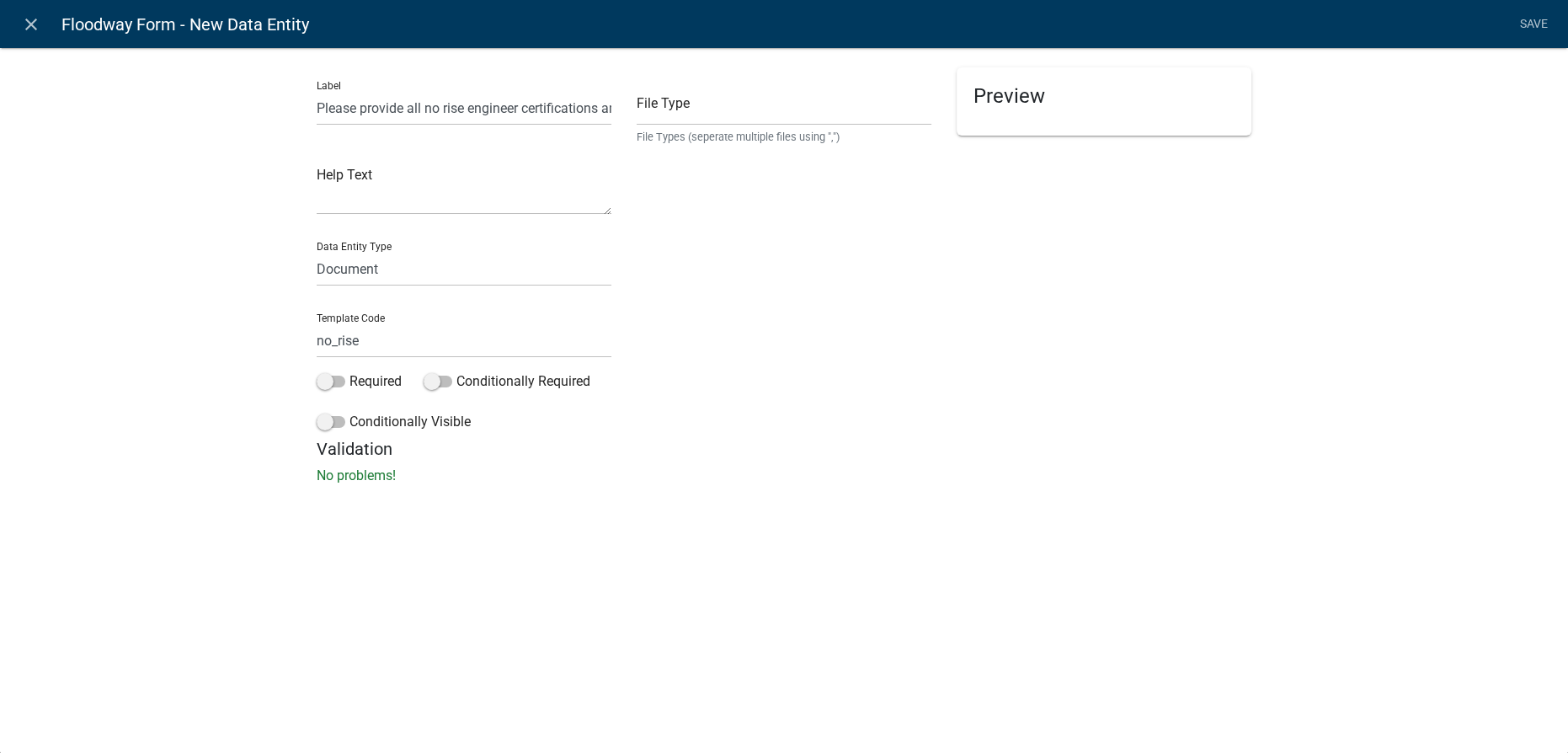 click on "File Type  File Types (seperate multiple files using ",")" 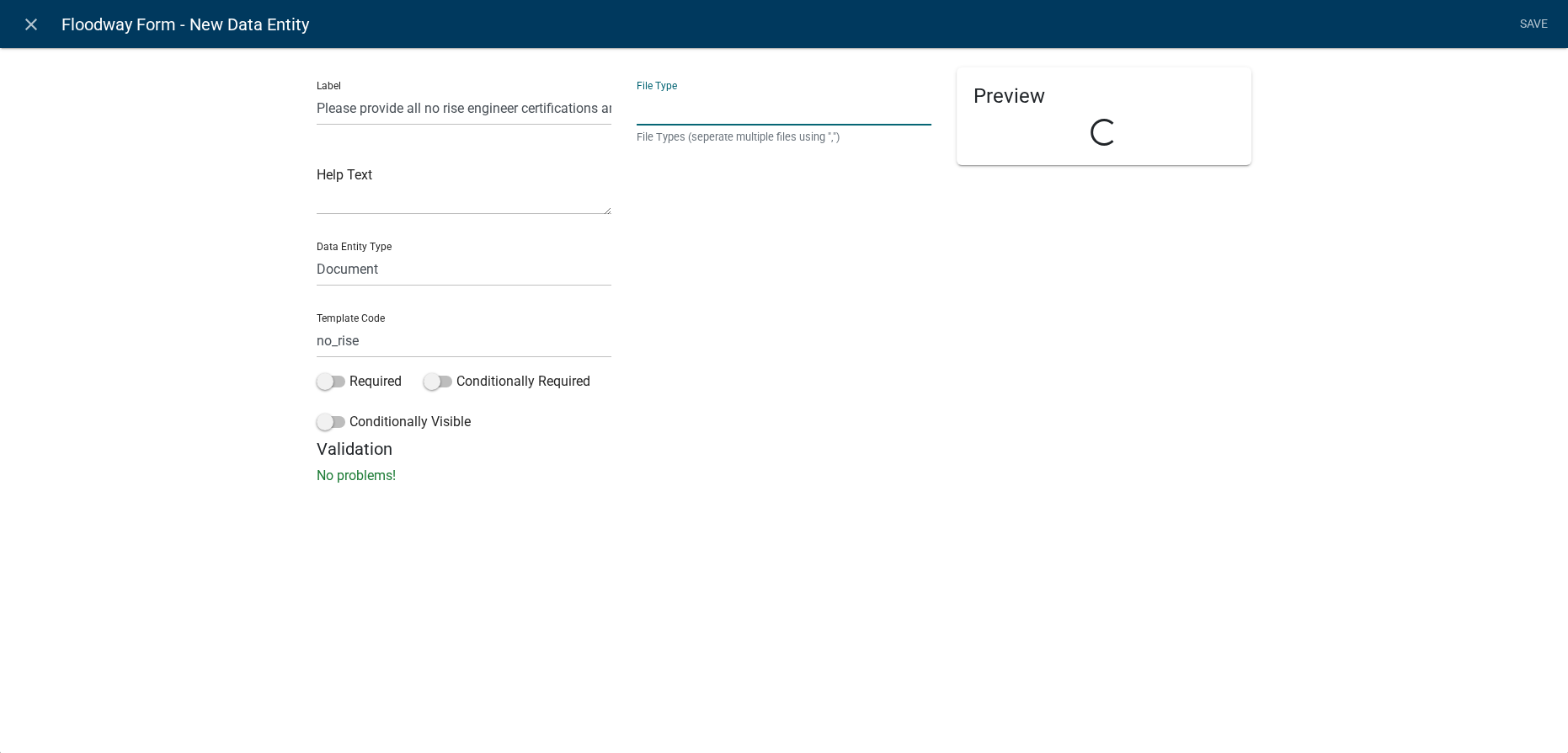 click 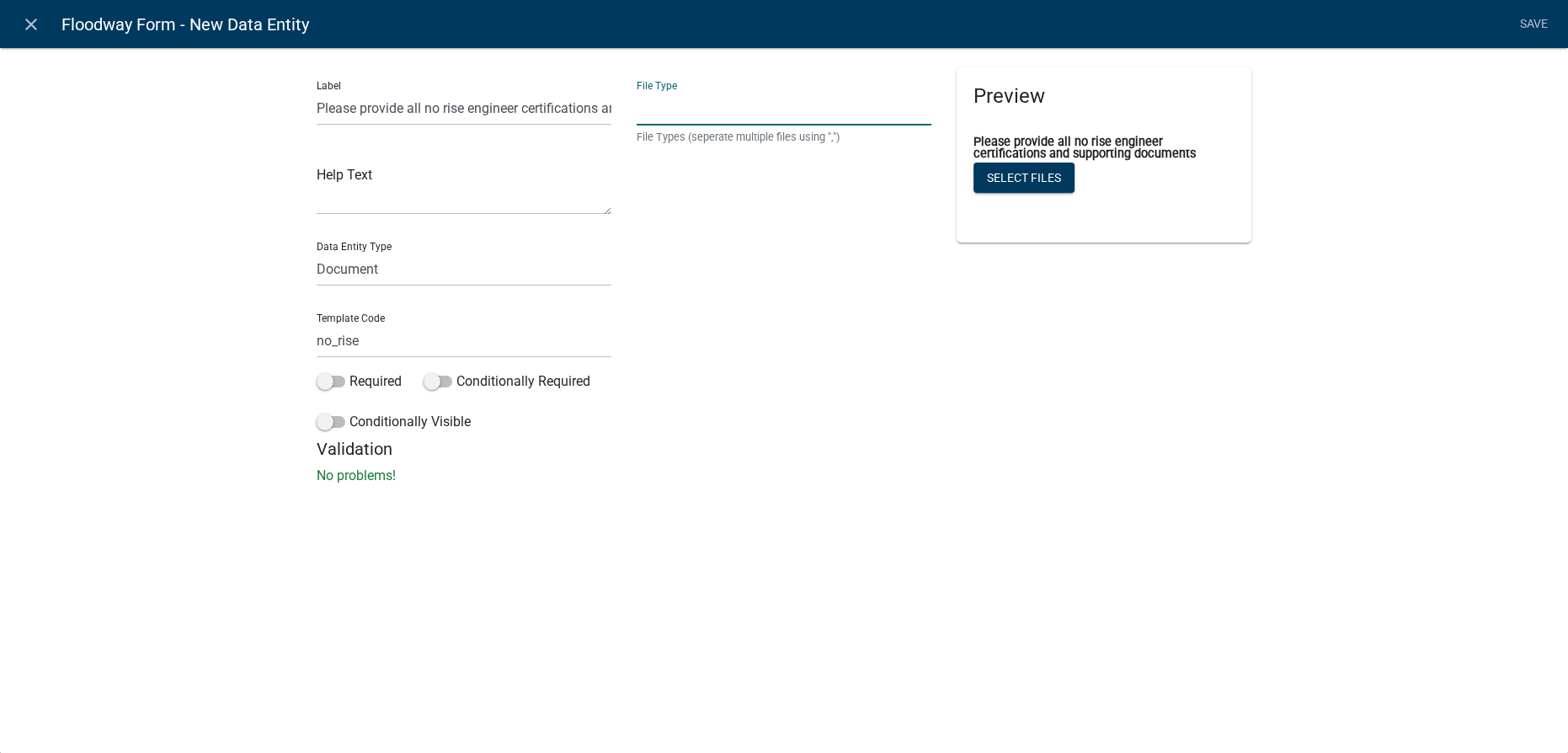 type on "pdf, tif, jpg, docx" 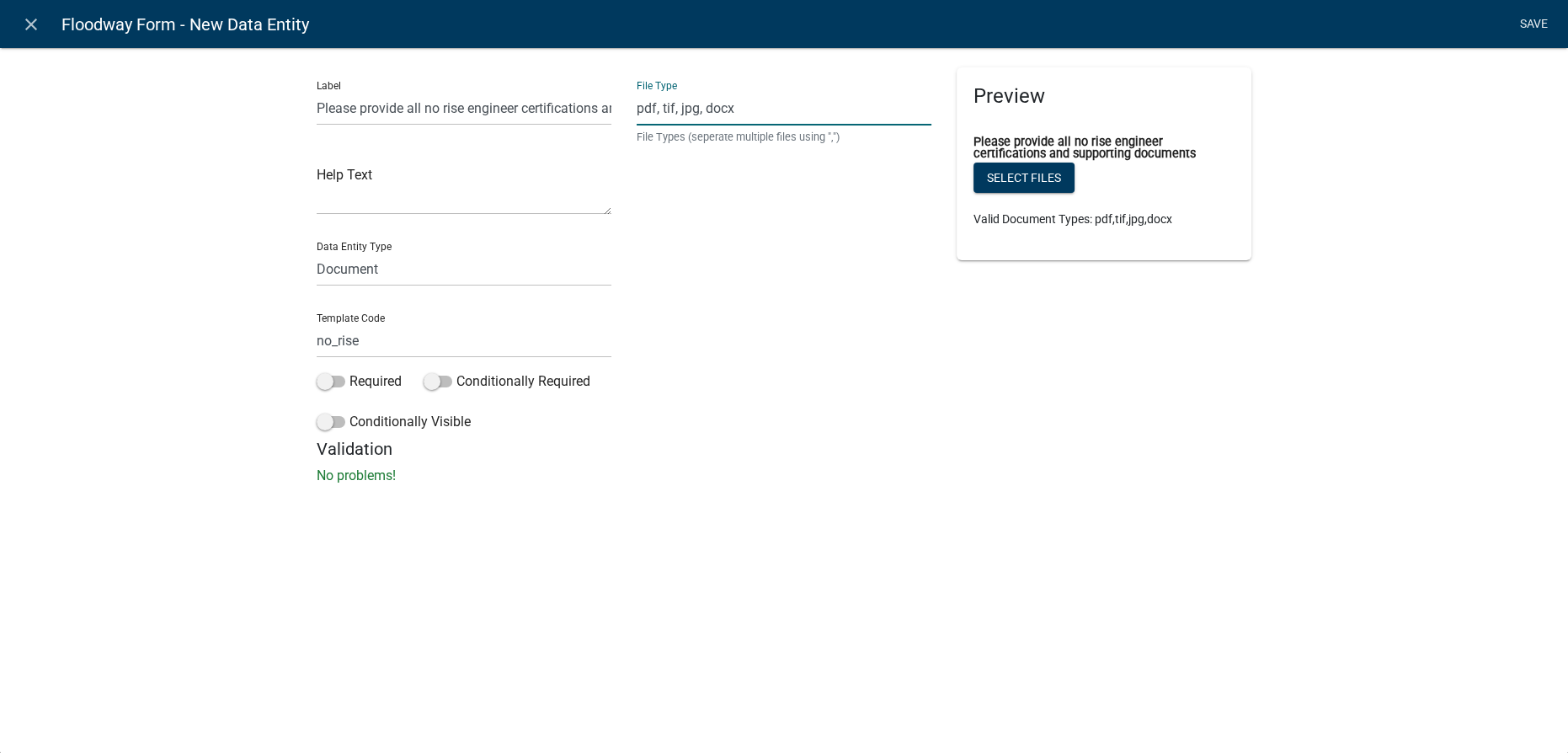 click on "Save" 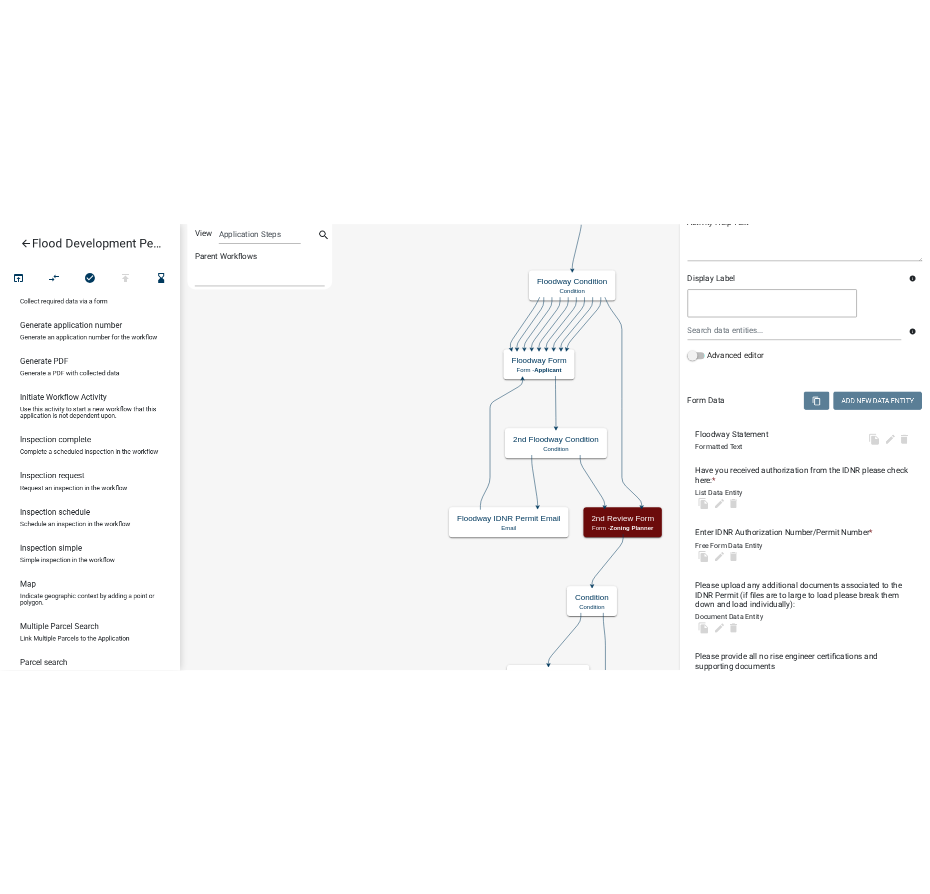 scroll, scrollTop: 0, scrollLeft: 0, axis: both 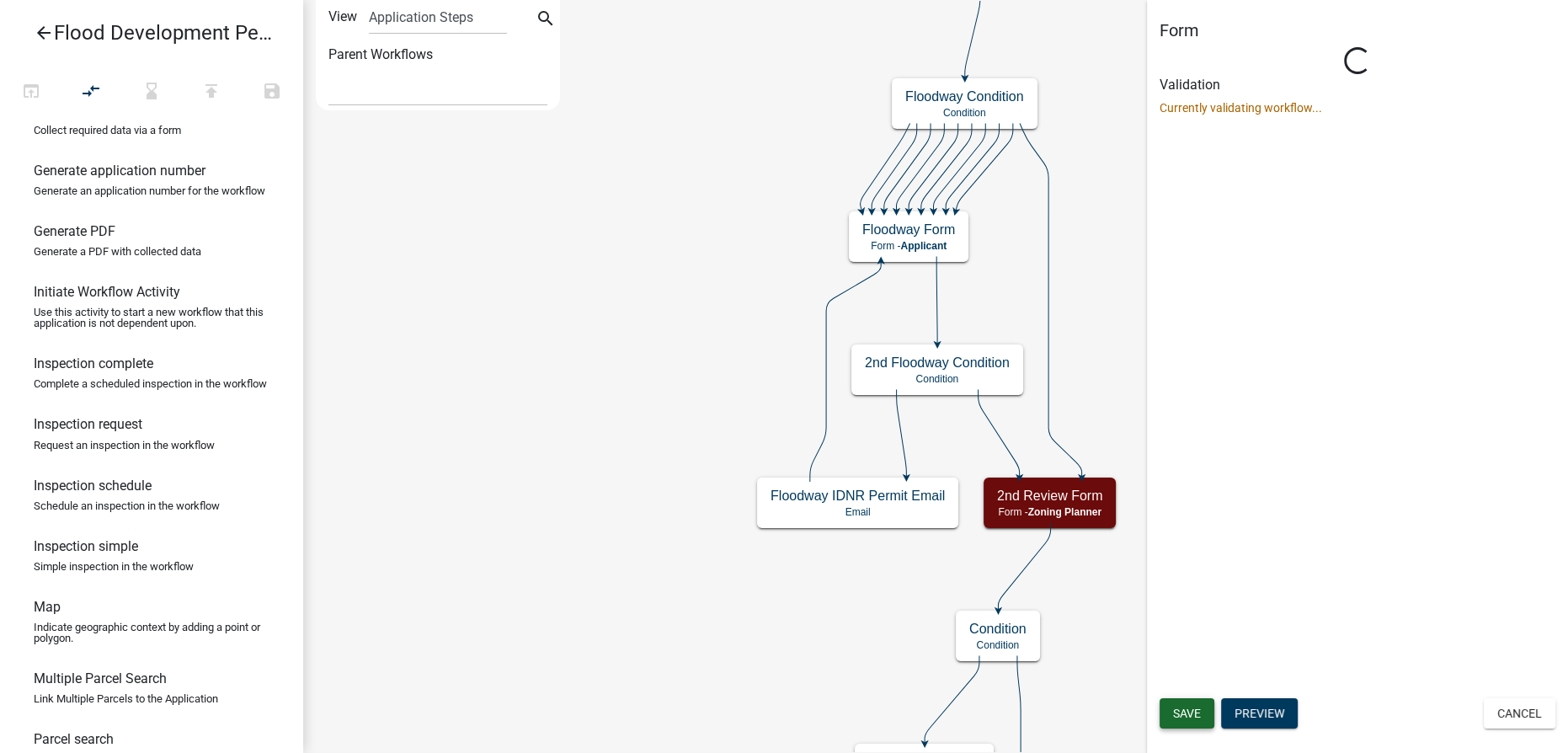 click on "Save" 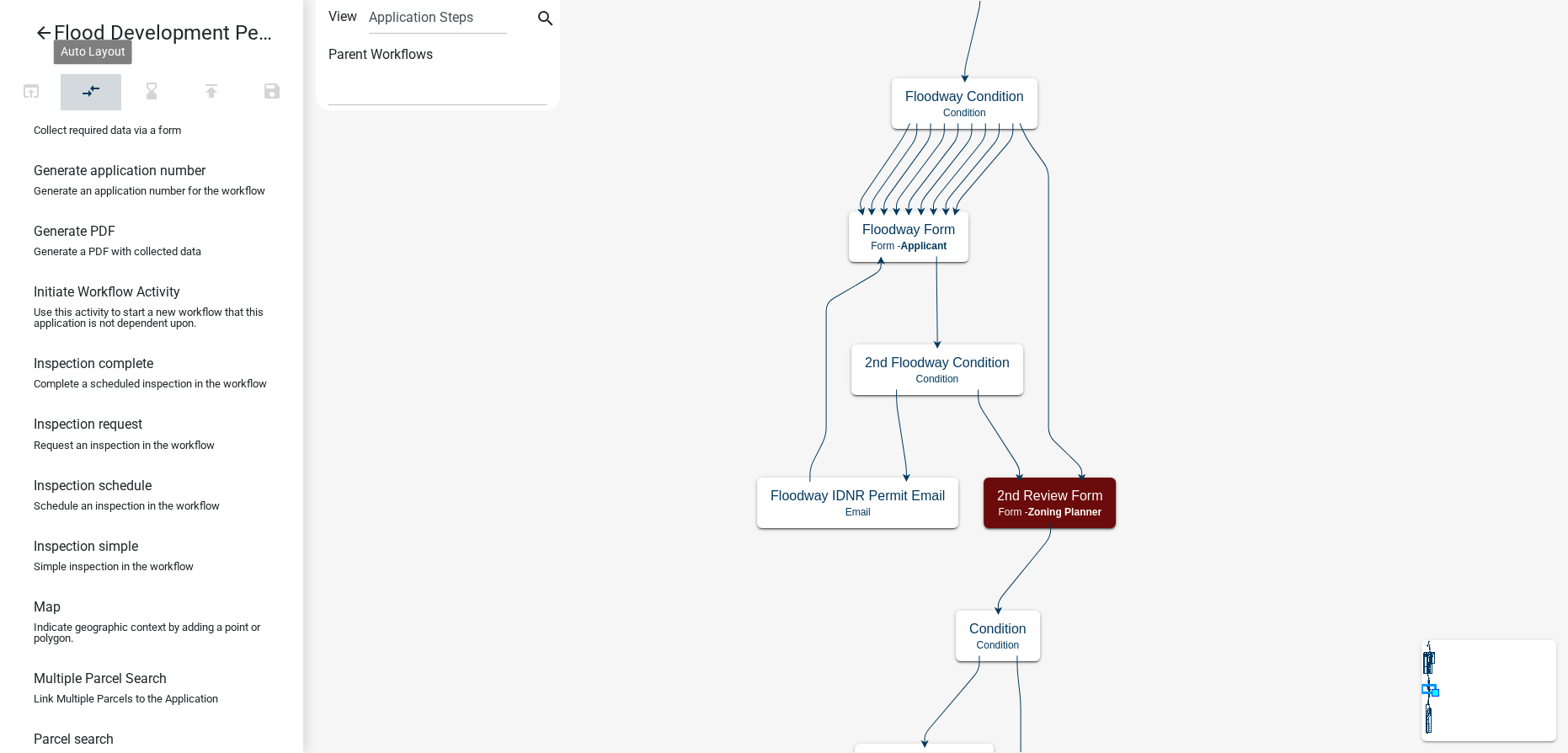click on "compare_arrows" at bounding box center (92, 93) 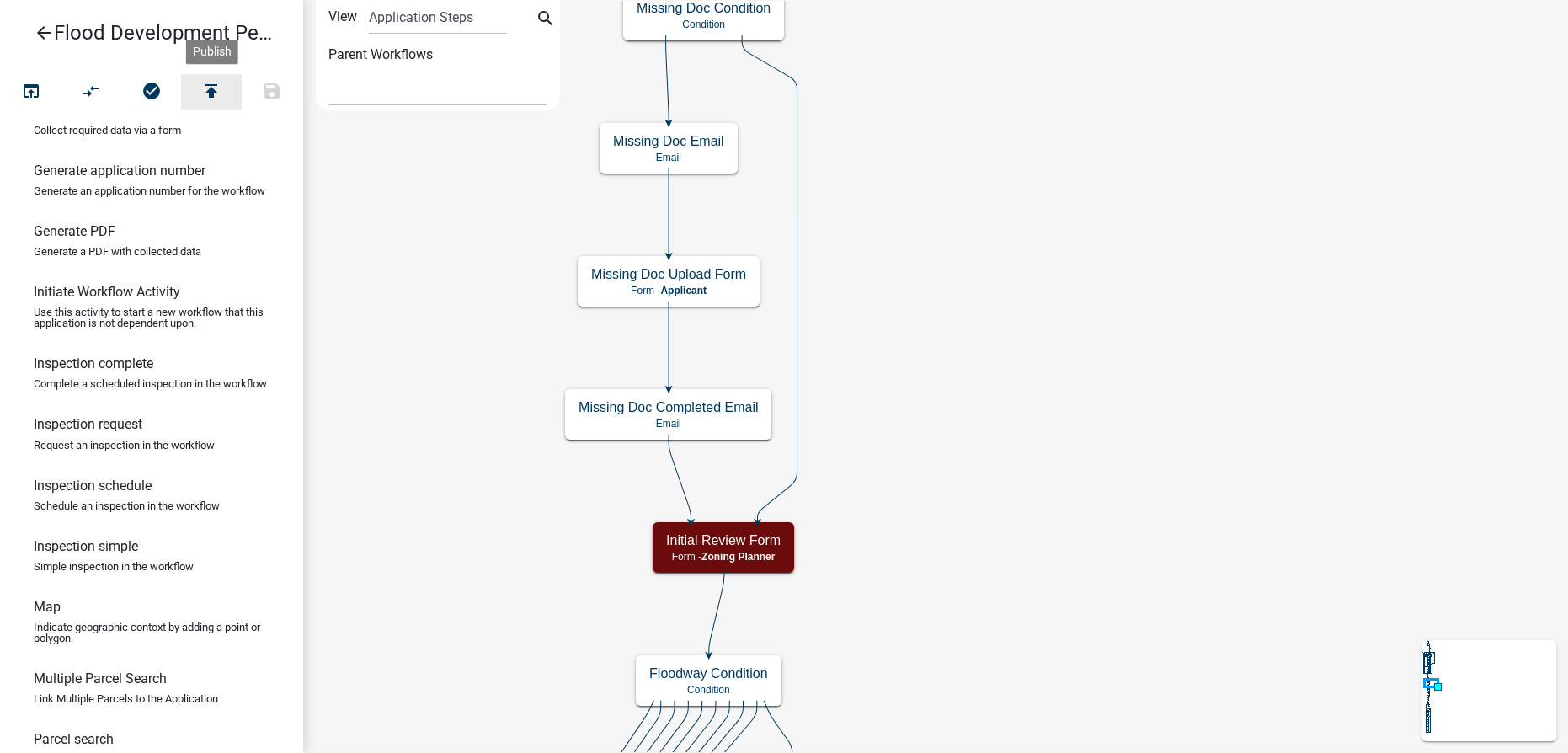 click on "publish" at bounding box center [211, 93] 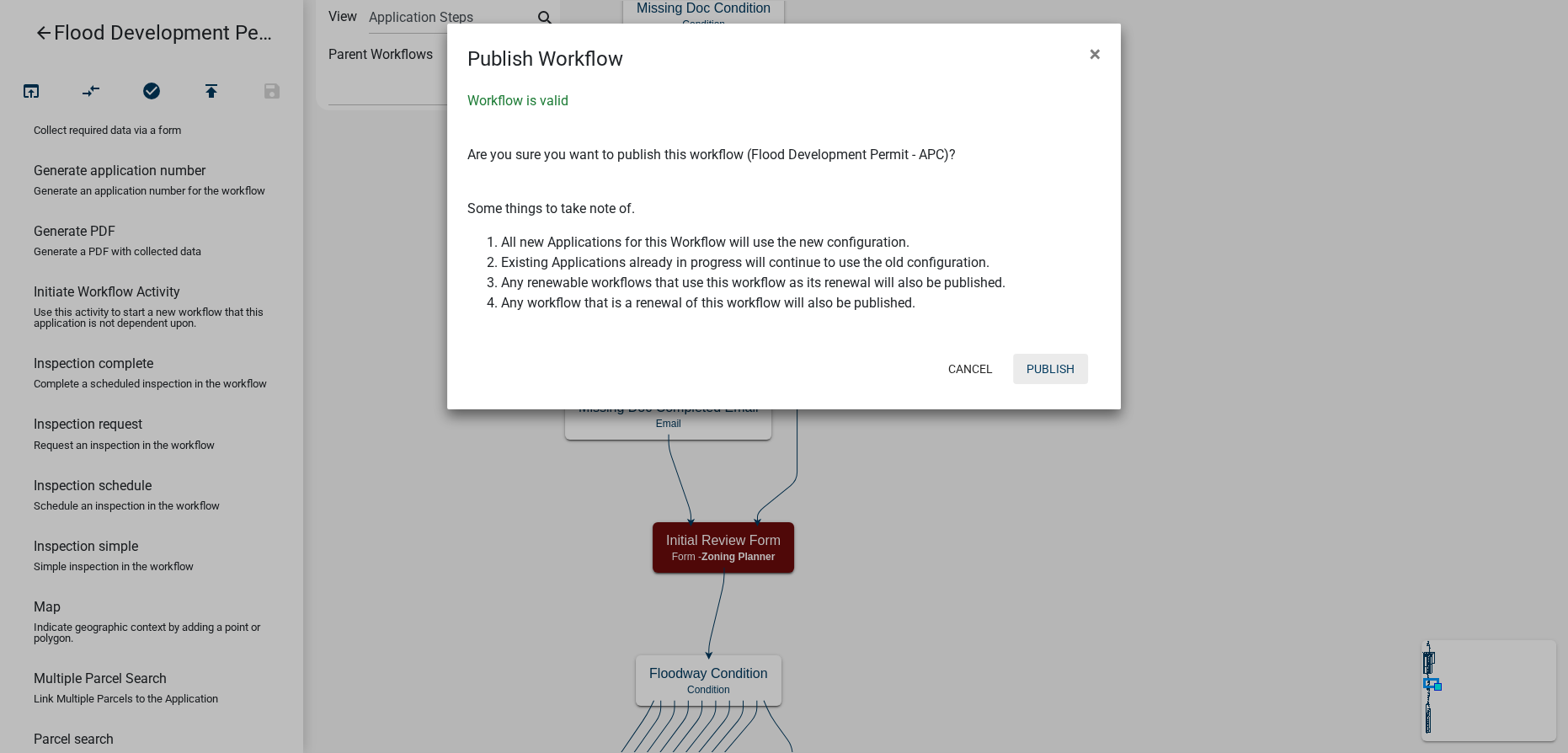 click on "Publish" 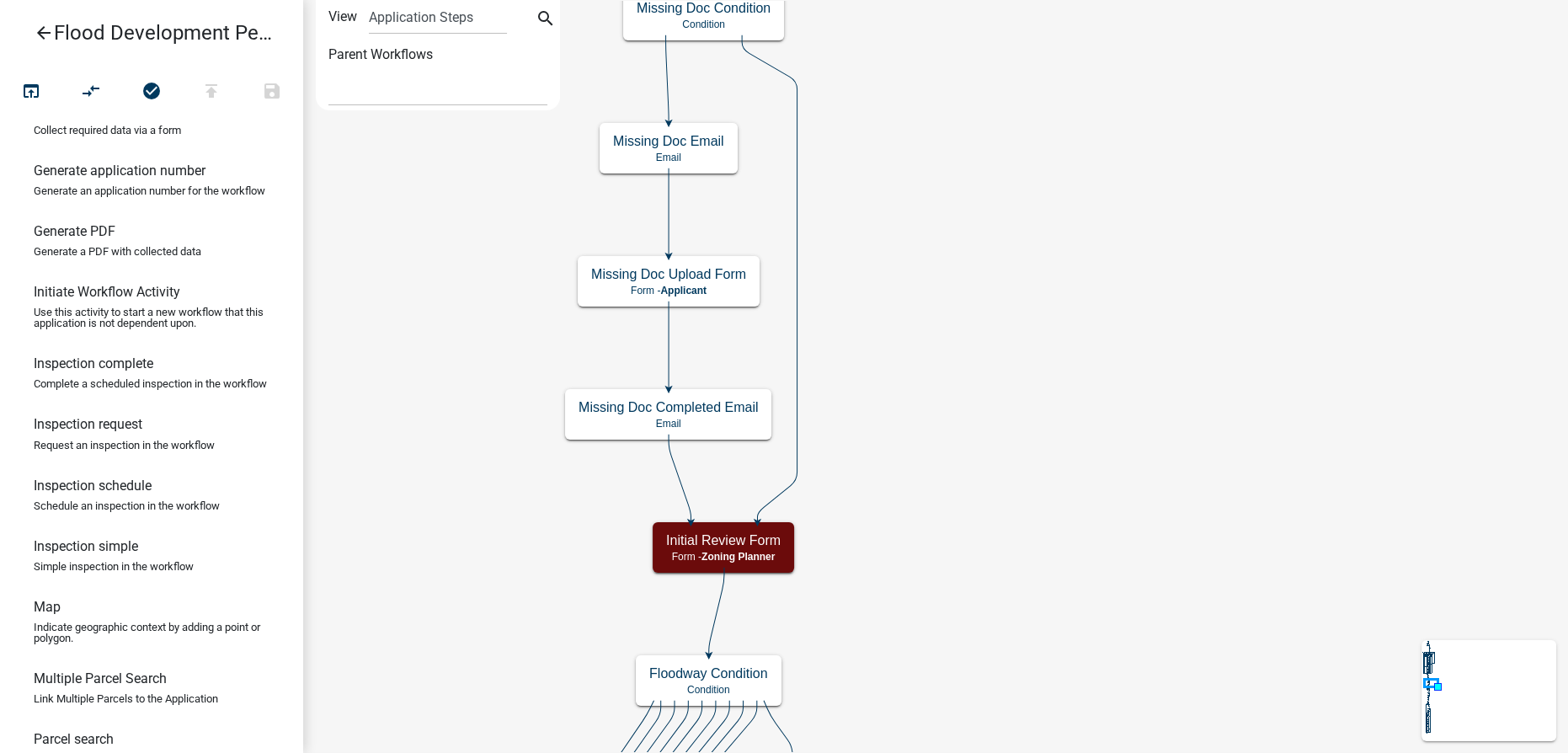 click on "arrow_back" at bounding box center [44, 35] 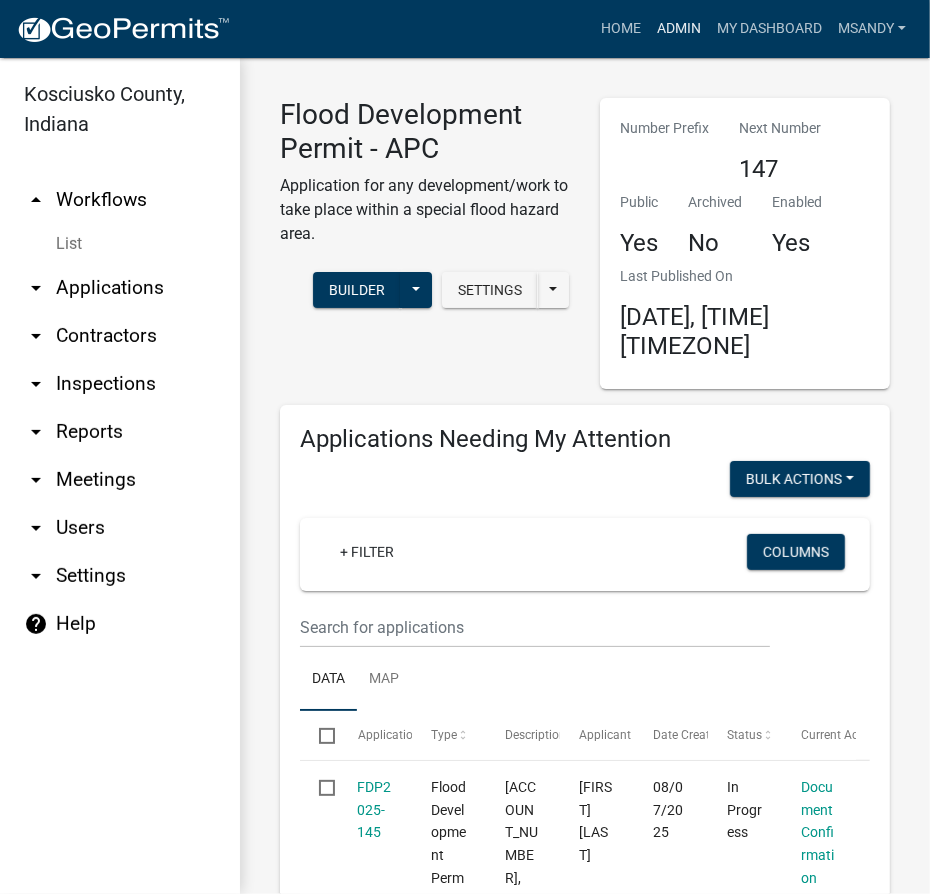 drag, startPoint x: 669, startPoint y: 26, endPoint x: 363, endPoint y: 132, distance: 323.83948 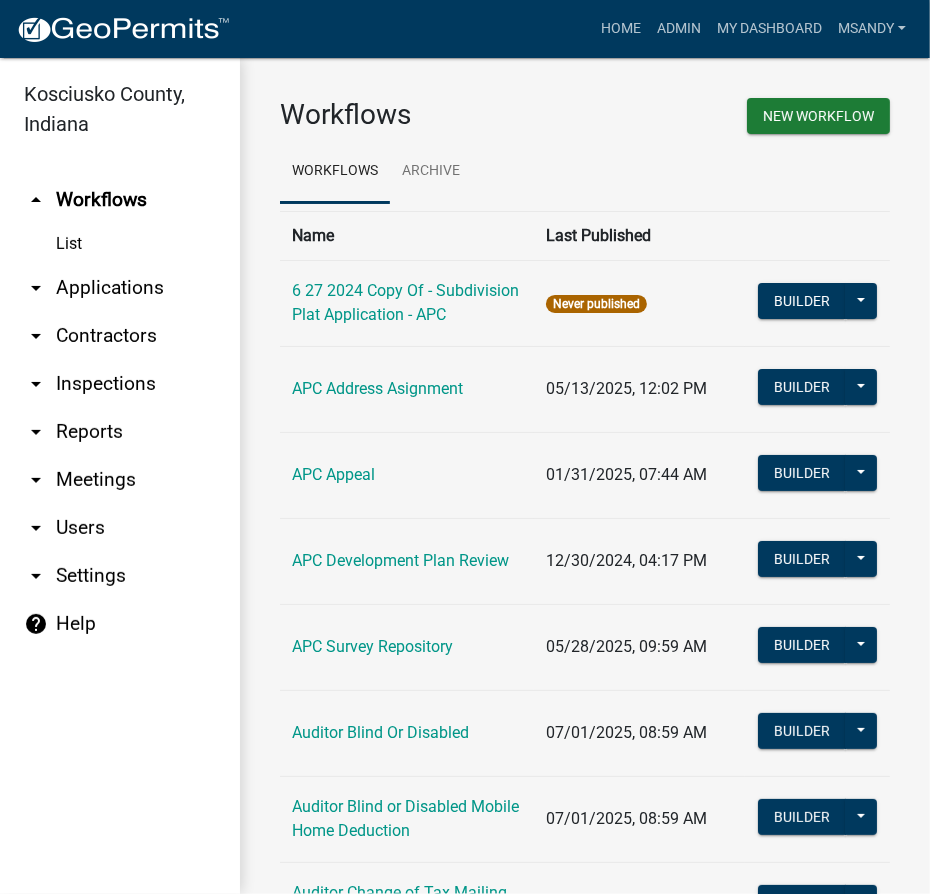 click on "arrow_drop_down   Applications" at bounding box center [120, 288] 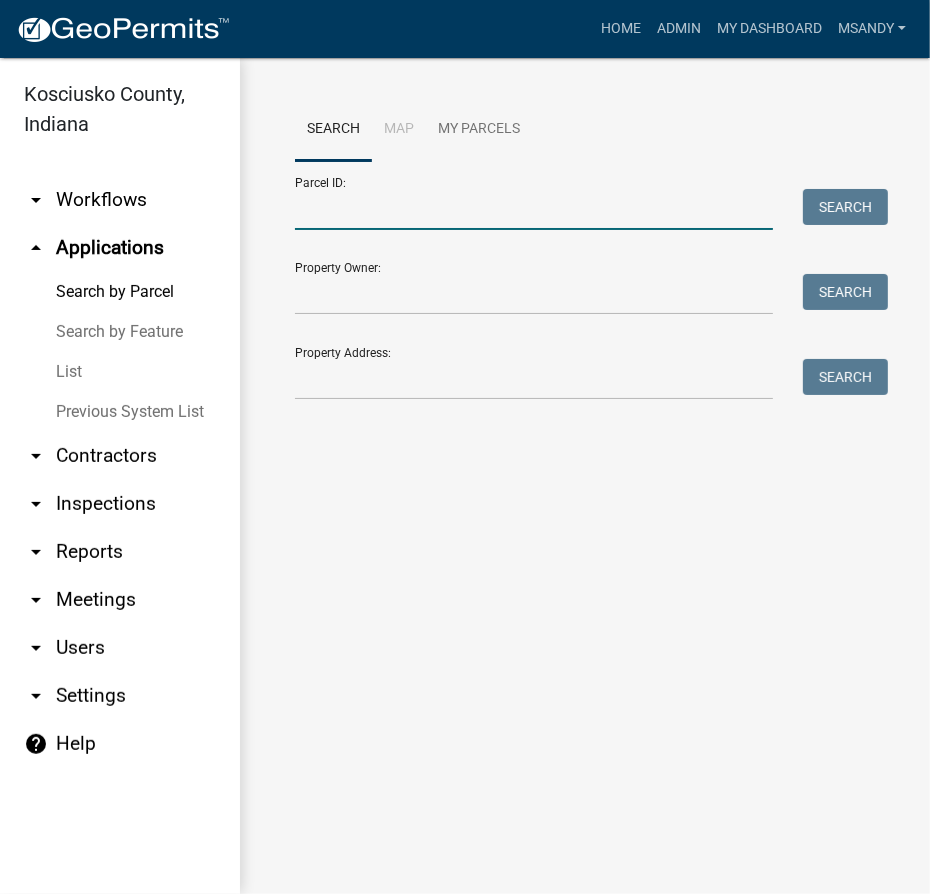 click on "Parcel ID:" at bounding box center (534, 209) 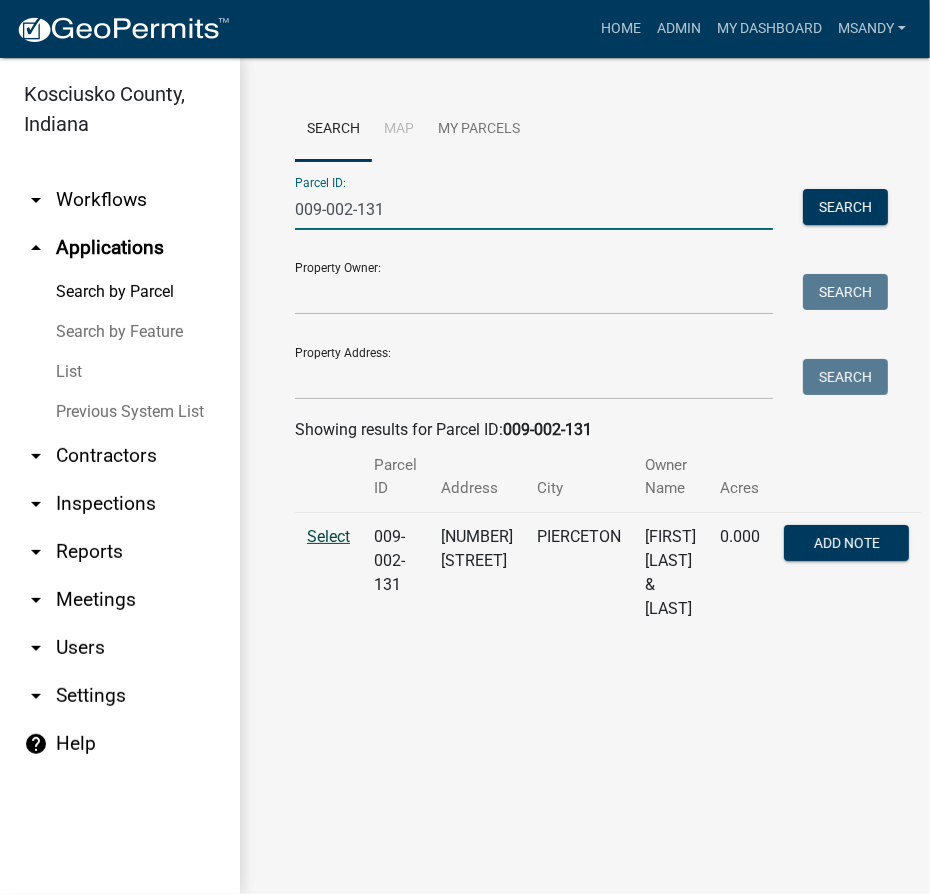 type on "009-002-131" 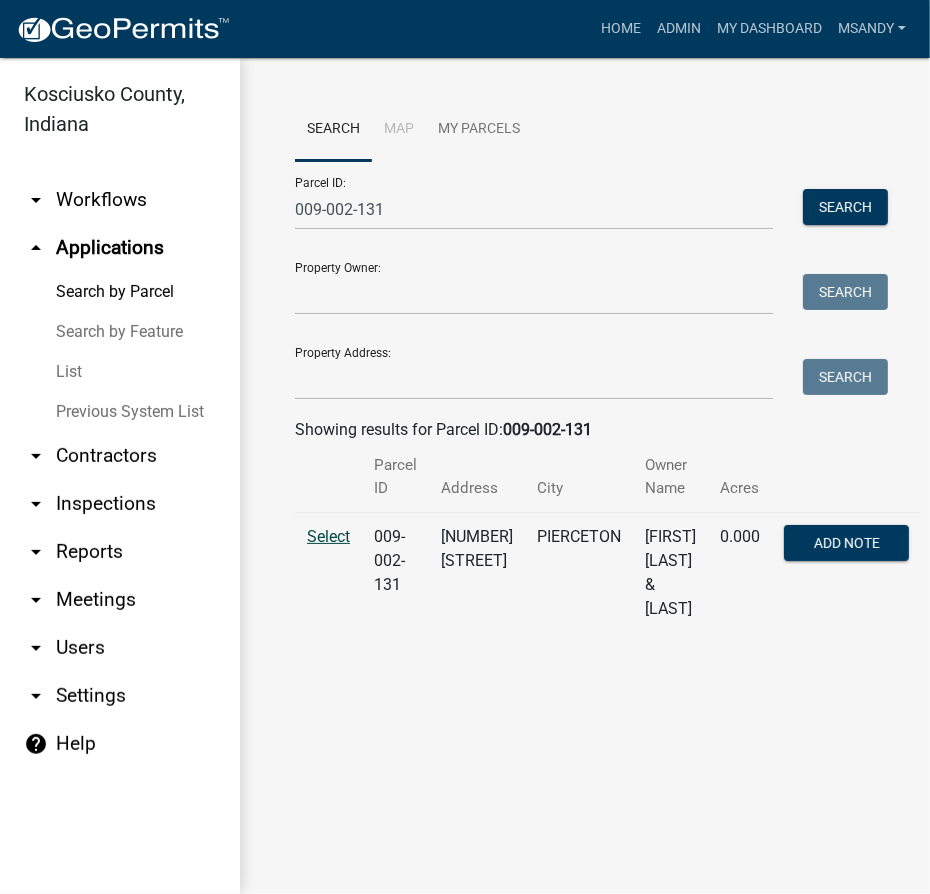 click on "Select" at bounding box center (328, 536) 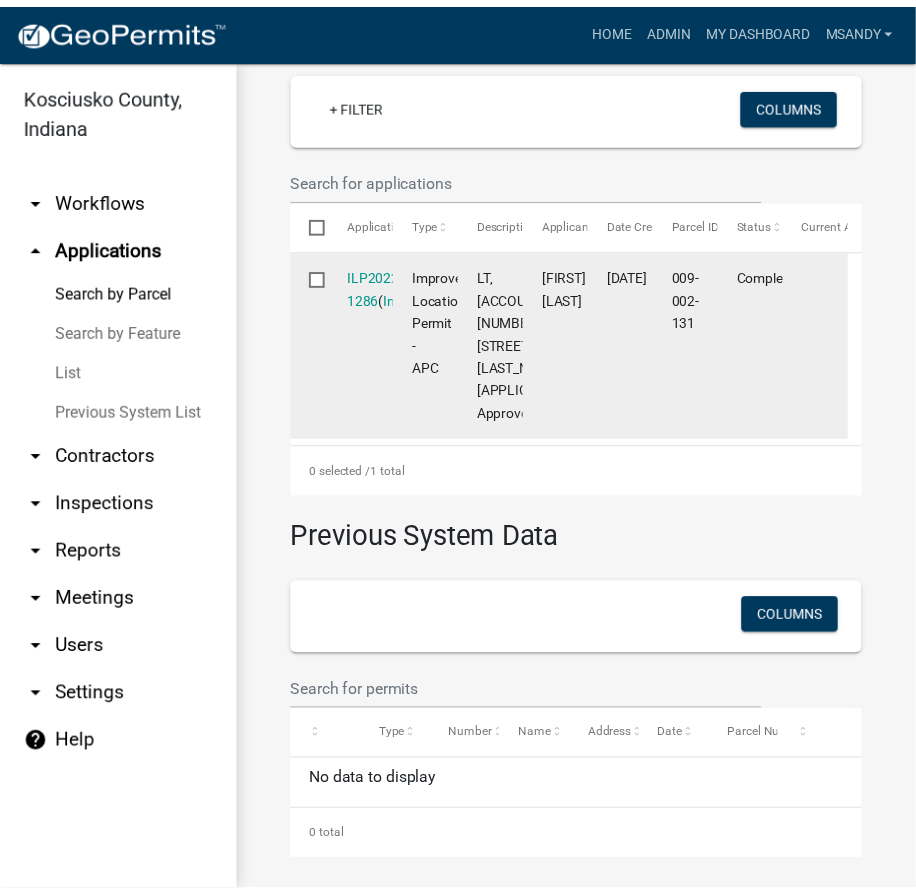 scroll, scrollTop: 757, scrollLeft: 0, axis: vertical 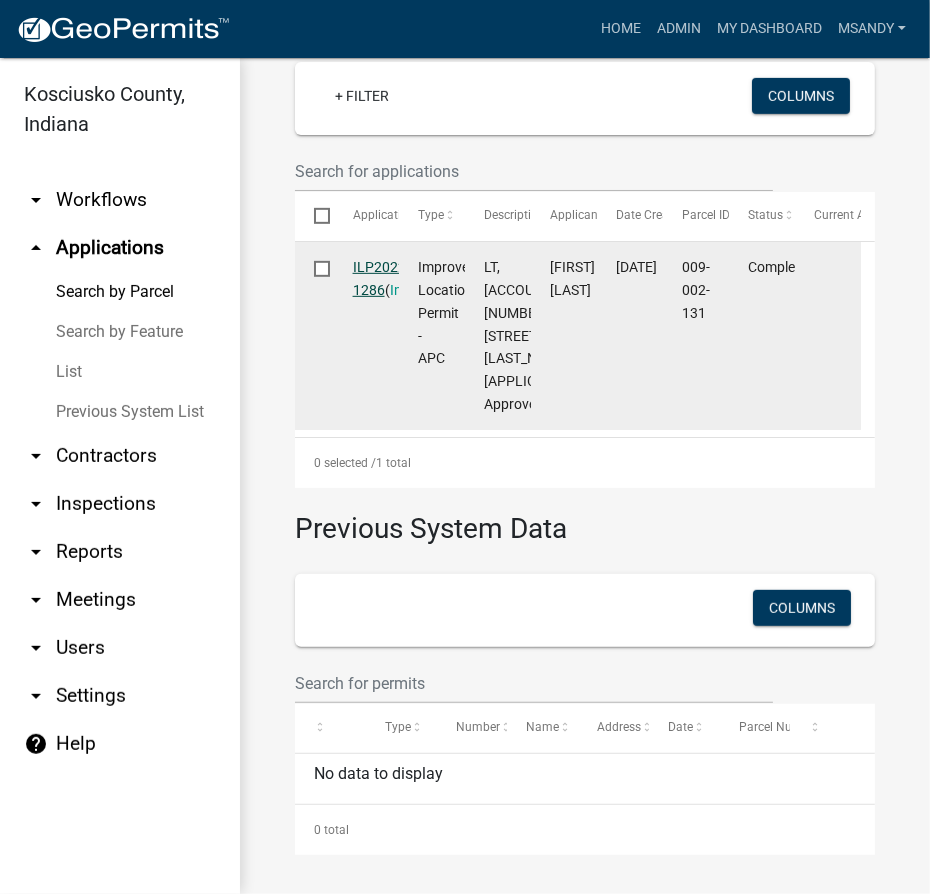 click on "ILP2022-1286" 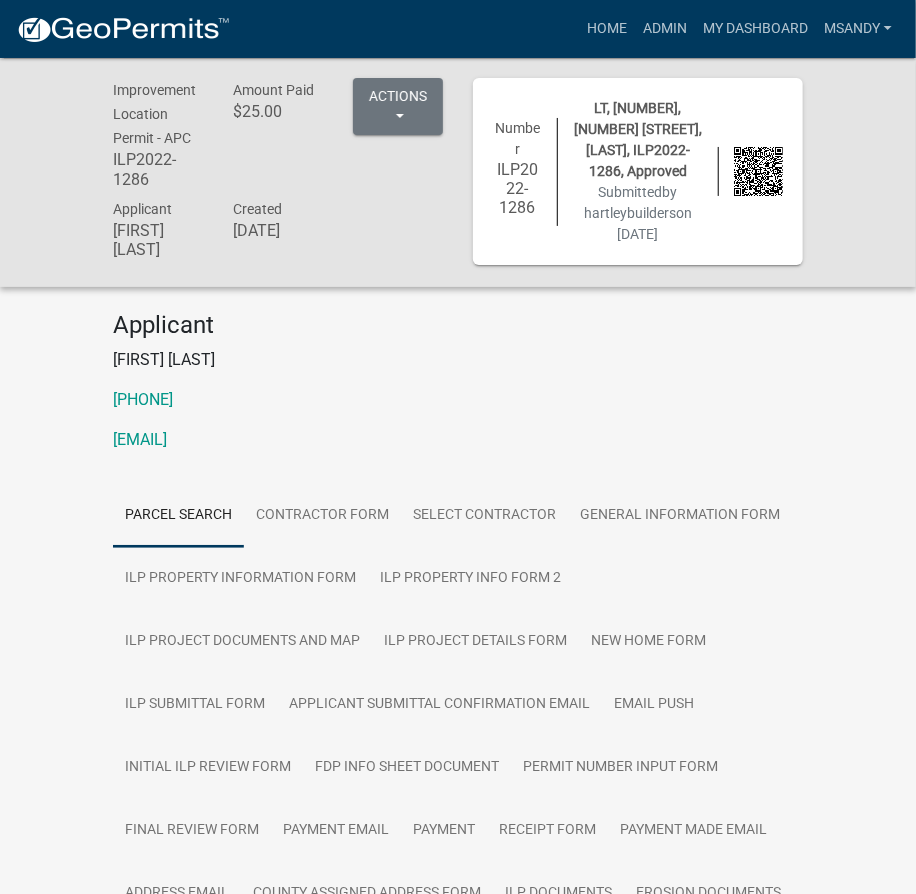 scroll, scrollTop: 181, scrollLeft: 0, axis: vertical 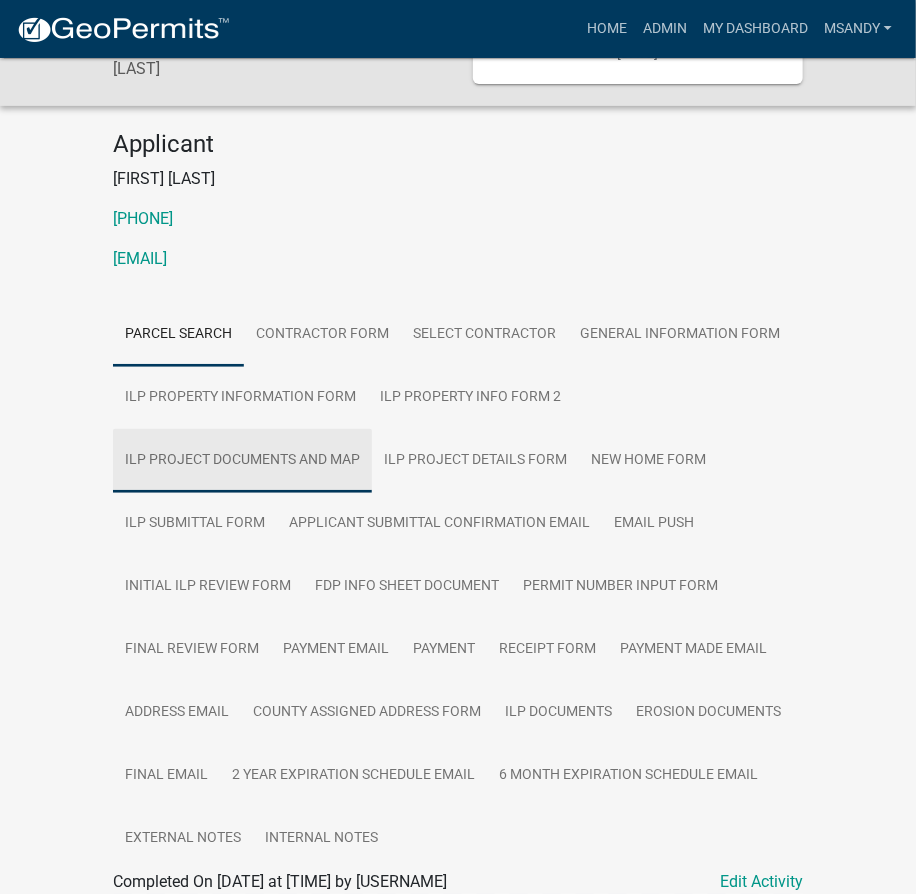 click on "ILP Project Documents and Map" at bounding box center [242, 461] 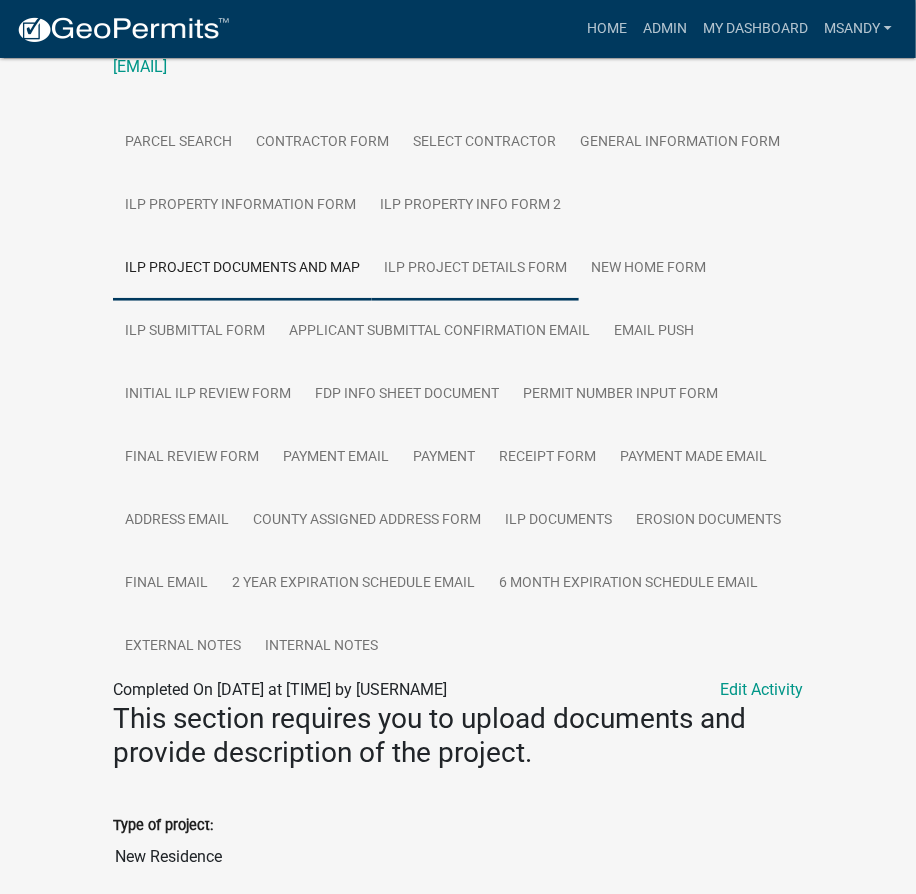 scroll, scrollTop: 363, scrollLeft: 0, axis: vertical 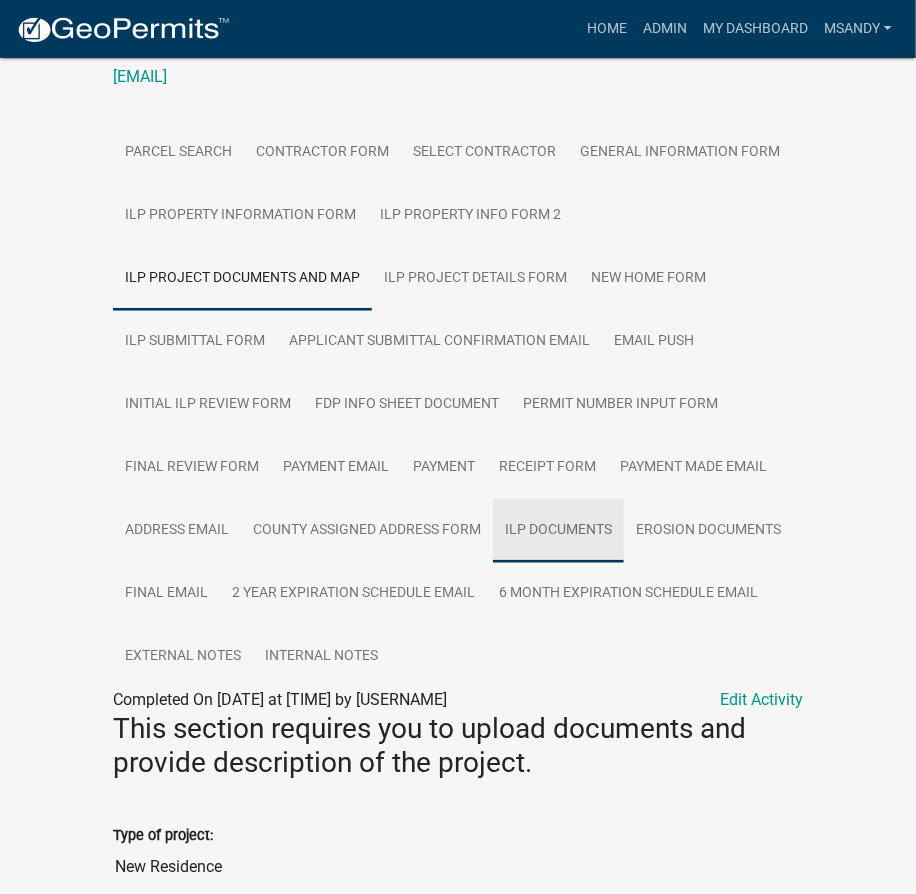 click on "ILP Documents" at bounding box center [558, 531] 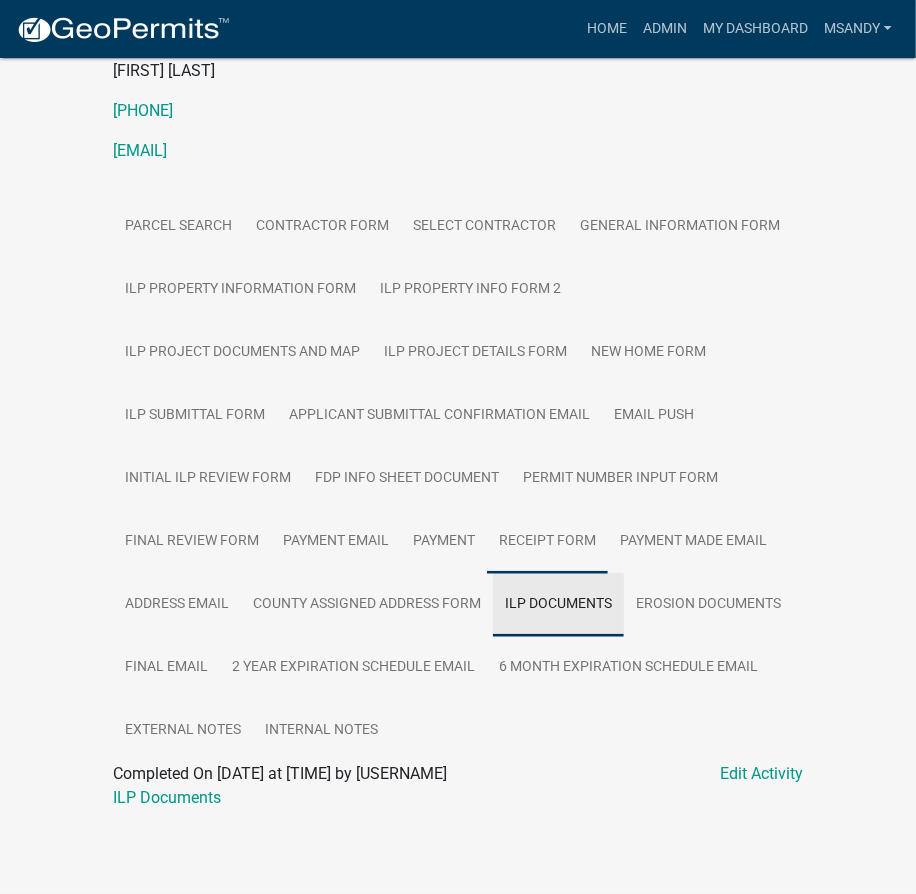 scroll, scrollTop: 307, scrollLeft: 0, axis: vertical 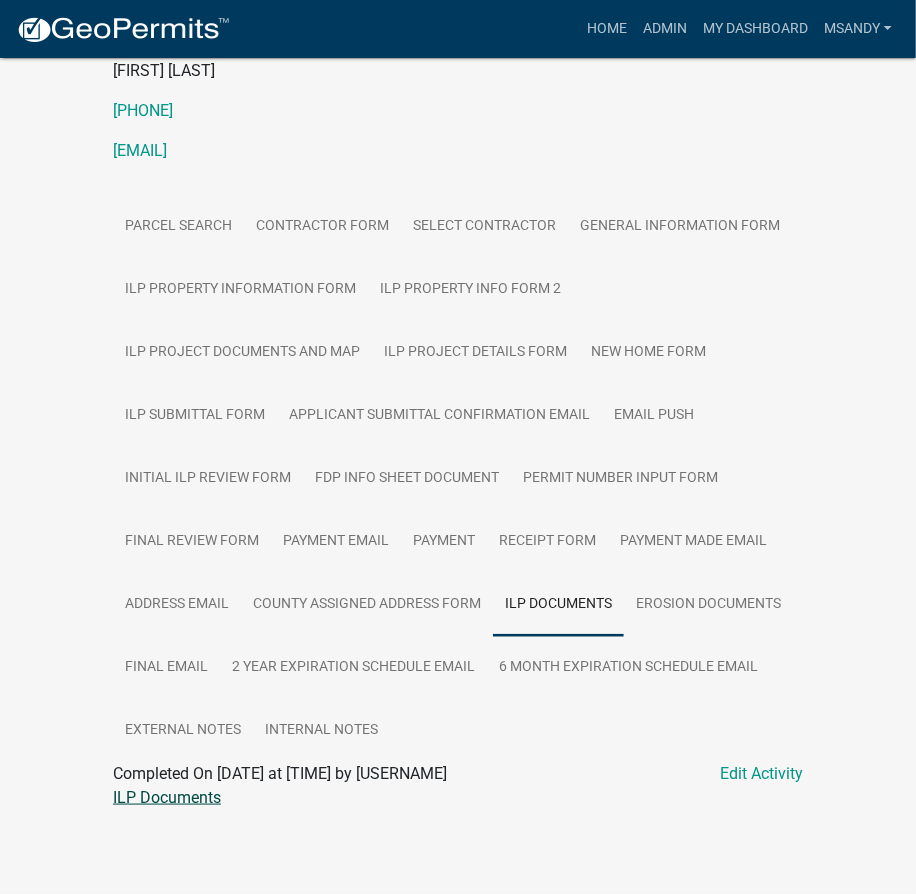 click on "ILP Documents" 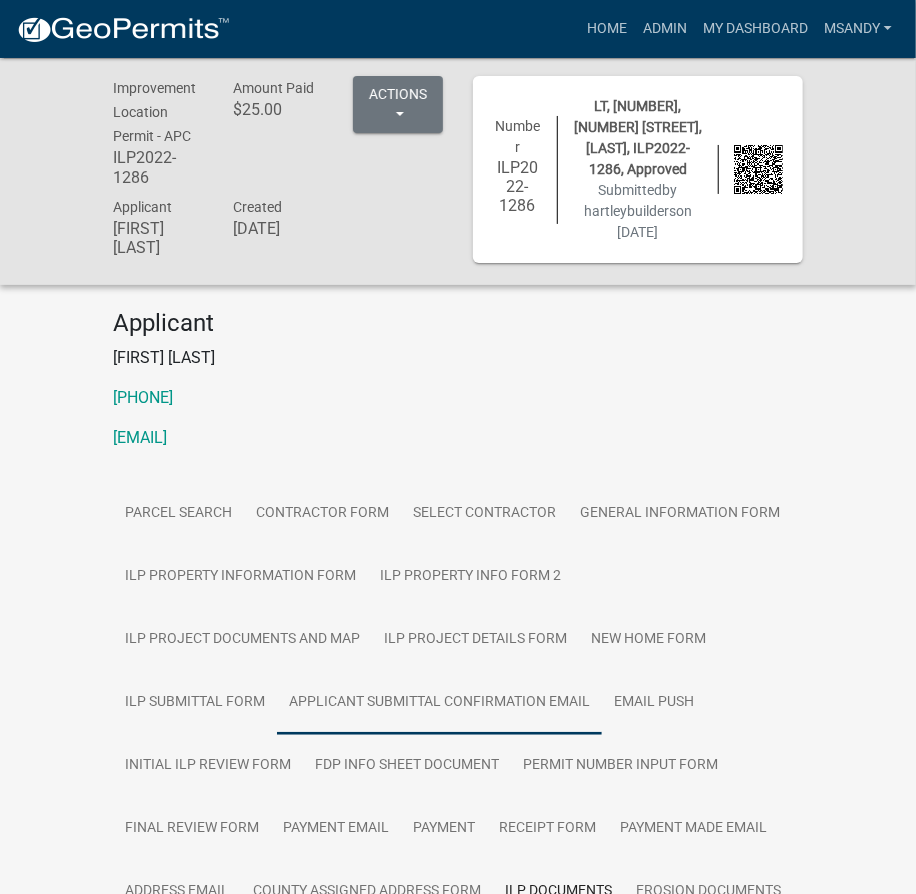 scroll, scrollTop: 0, scrollLeft: 0, axis: both 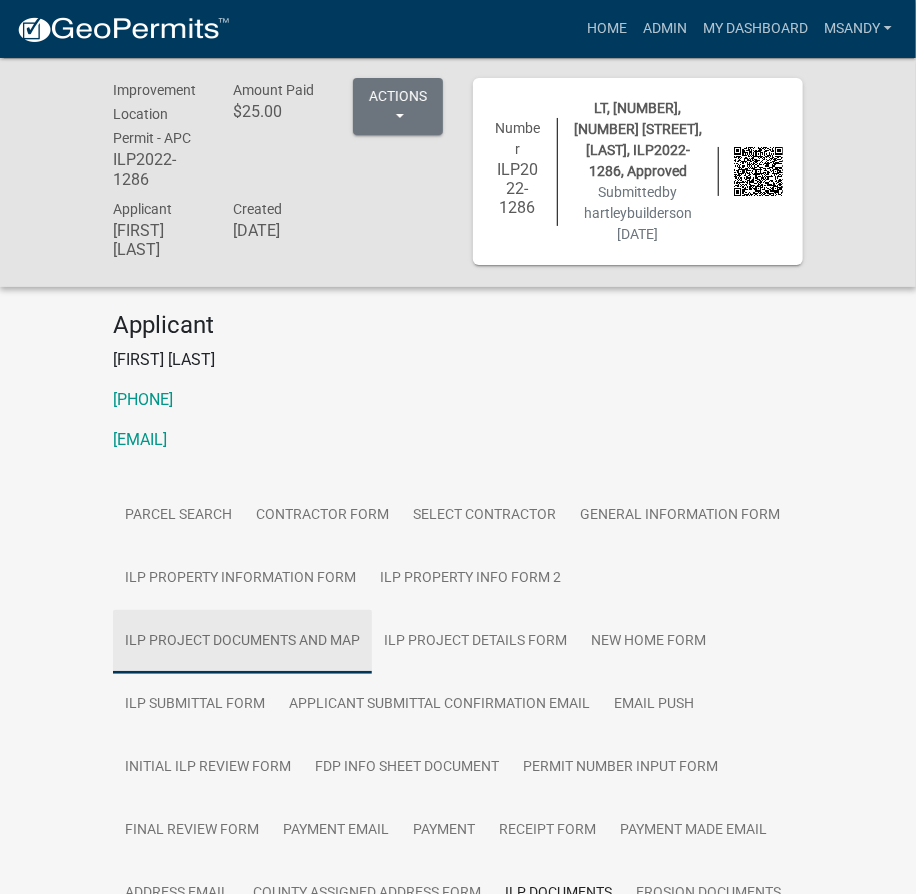 click on "ILP Project Documents and Map" at bounding box center [242, 642] 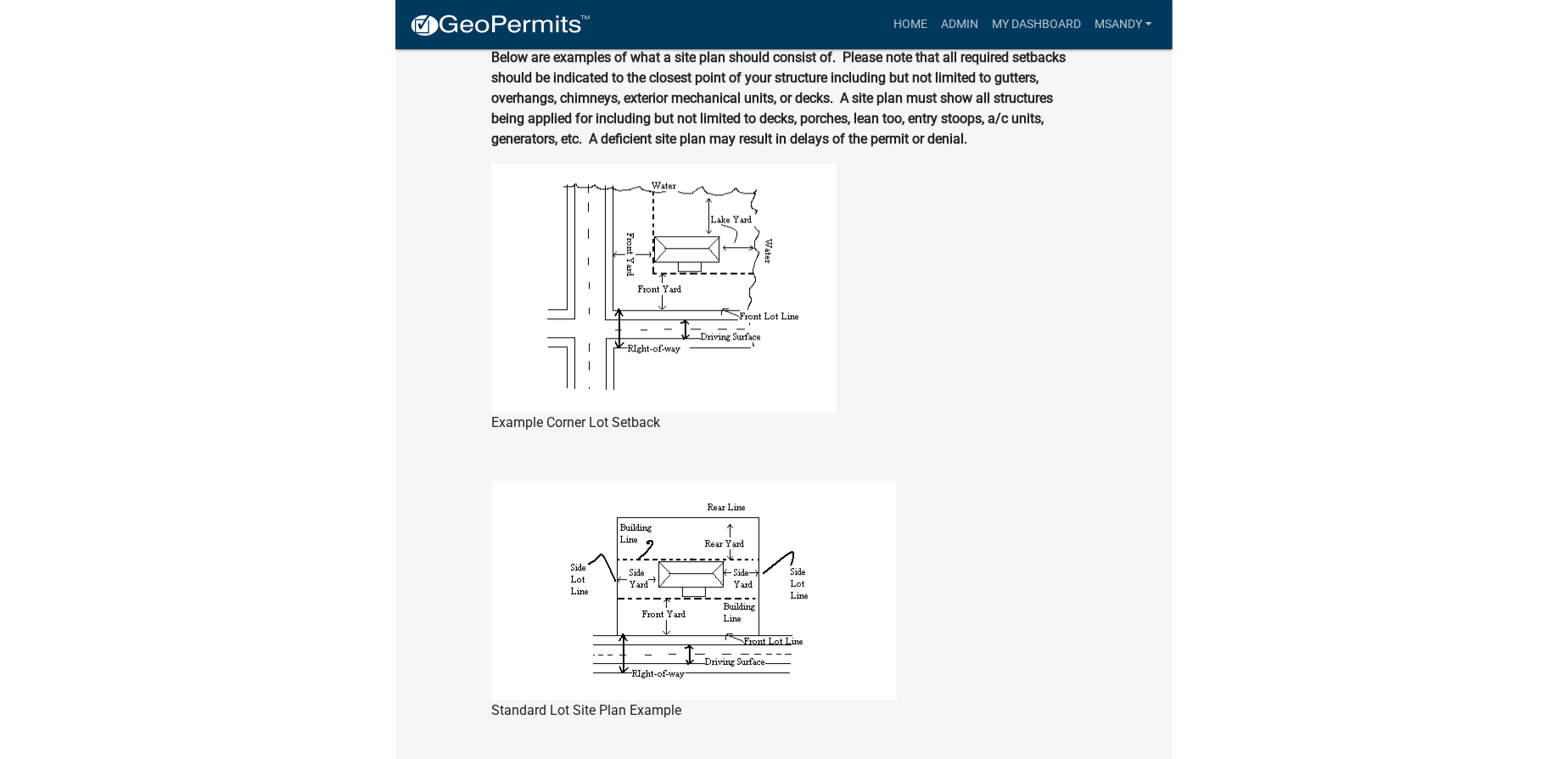 scroll, scrollTop: 1698, scrollLeft: 0, axis: vertical 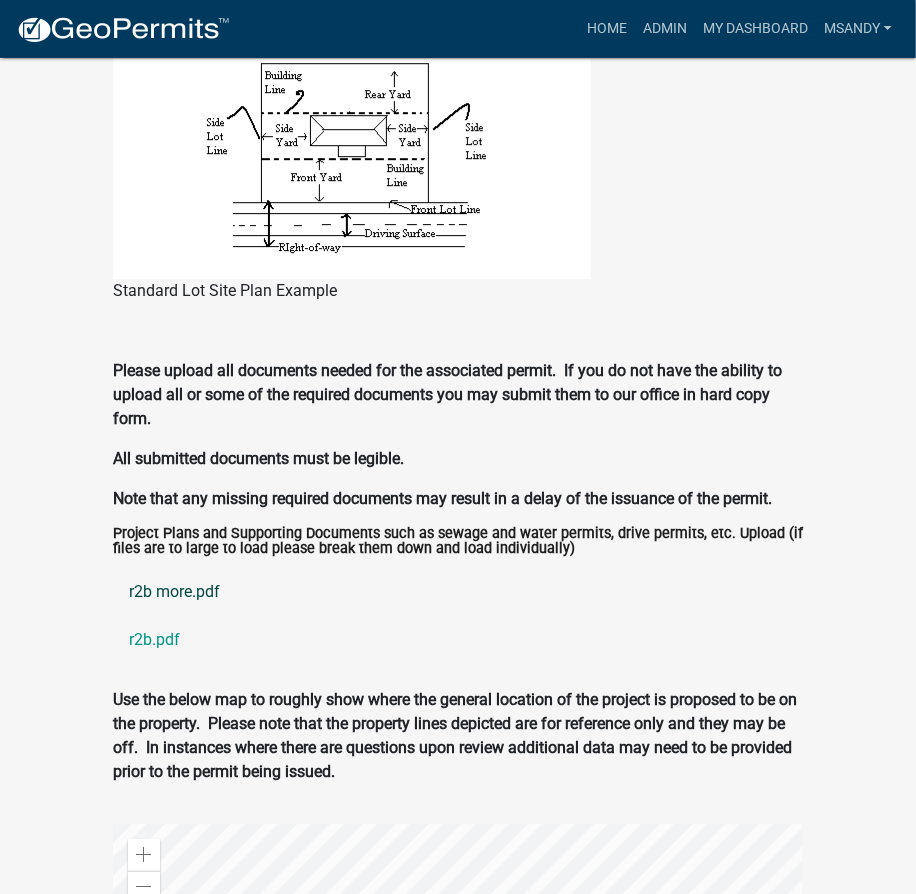 click on "r2b more.pdf" 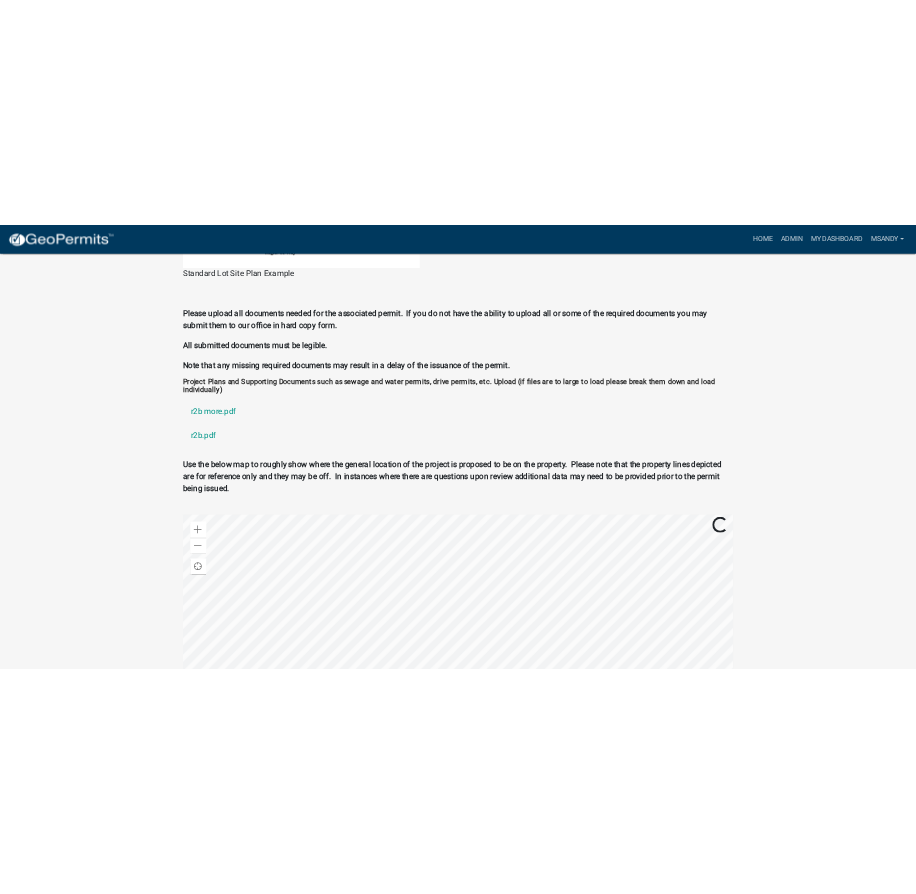 scroll, scrollTop: 1636, scrollLeft: 0, axis: vertical 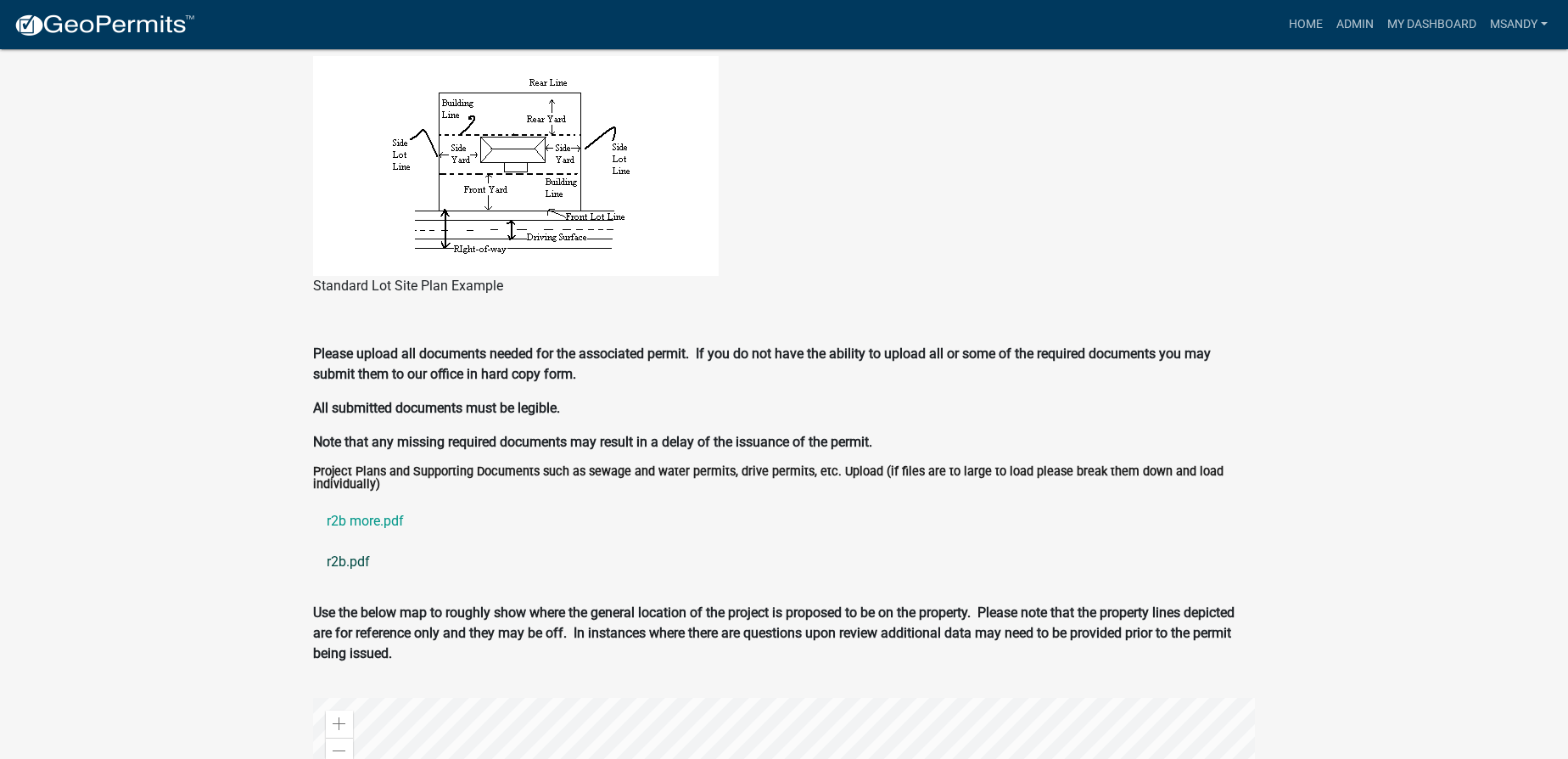 click on "r2b.pdf" 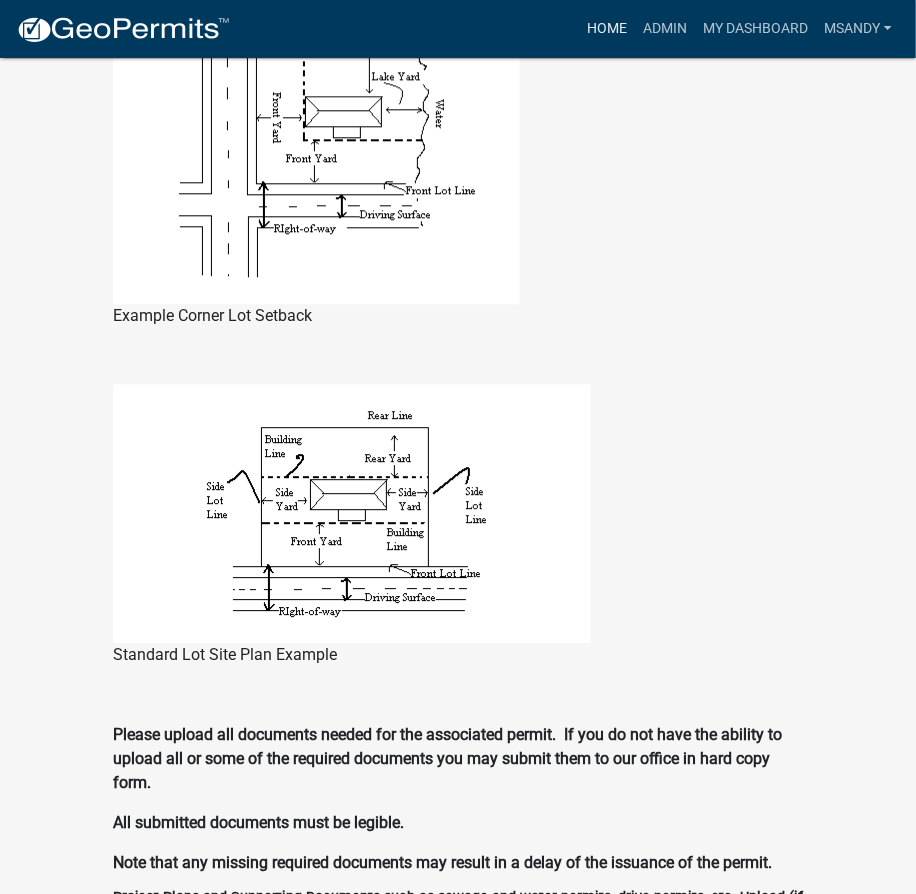 click on "Home" at bounding box center [607, 29] 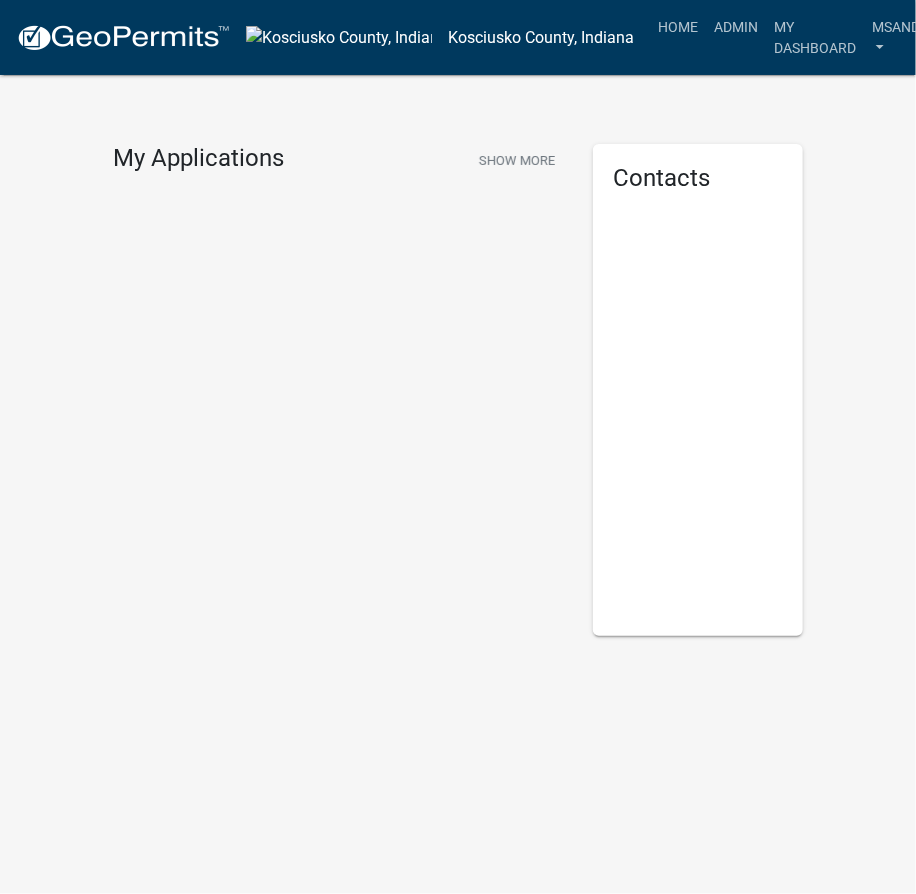 scroll, scrollTop: 0, scrollLeft: 0, axis: both 